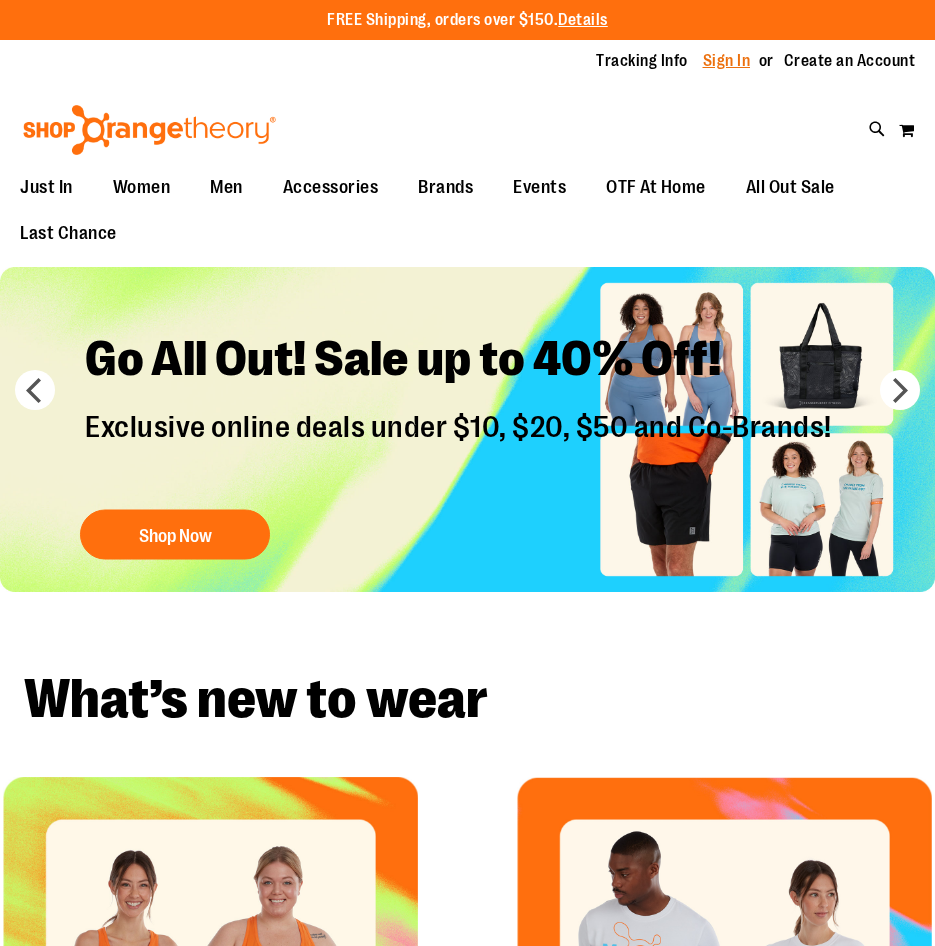 scroll, scrollTop: 0, scrollLeft: 0, axis: both 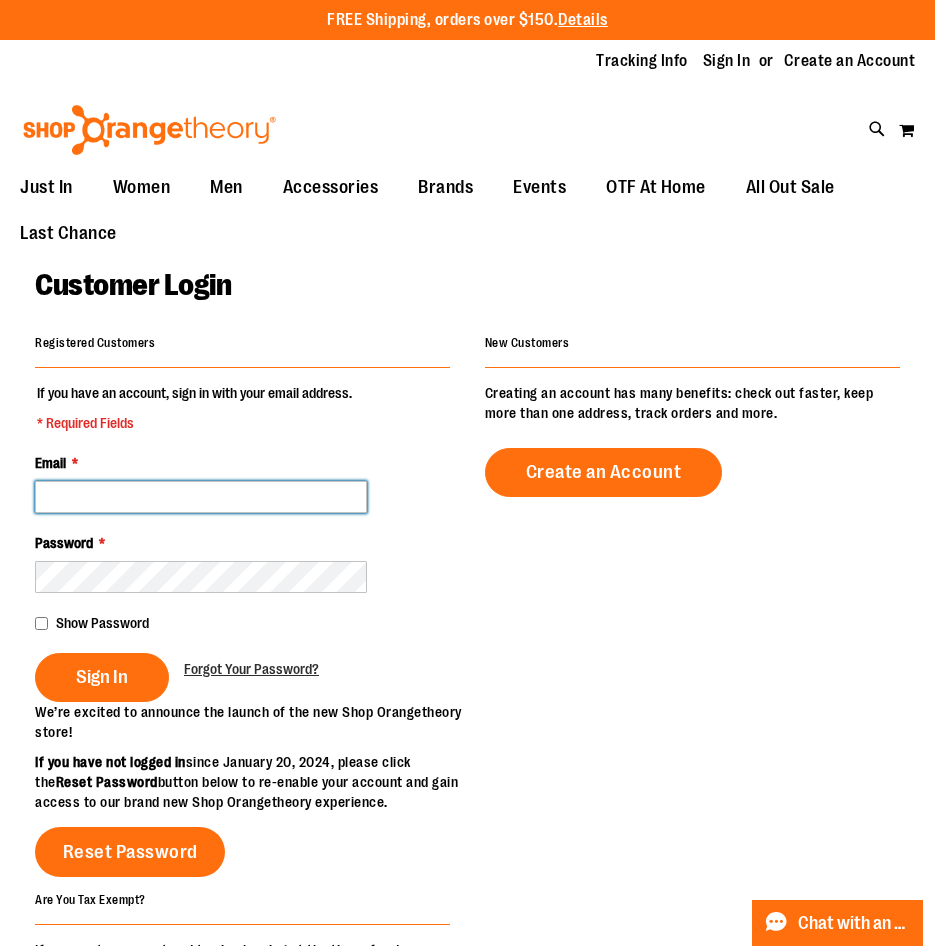 click on "Email *" at bounding box center [201, 497] 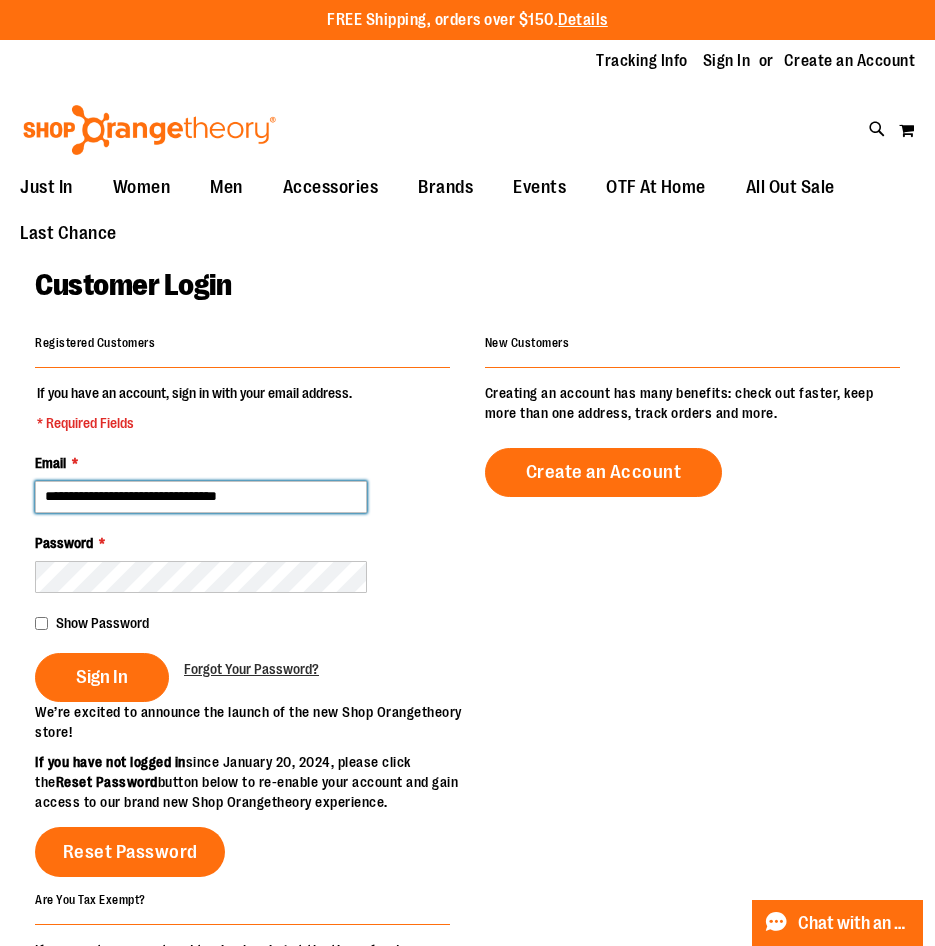 click on "**********" at bounding box center (201, 497) 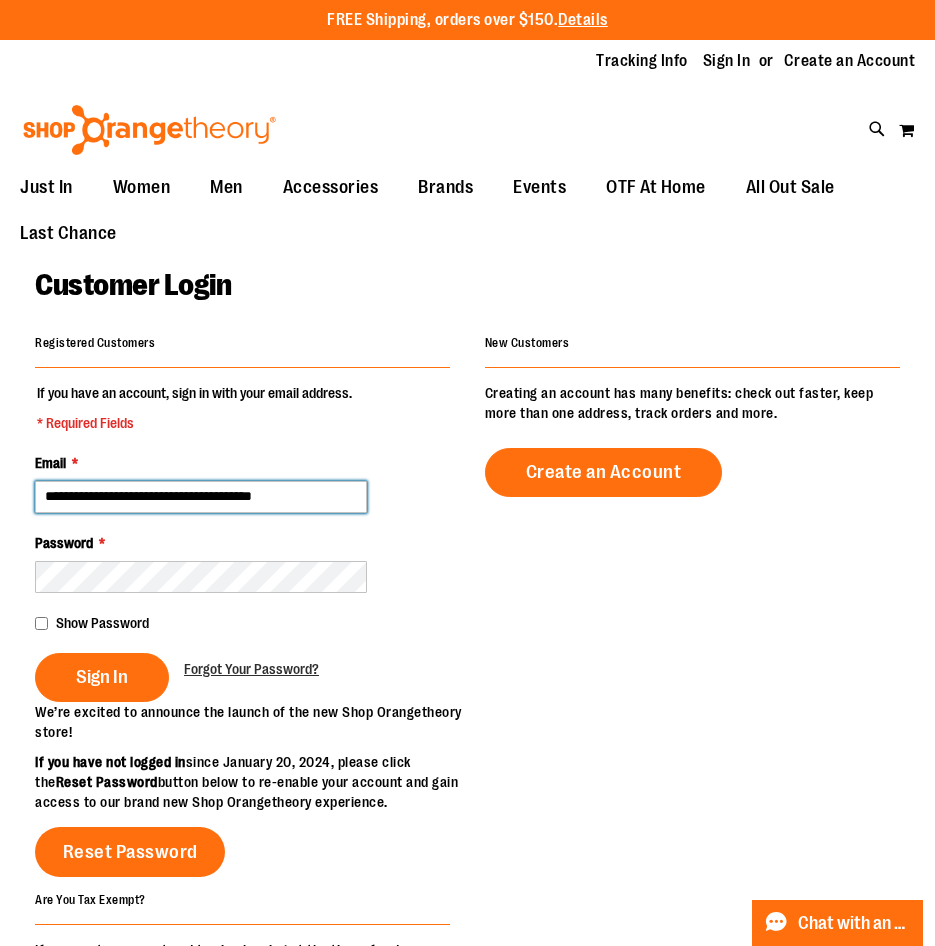 type on "**********" 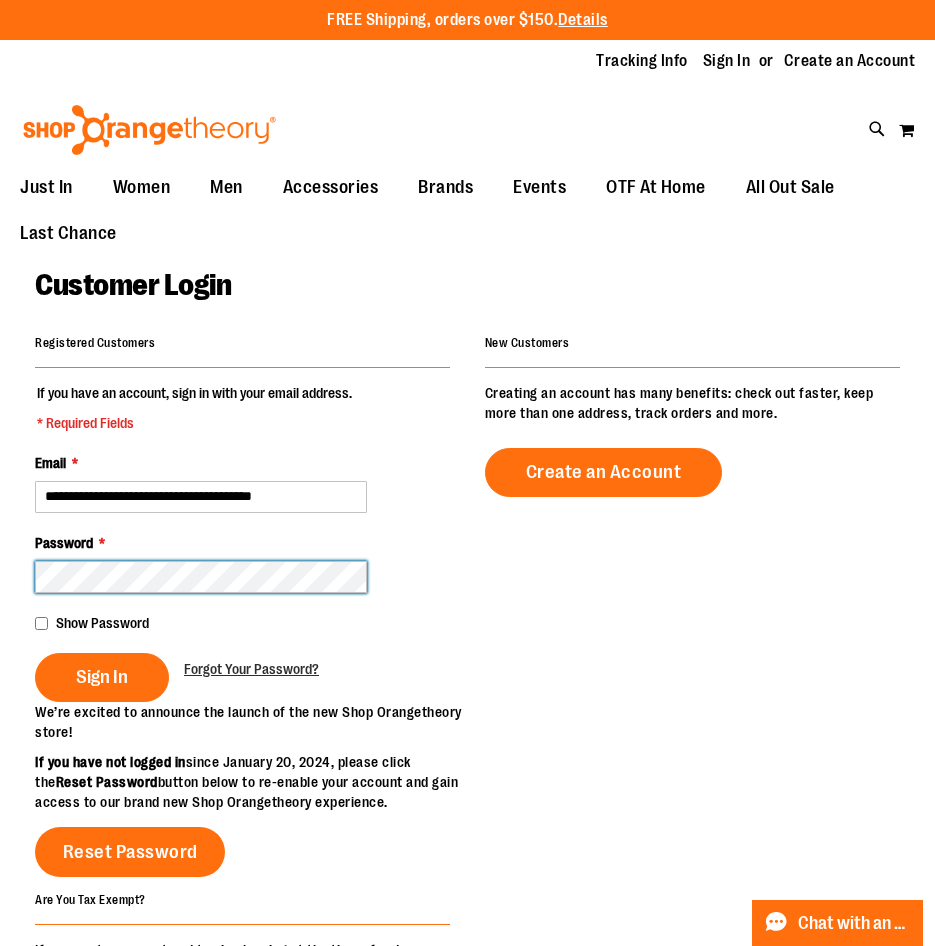 click on "Sign In" at bounding box center (102, 677) 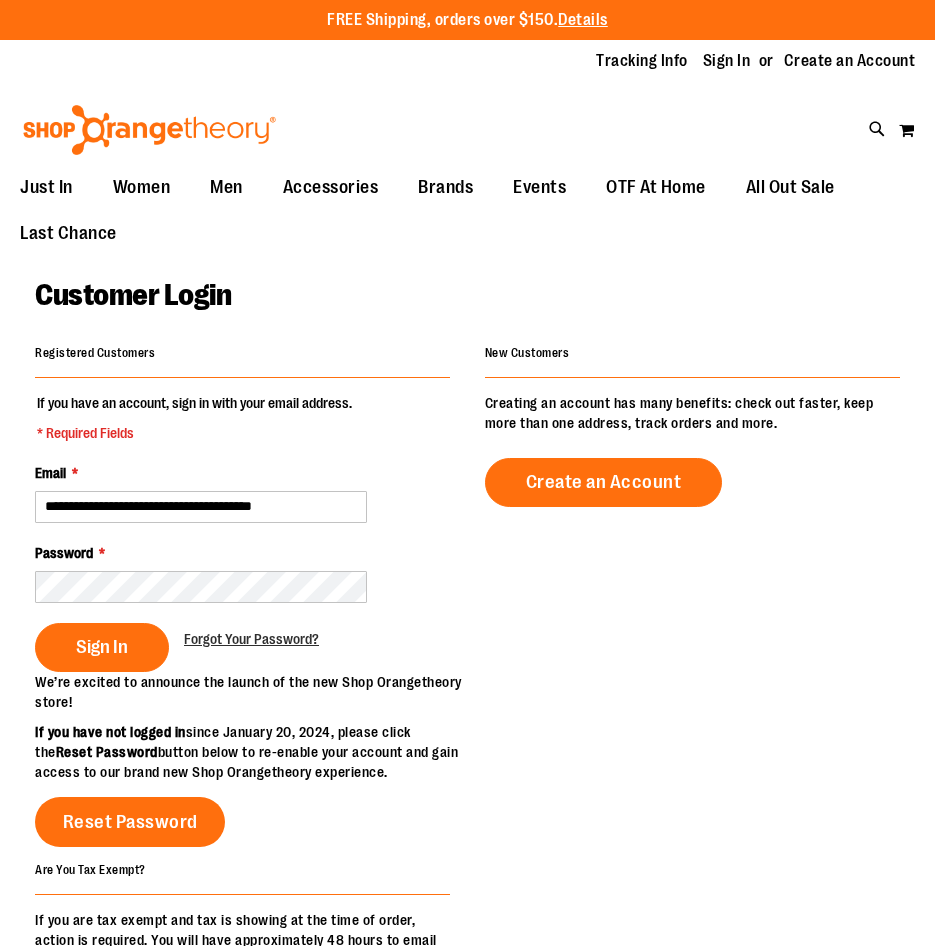 scroll, scrollTop: 0, scrollLeft: 0, axis: both 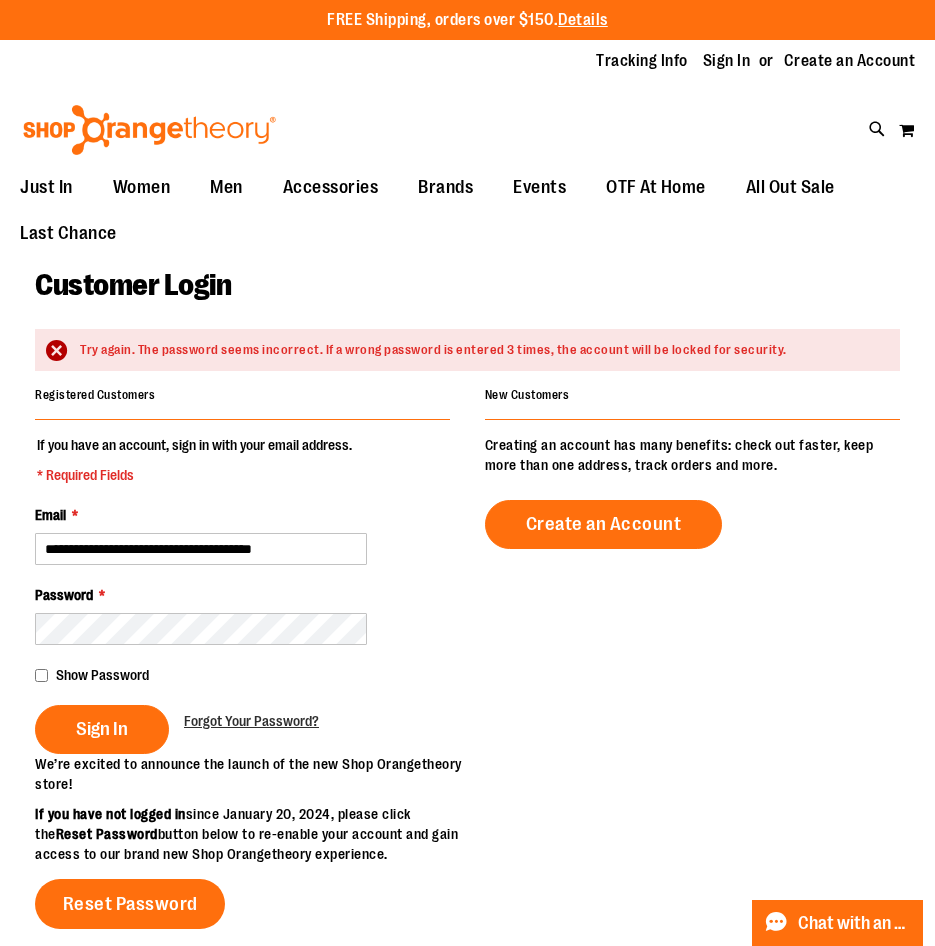 click on "Show Password" at bounding box center [242, 675] 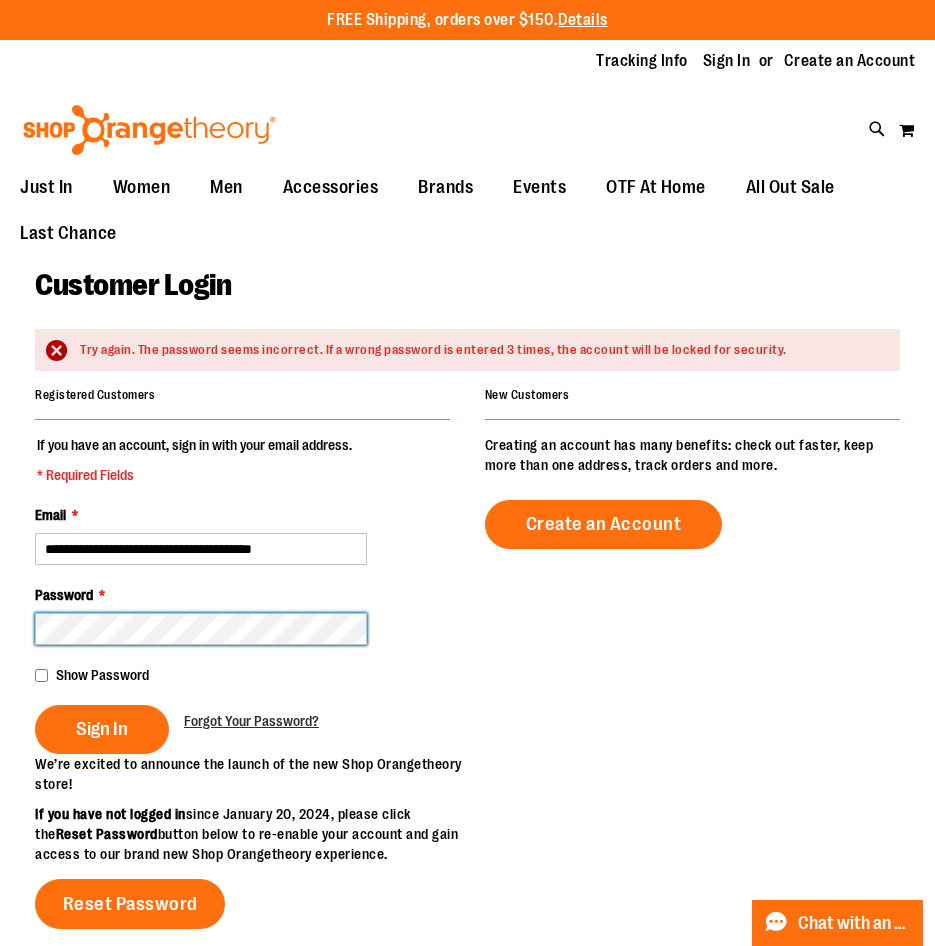 click on "Sign In" at bounding box center [102, 729] 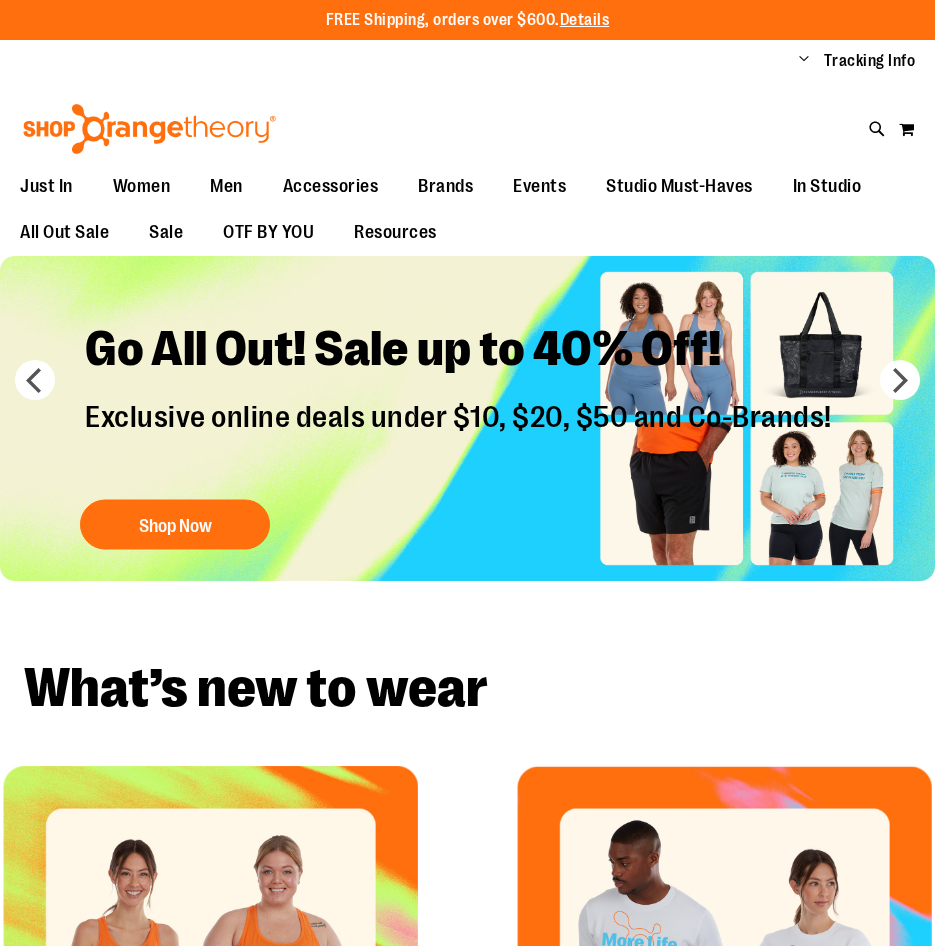 scroll, scrollTop: 0, scrollLeft: 0, axis: both 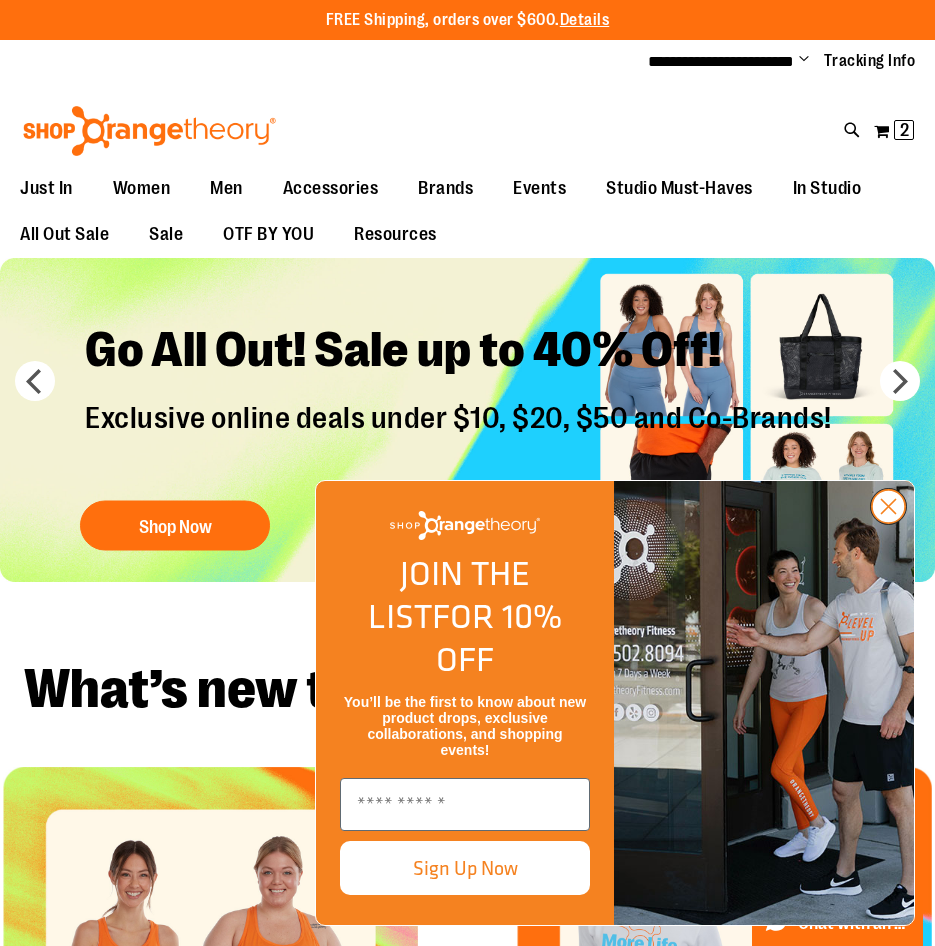 type on "**********" 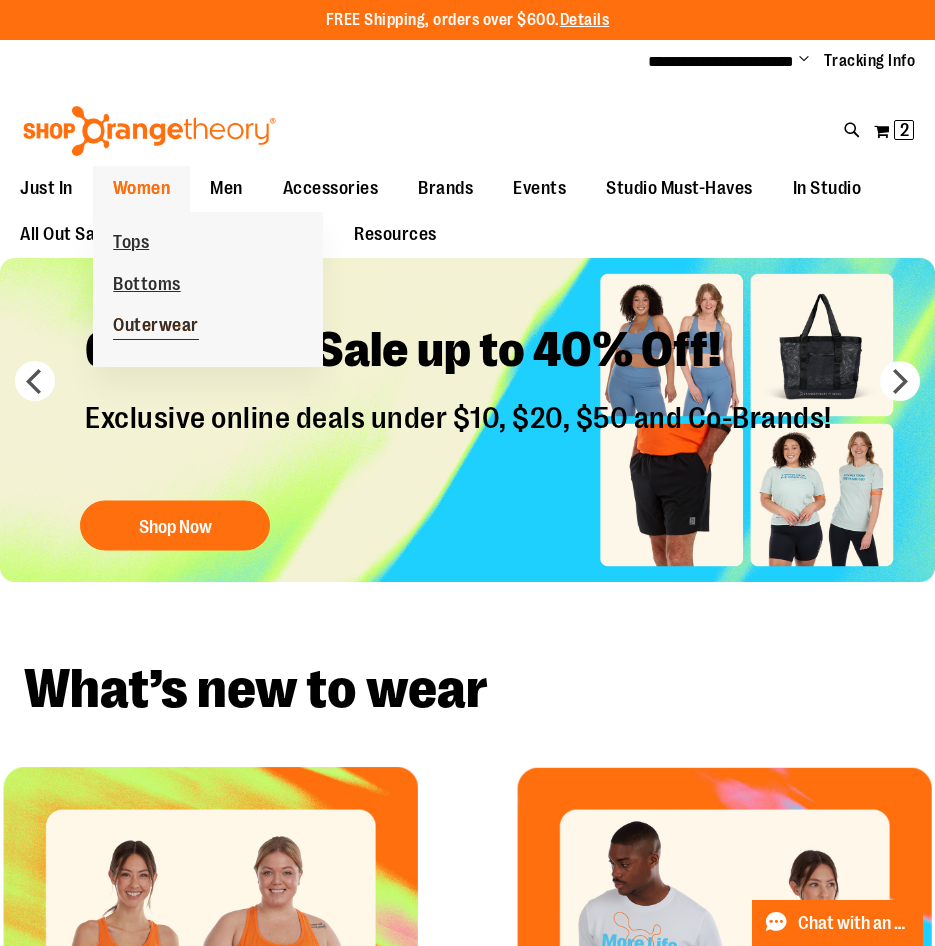click on "Outerwear" at bounding box center [156, 327] 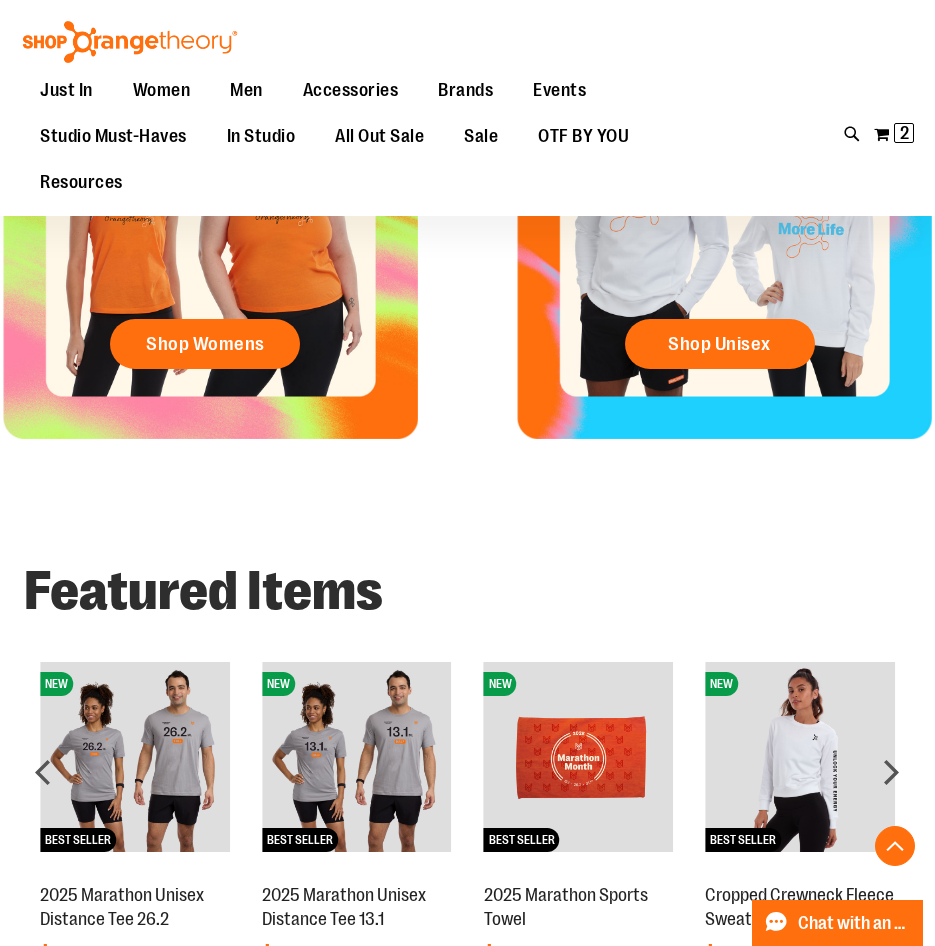 scroll, scrollTop: 799, scrollLeft: 0, axis: vertical 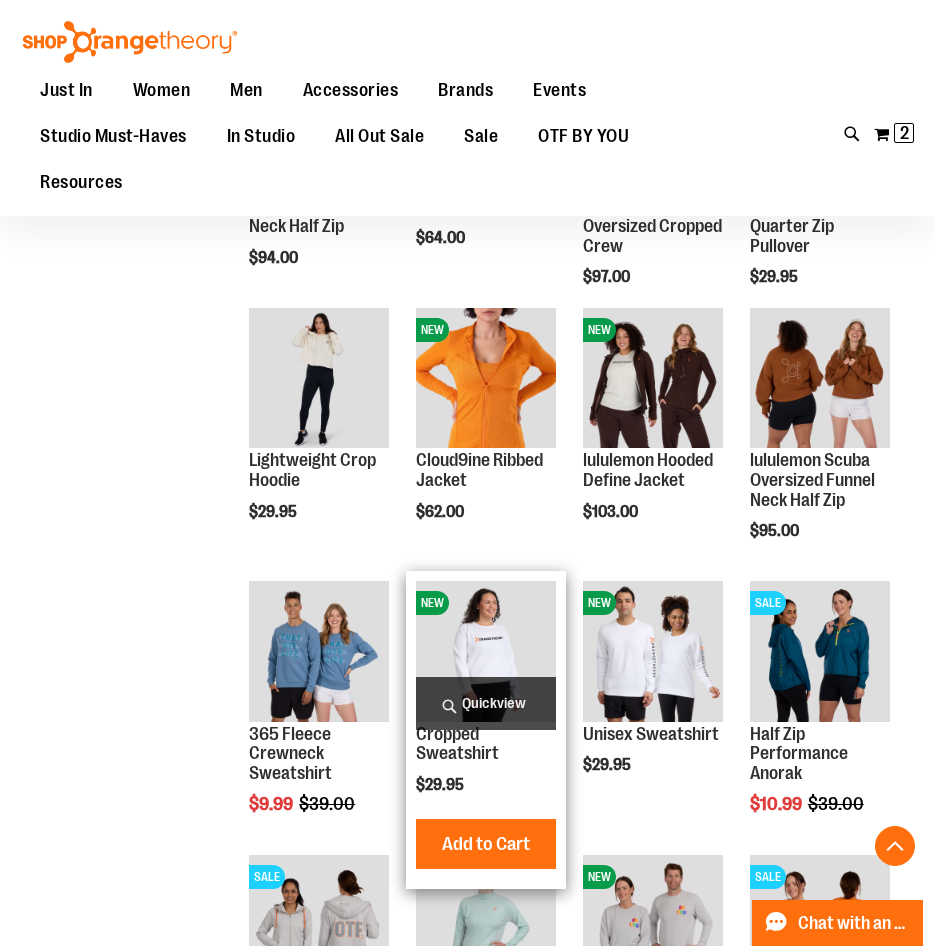 type on "**********" 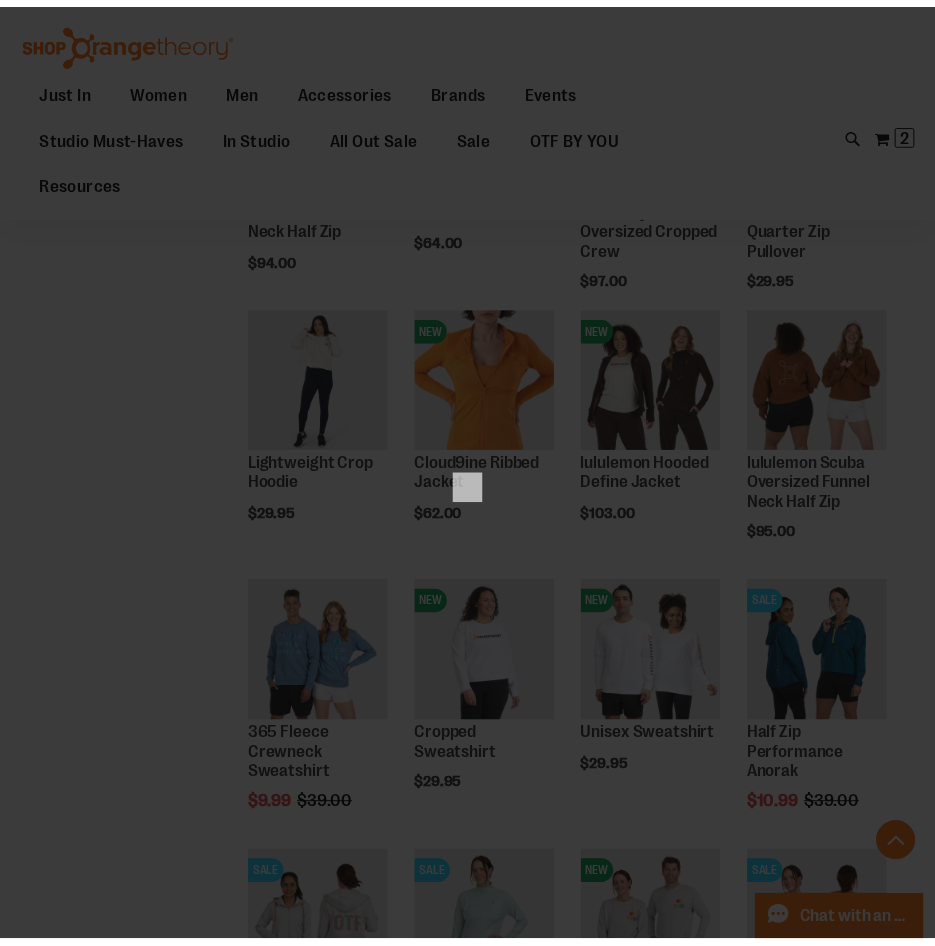 scroll, scrollTop: 0, scrollLeft: 0, axis: both 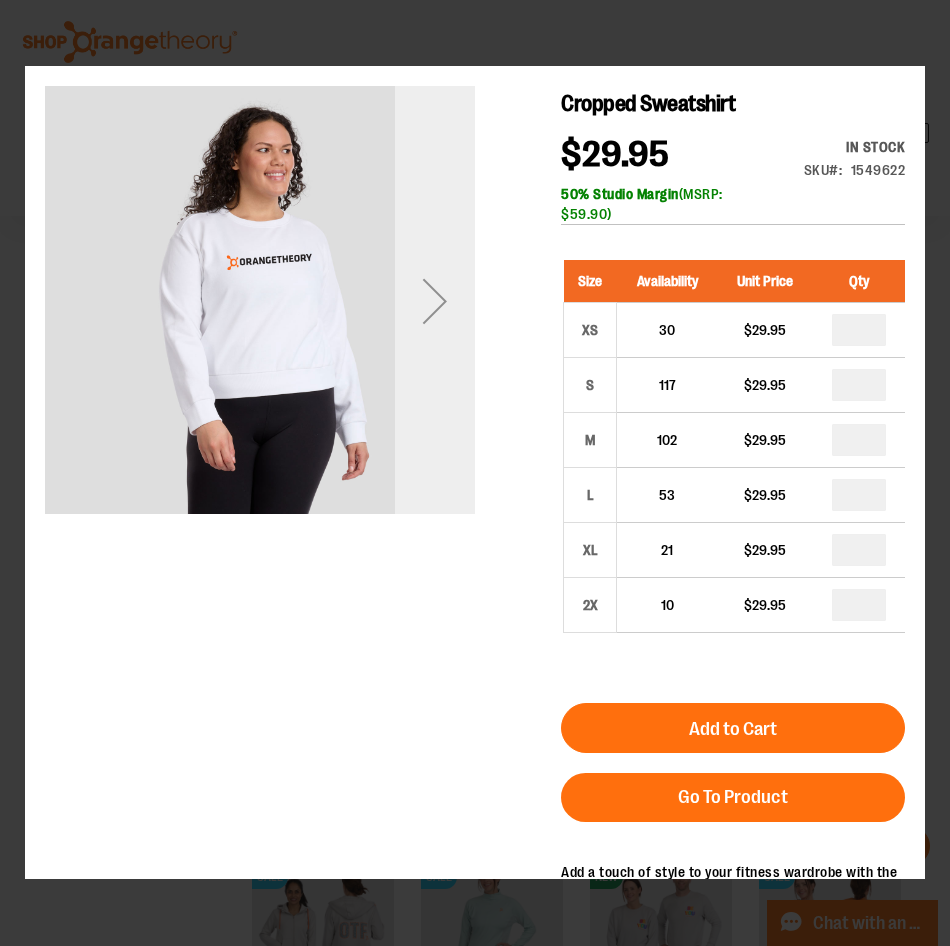 click at bounding box center [435, 301] 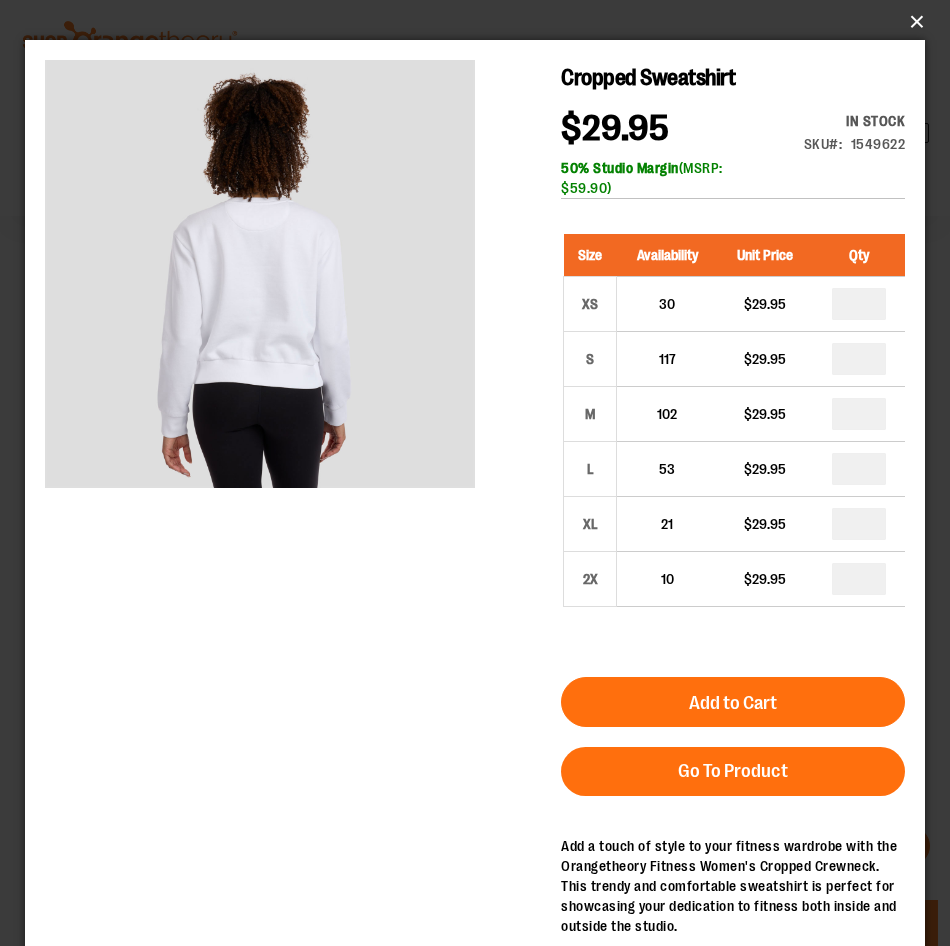 click on "×" at bounding box center [481, 22] 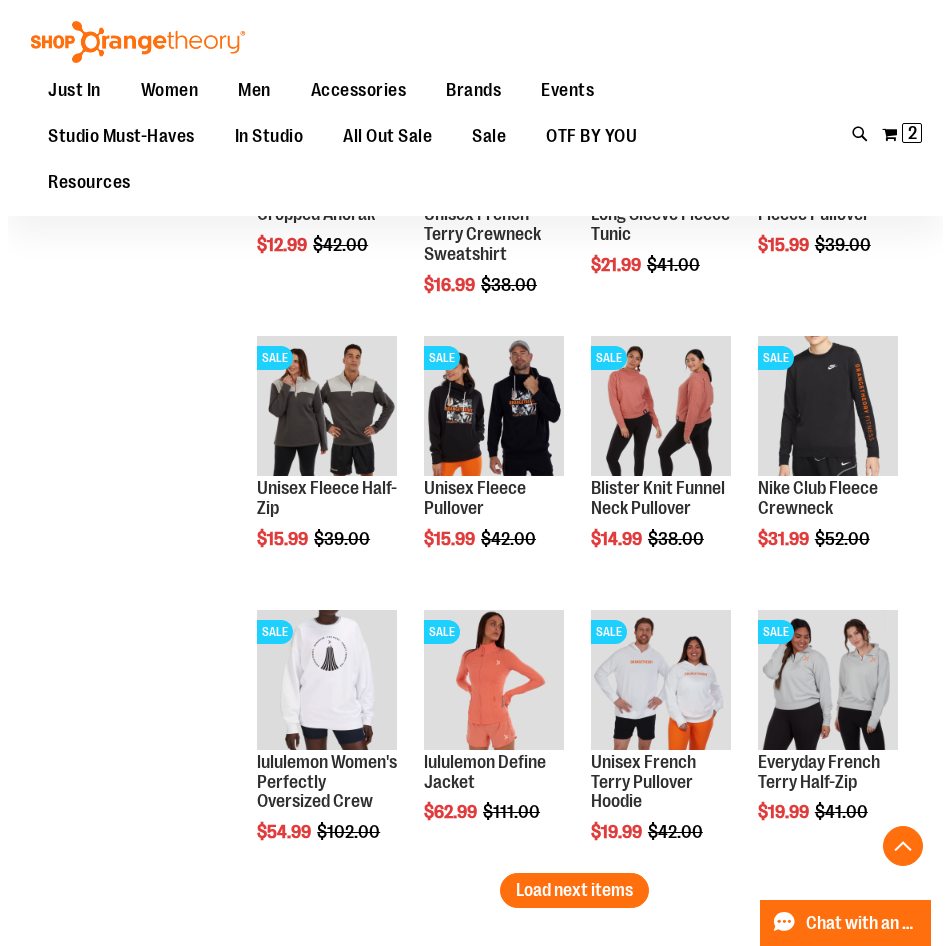 scroll, scrollTop: 2000, scrollLeft: 0, axis: vertical 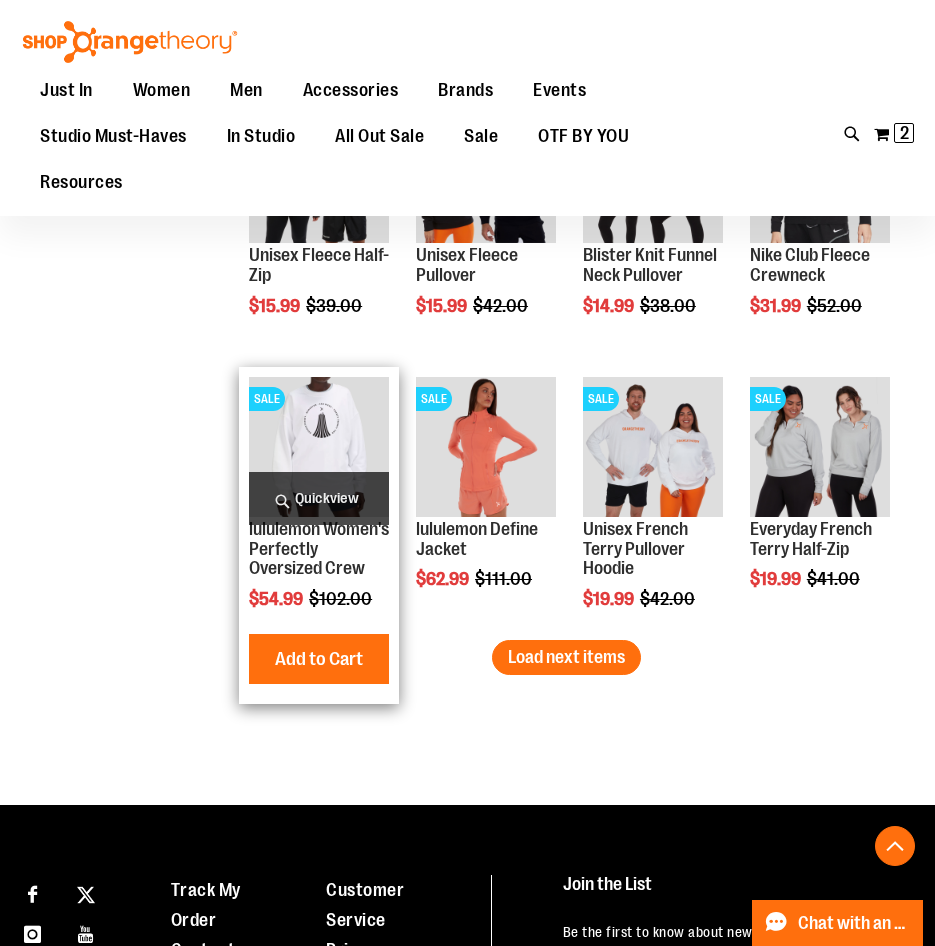 click on "Quickview" at bounding box center [319, 498] 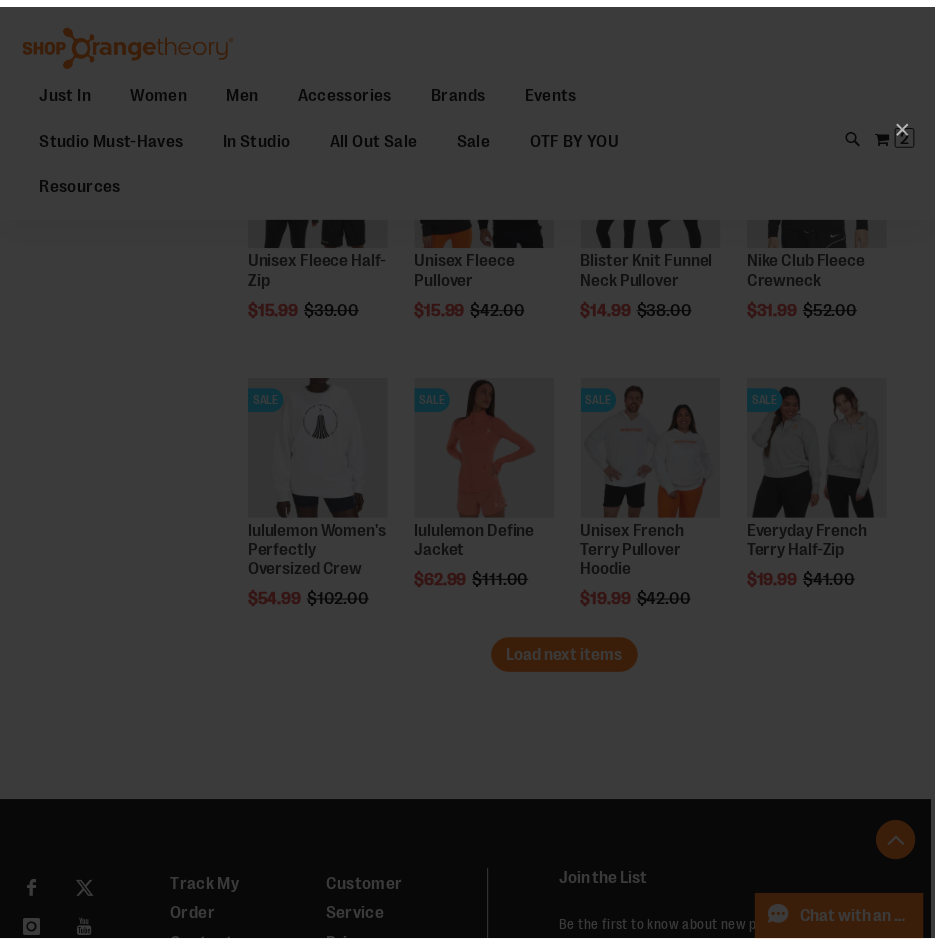 scroll, scrollTop: 0, scrollLeft: 0, axis: both 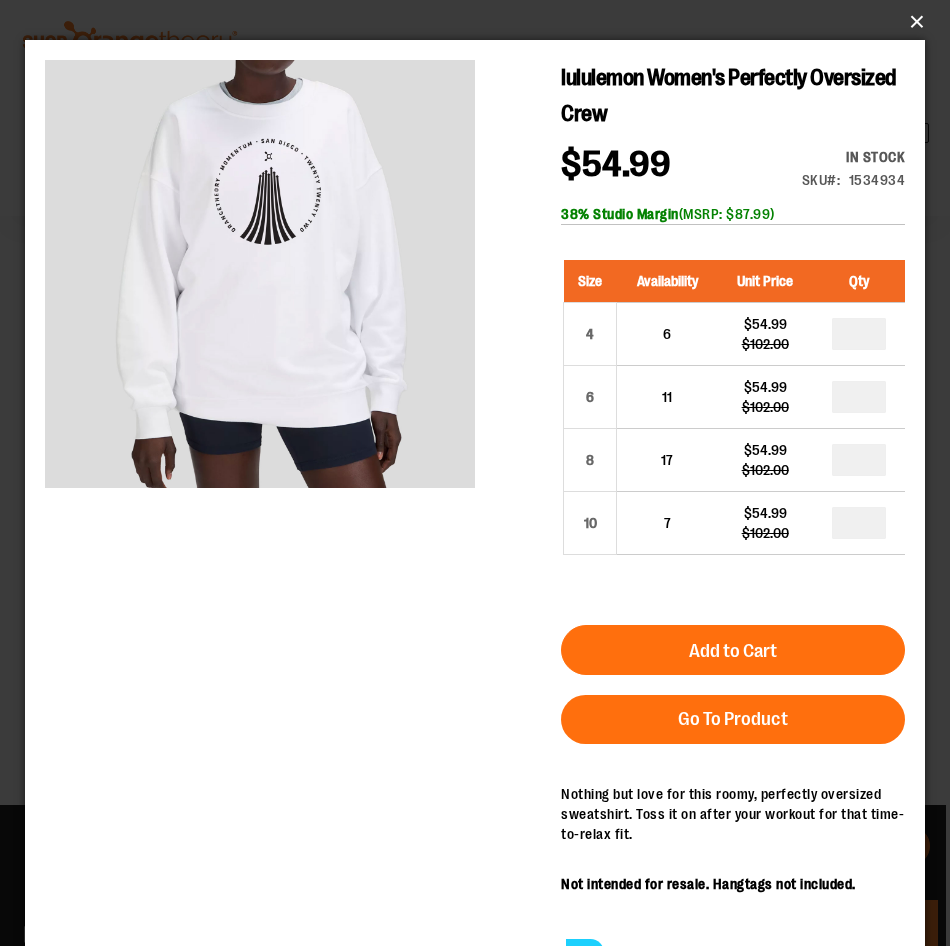 click on "×" at bounding box center (481, 22) 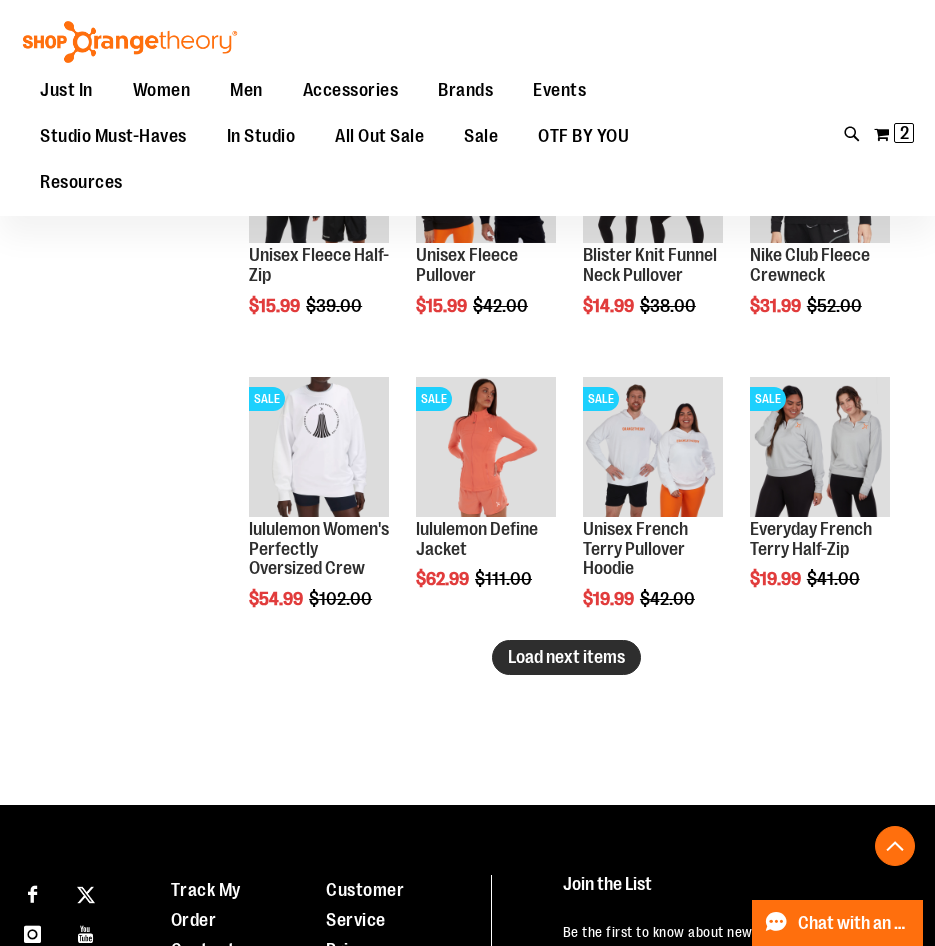 click on "Load next items" at bounding box center (566, 657) 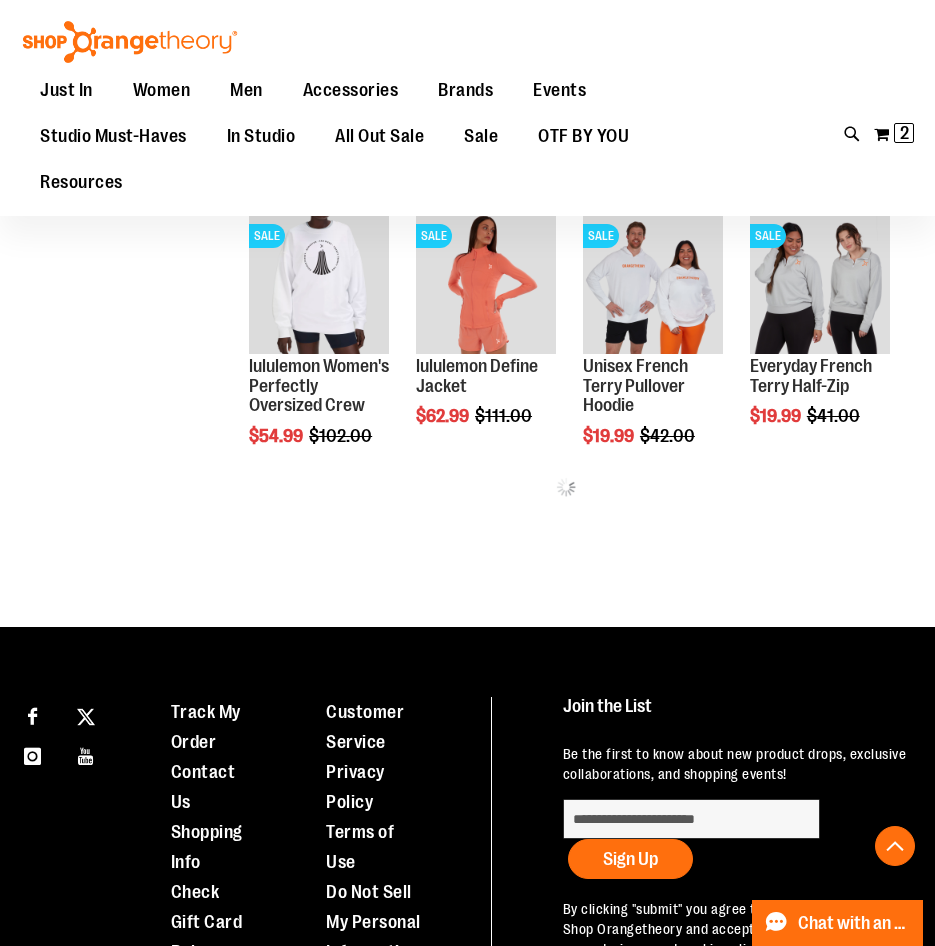 scroll, scrollTop: 2200, scrollLeft: 0, axis: vertical 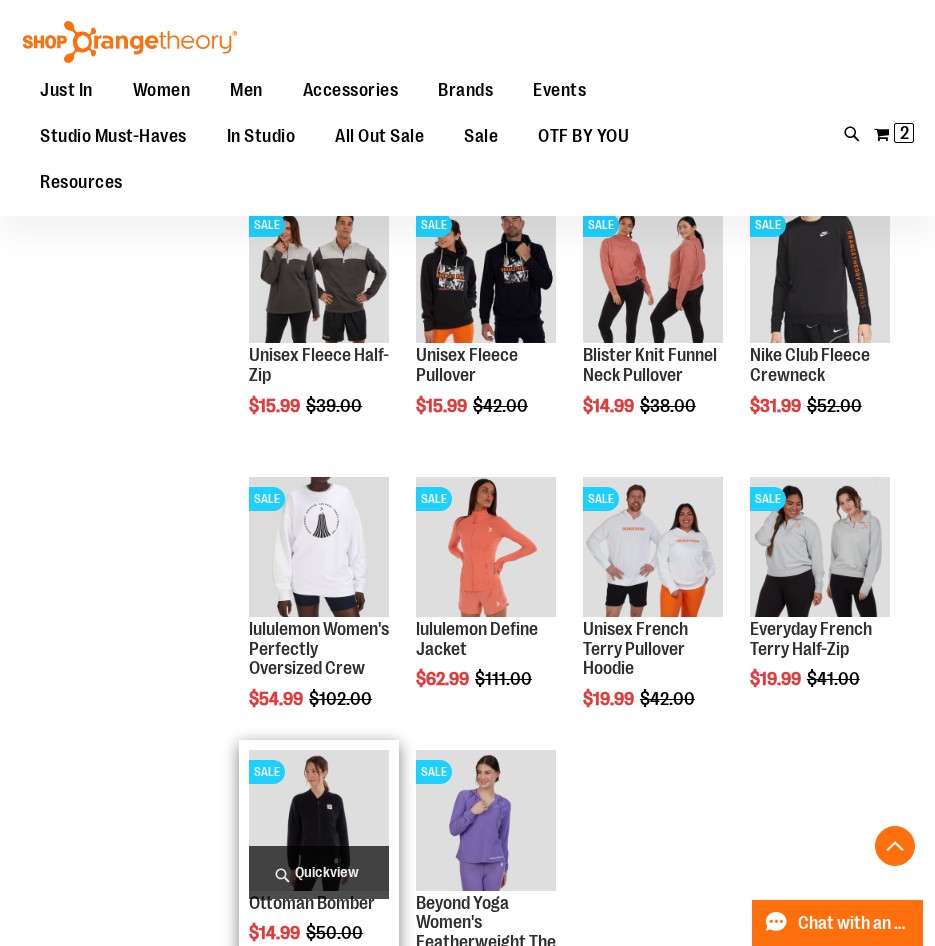 click on "Quickview" at bounding box center (319, 872) 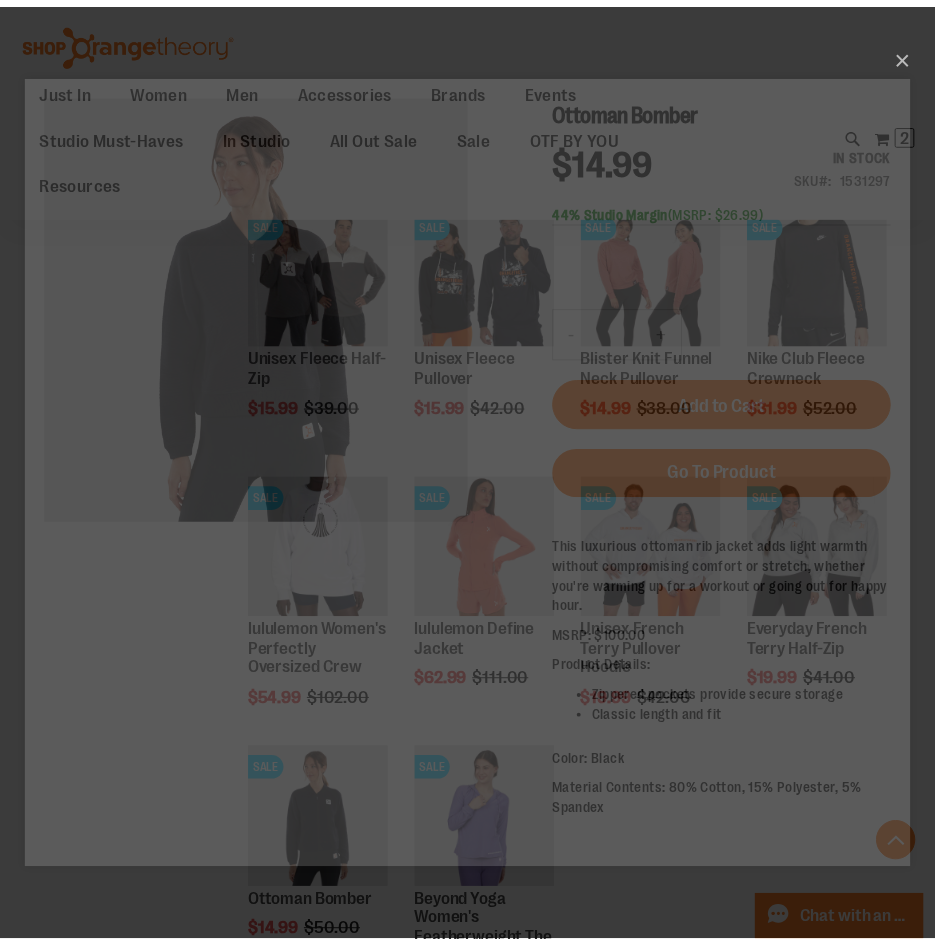 scroll, scrollTop: 0, scrollLeft: 0, axis: both 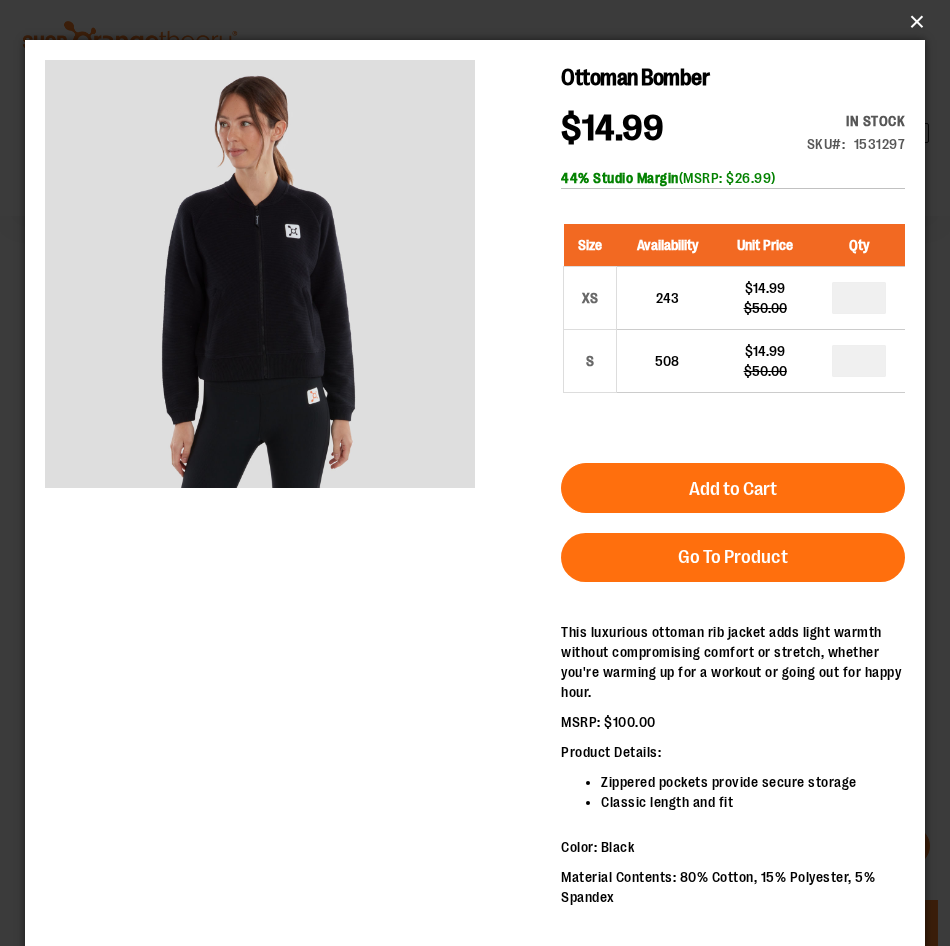 click on "×" at bounding box center [481, 22] 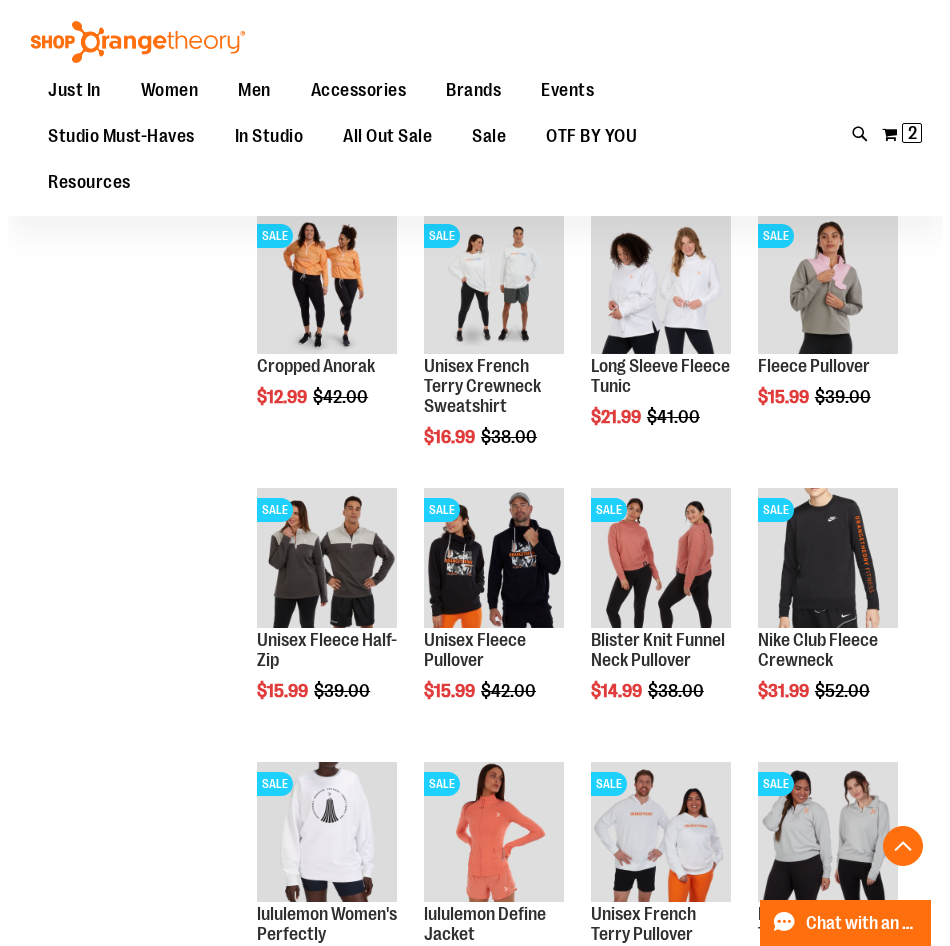 scroll, scrollTop: 1600, scrollLeft: 0, axis: vertical 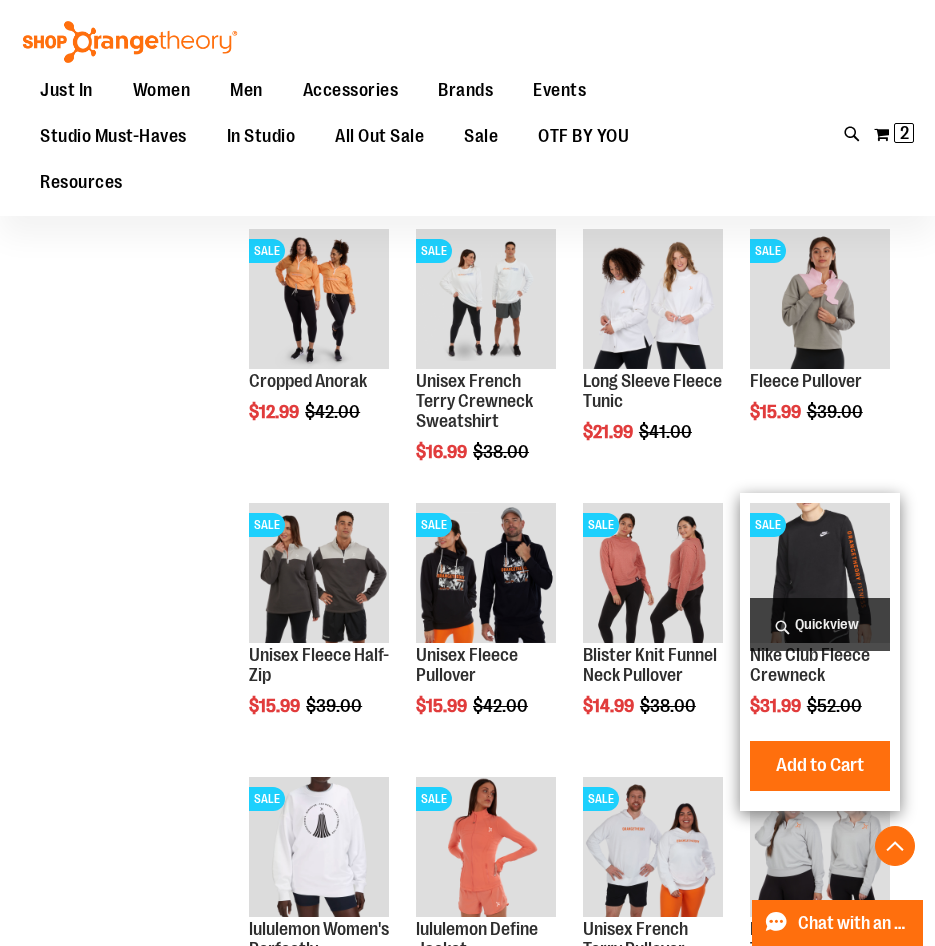 click on "Quickview" at bounding box center [820, 624] 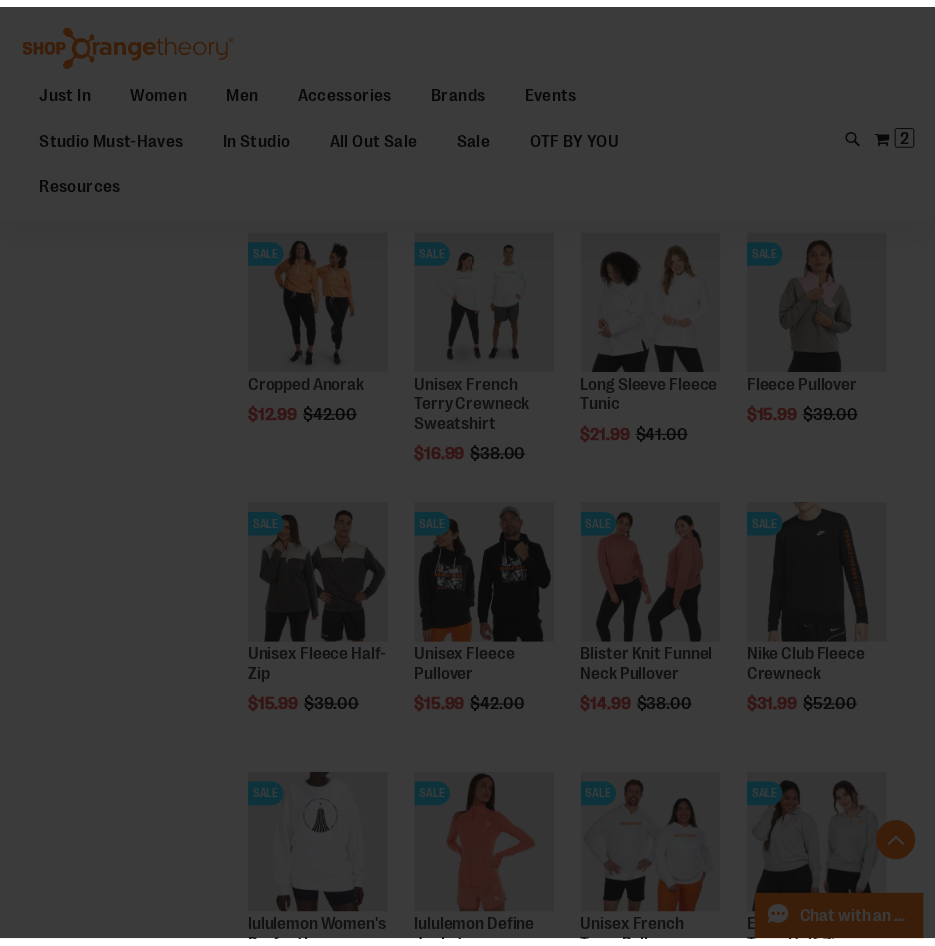 scroll, scrollTop: 0, scrollLeft: 0, axis: both 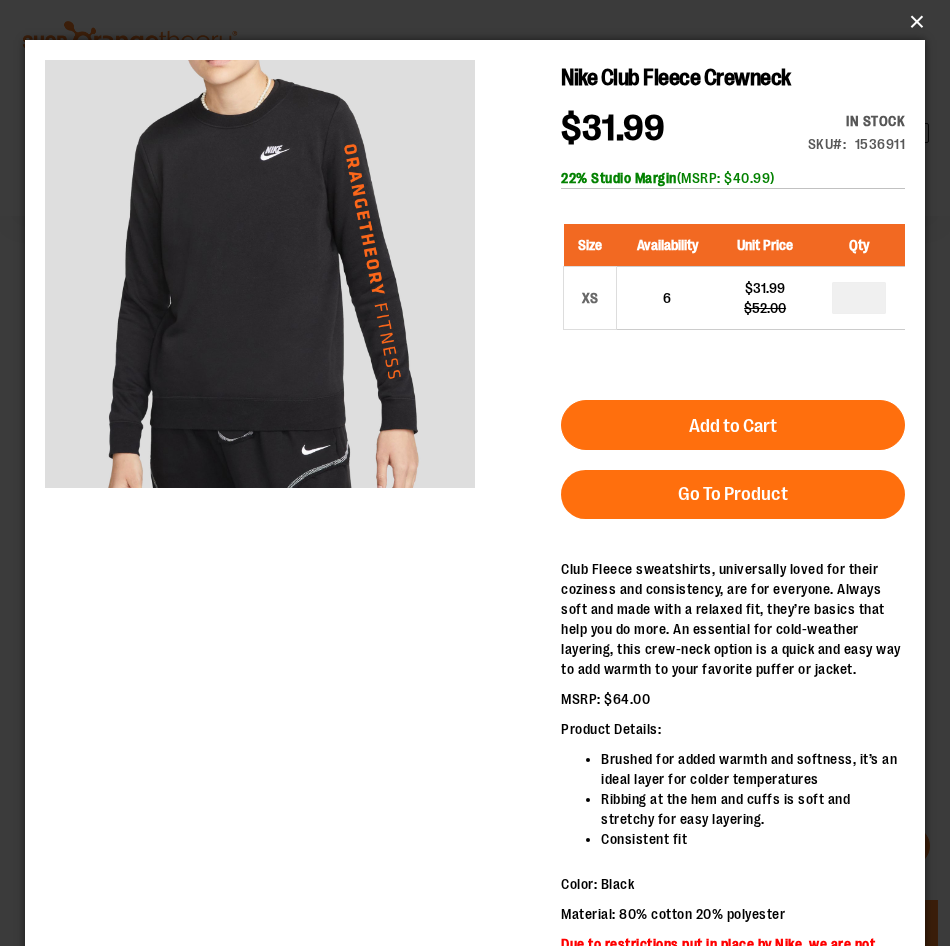 click on "×" at bounding box center [481, 22] 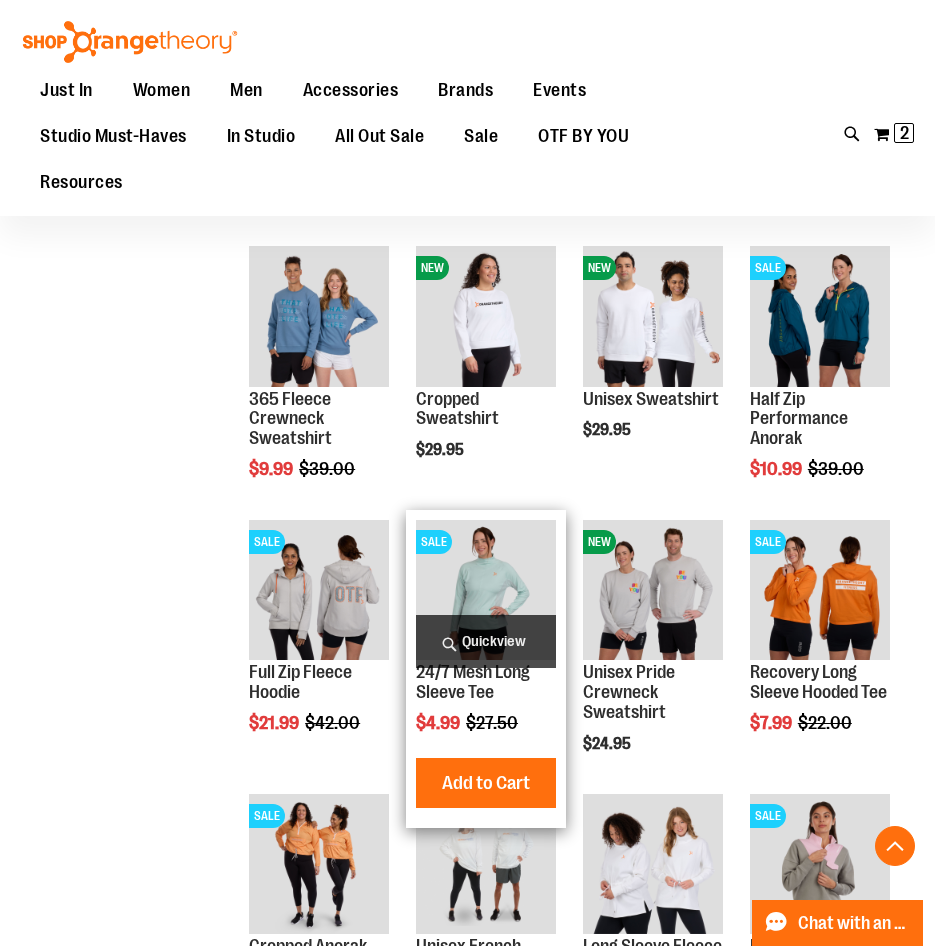 scroll, scrollTop: 1000, scrollLeft: 0, axis: vertical 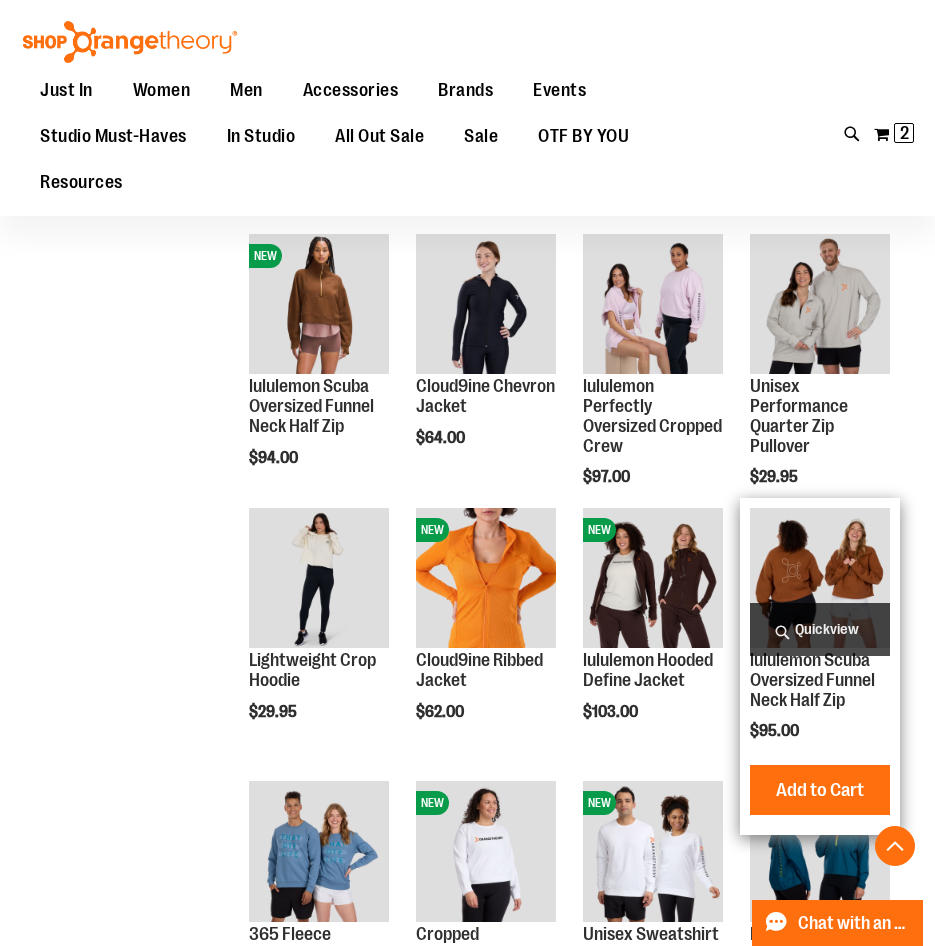 click on "Quickview" at bounding box center (820, 629) 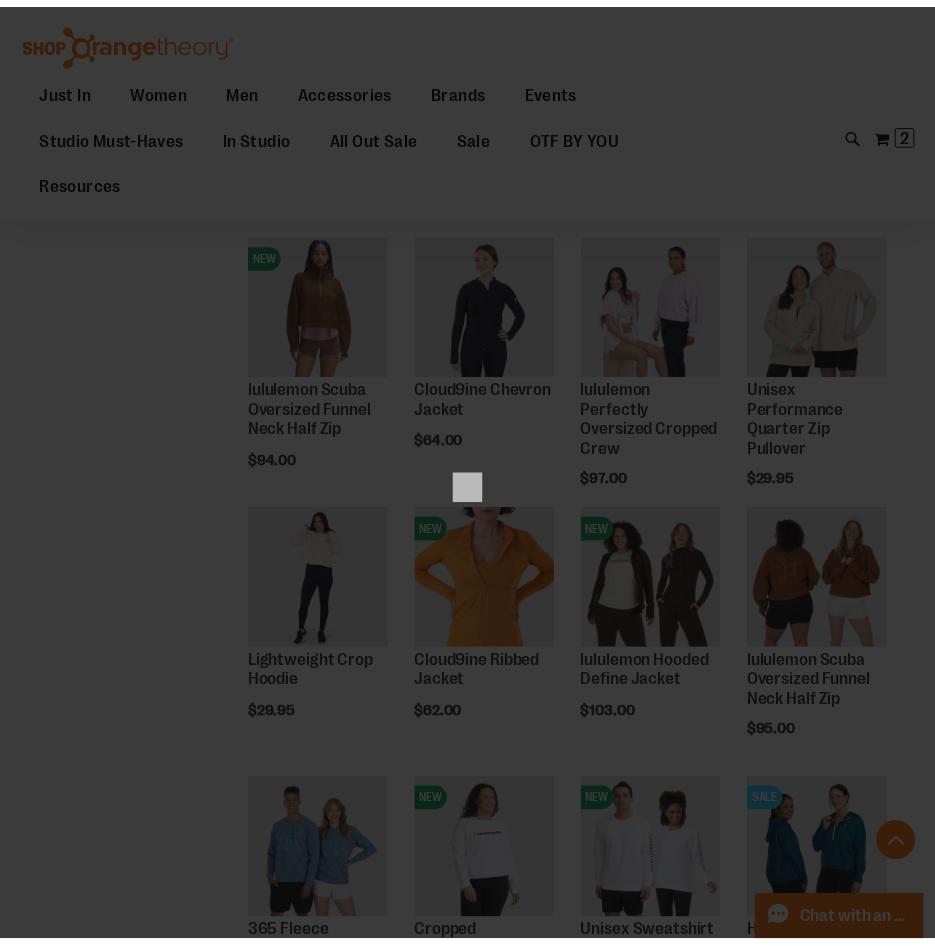 scroll, scrollTop: 0, scrollLeft: 0, axis: both 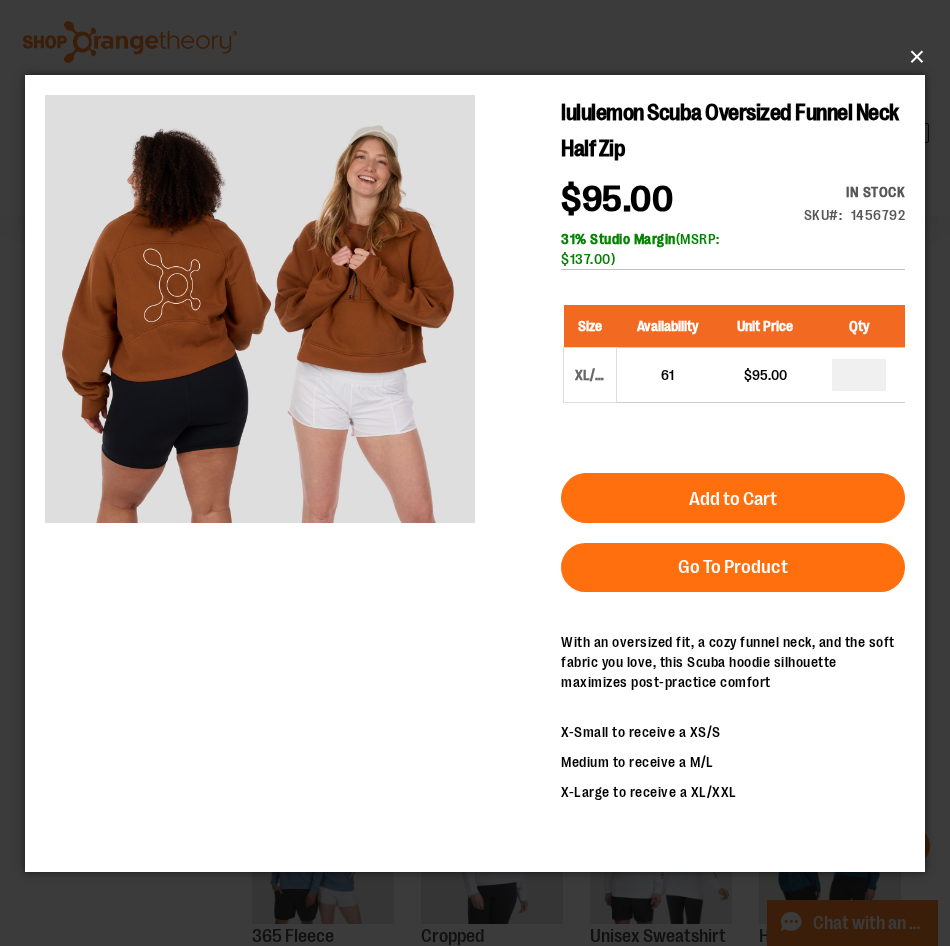 click on "×" at bounding box center [481, 57] 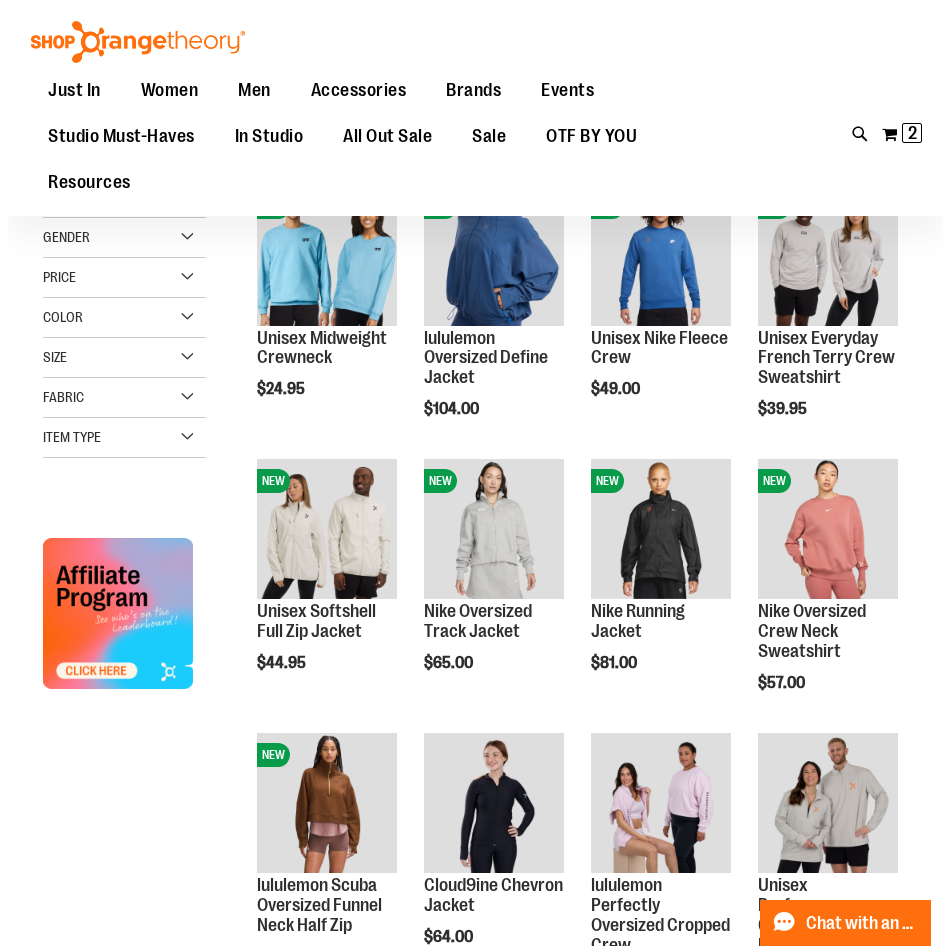 scroll, scrollTop: 0, scrollLeft: 0, axis: both 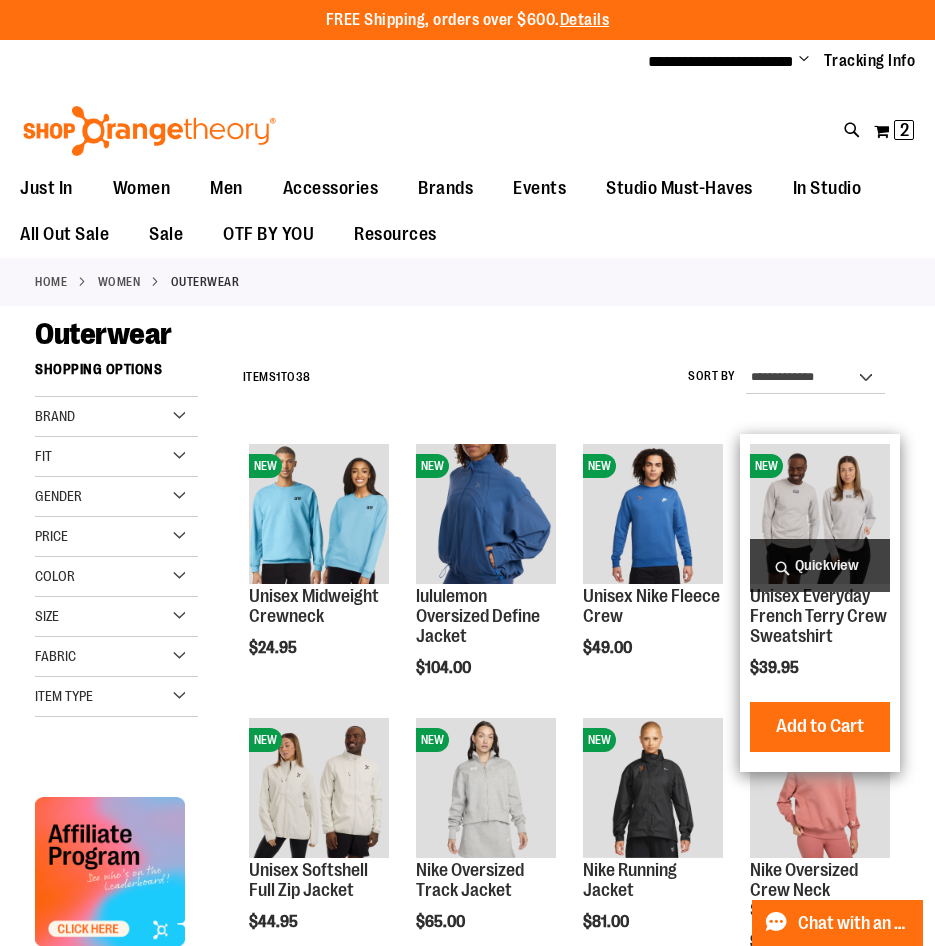 click on "Quickview" at bounding box center (820, 565) 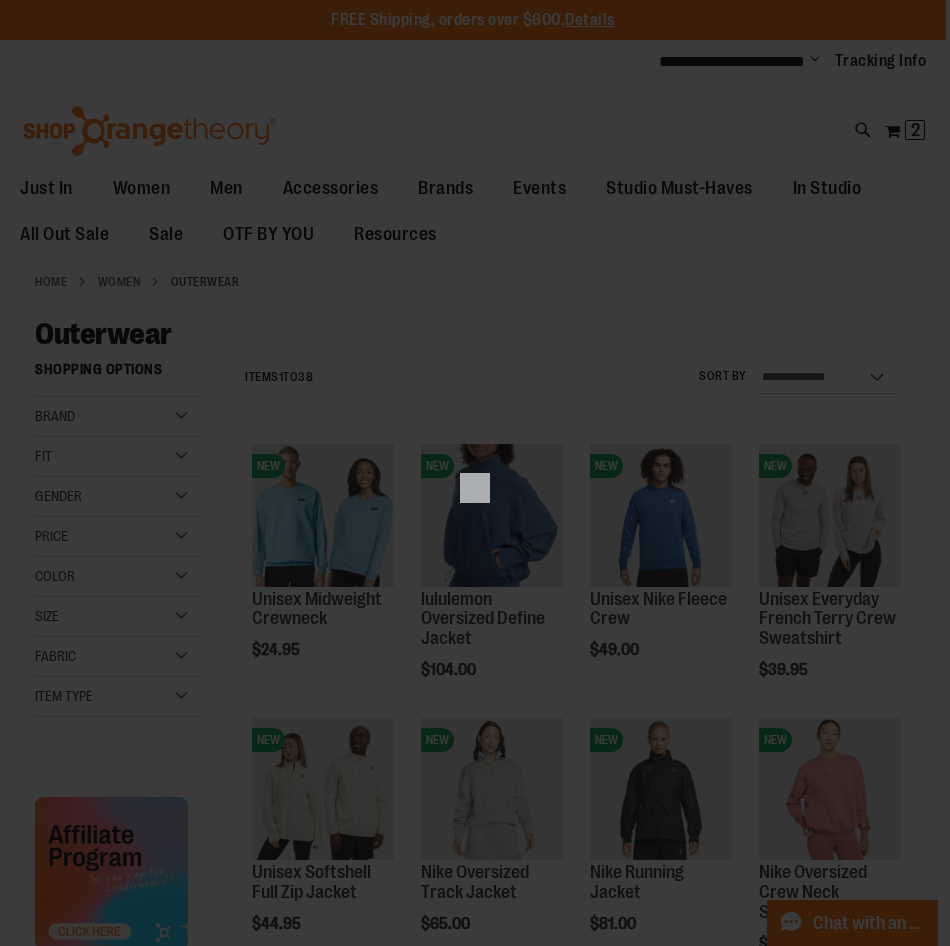 scroll, scrollTop: 0, scrollLeft: 0, axis: both 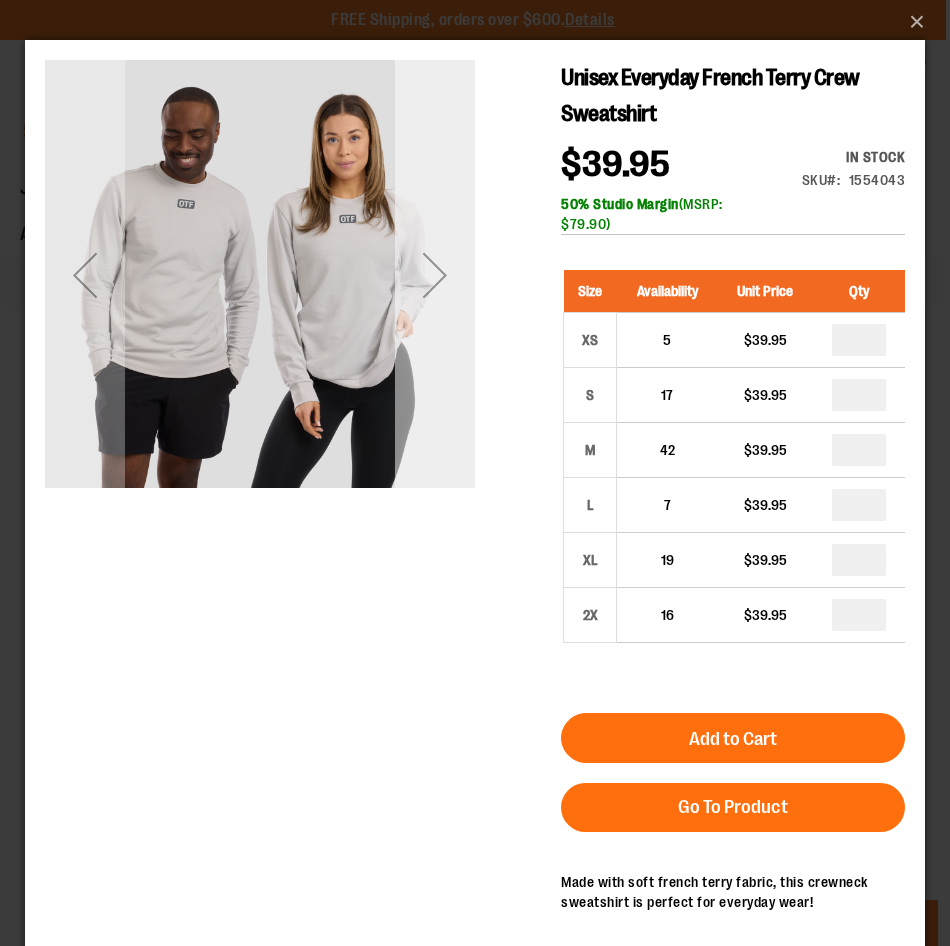 click at bounding box center (435, 275) 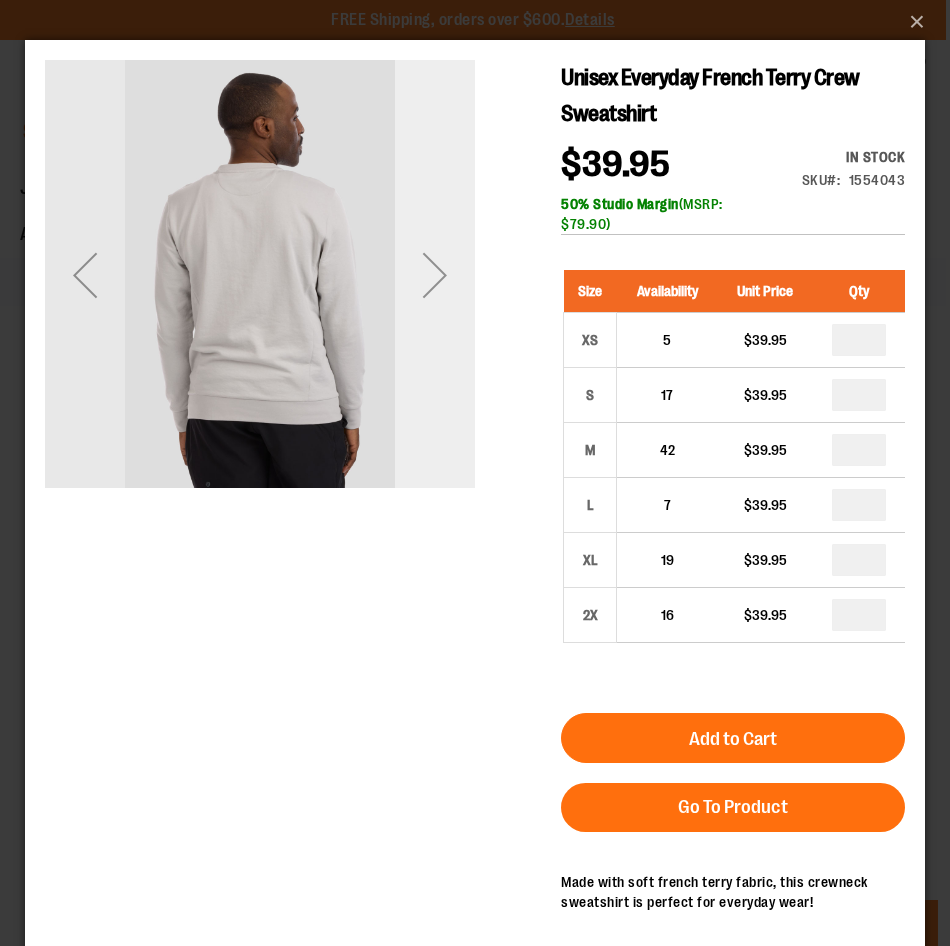 click at bounding box center [435, 275] 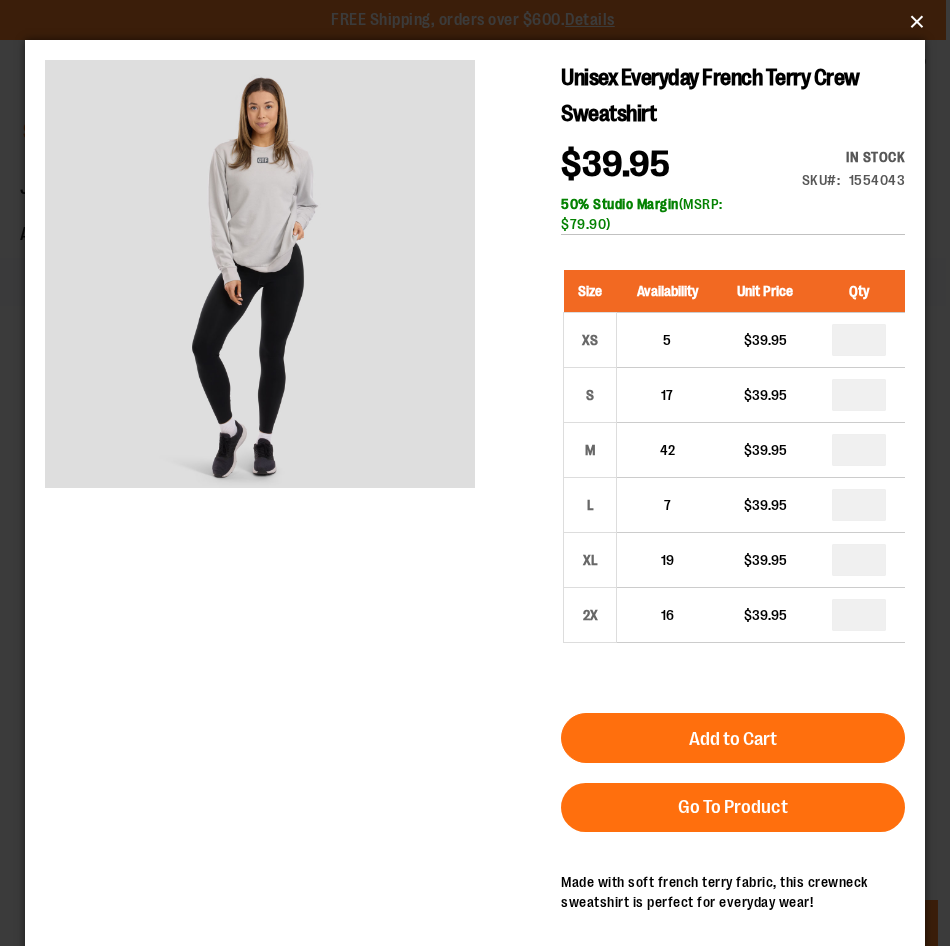click on "×" at bounding box center [481, 22] 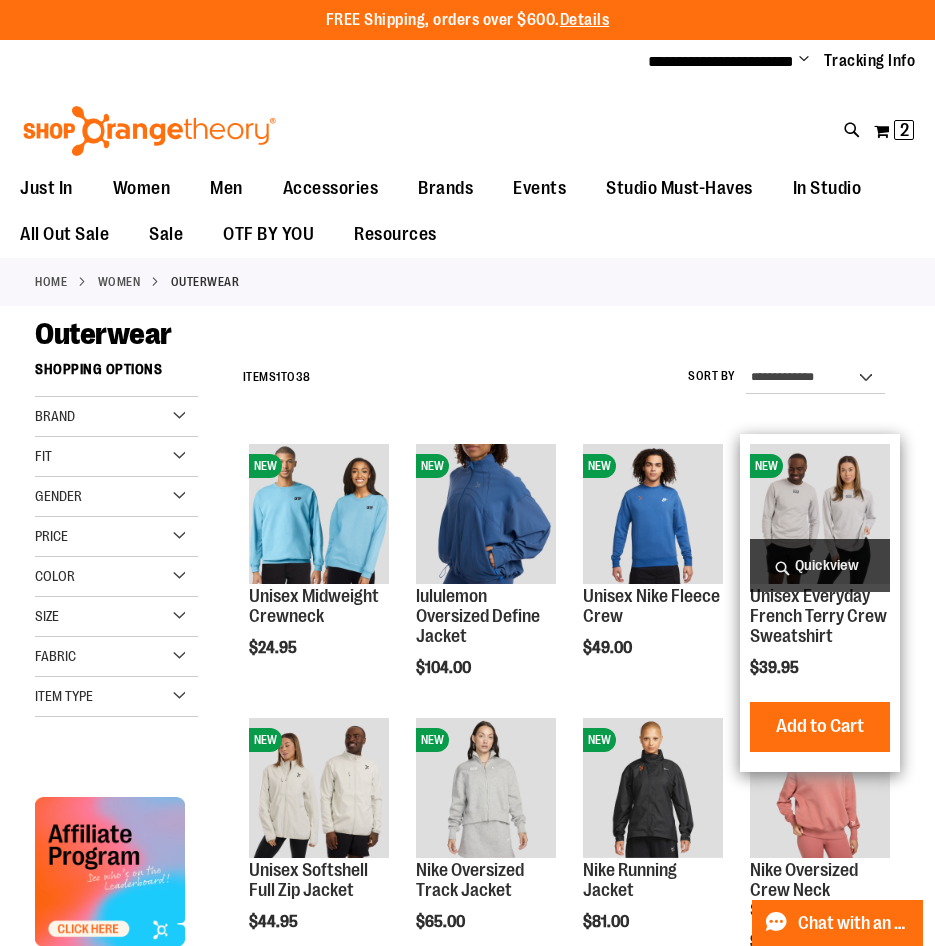 click on "Quickview" at bounding box center (820, 565) 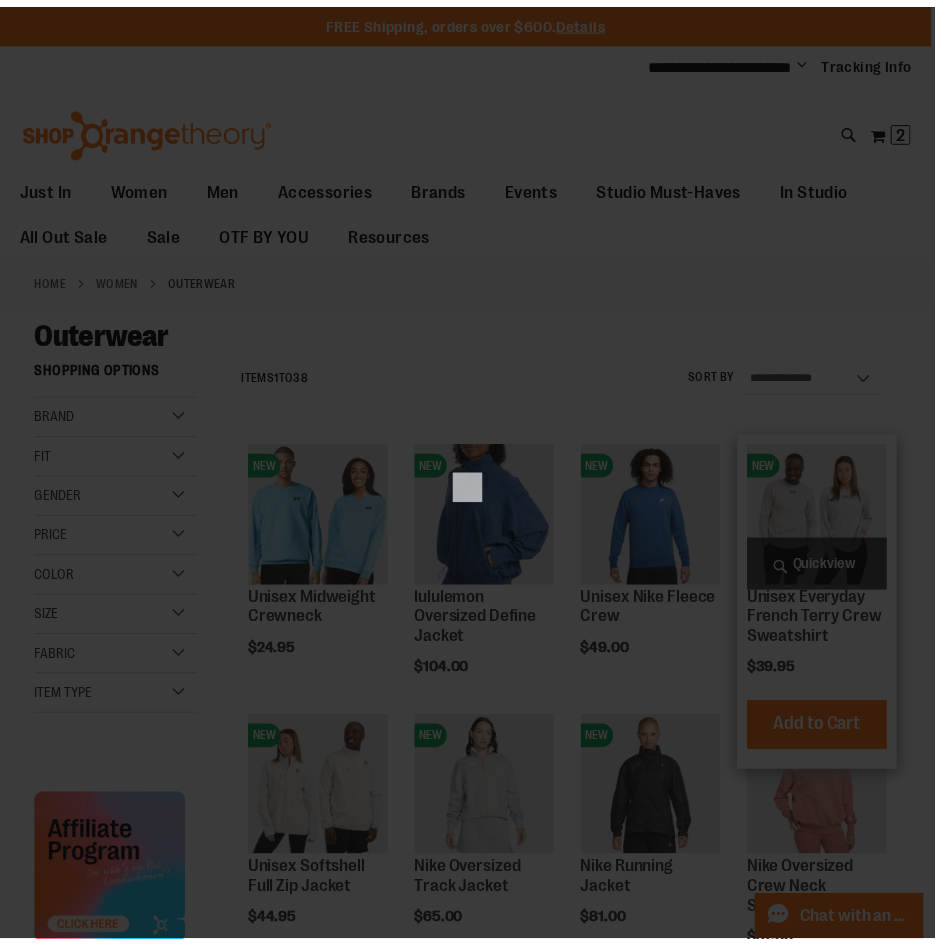 scroll, scrollTop: 0, scrollLeft: 0, axis: both 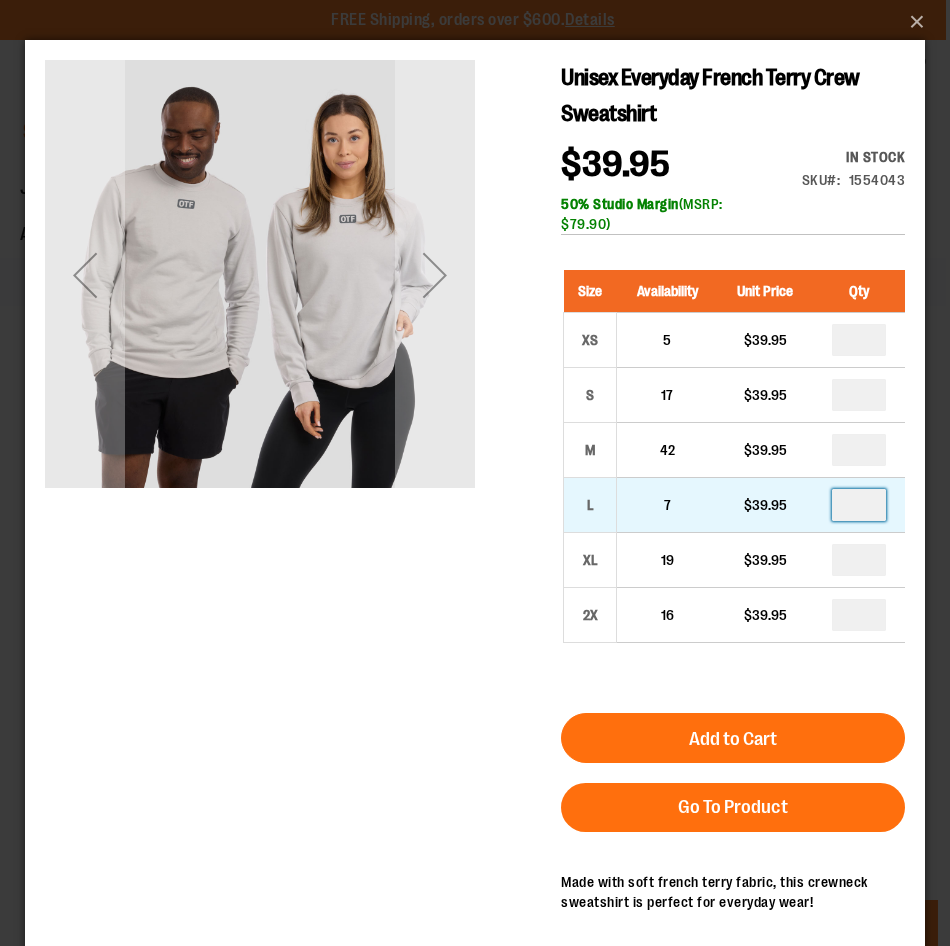 click at bounding box center (859, 505) 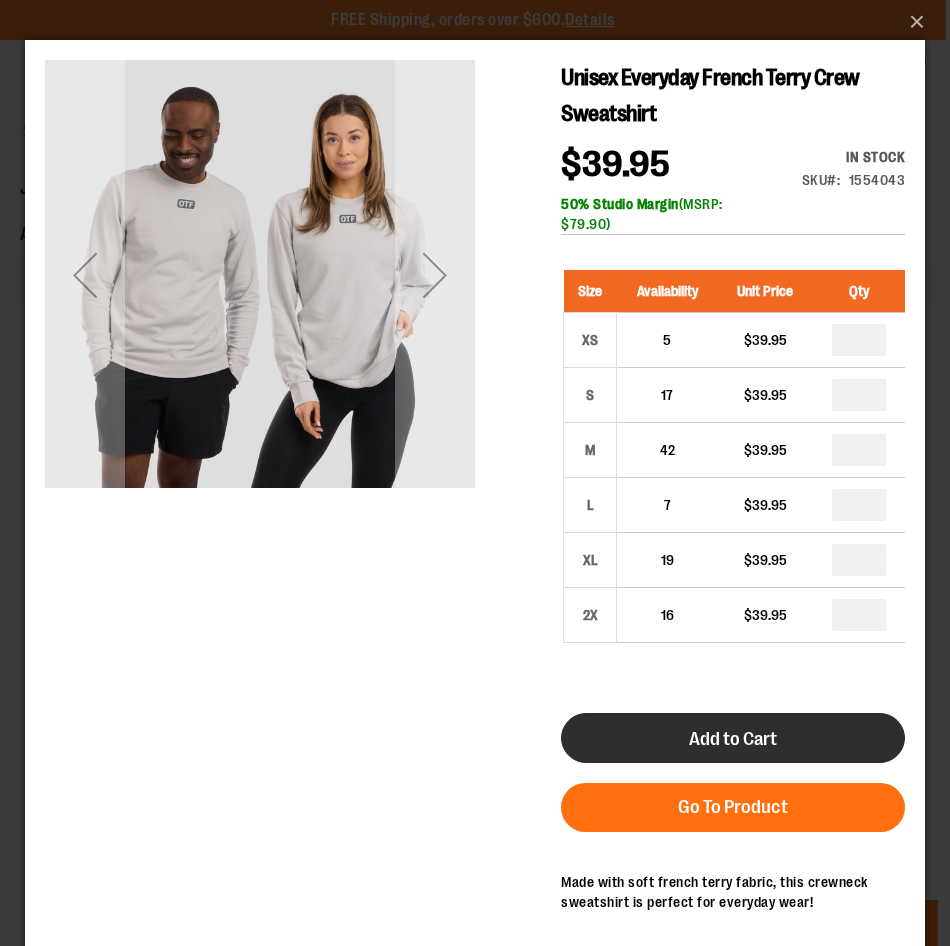 click on "Add to Cart" at bounding box center (733, 739) 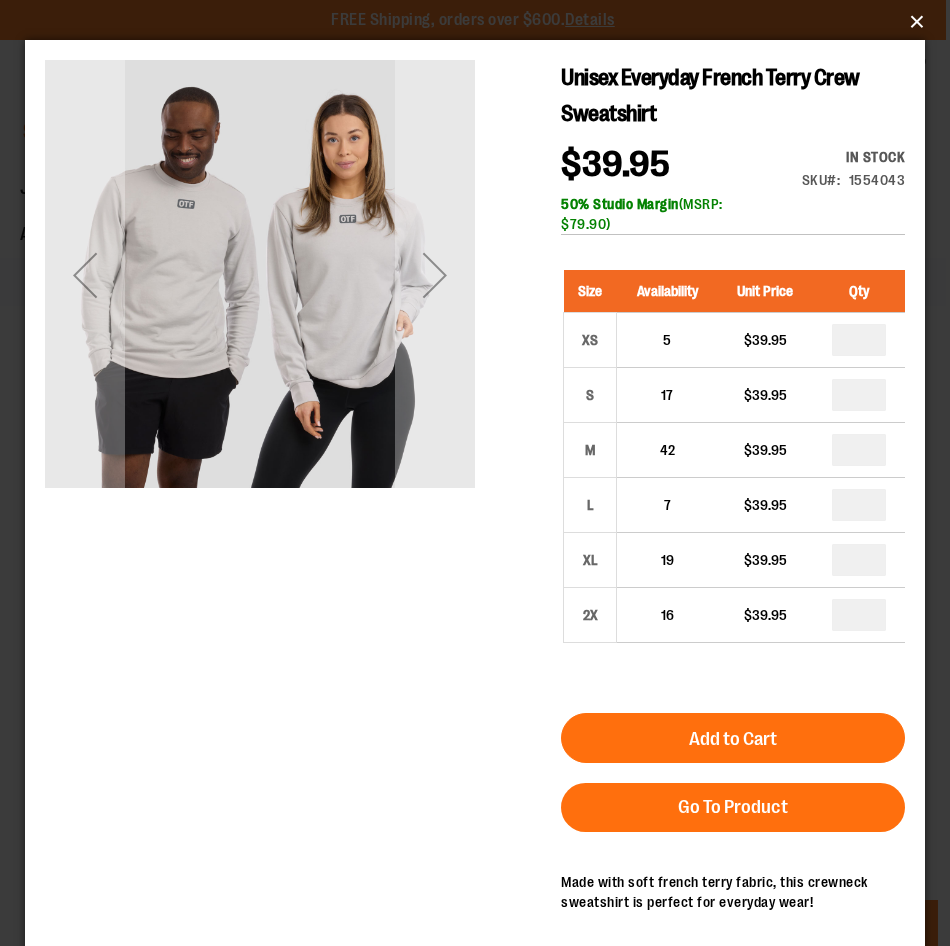 click on "×" at bounding box center (481, 22) 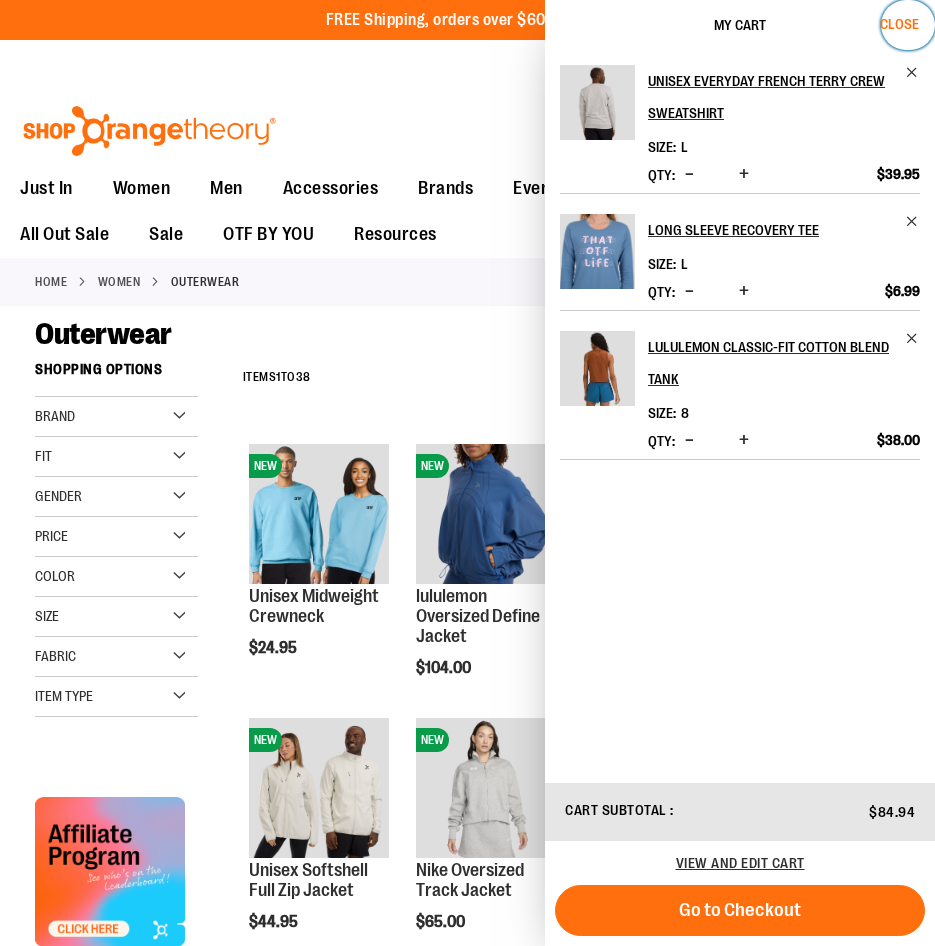click on "Close" at bounding box center (908, 25) 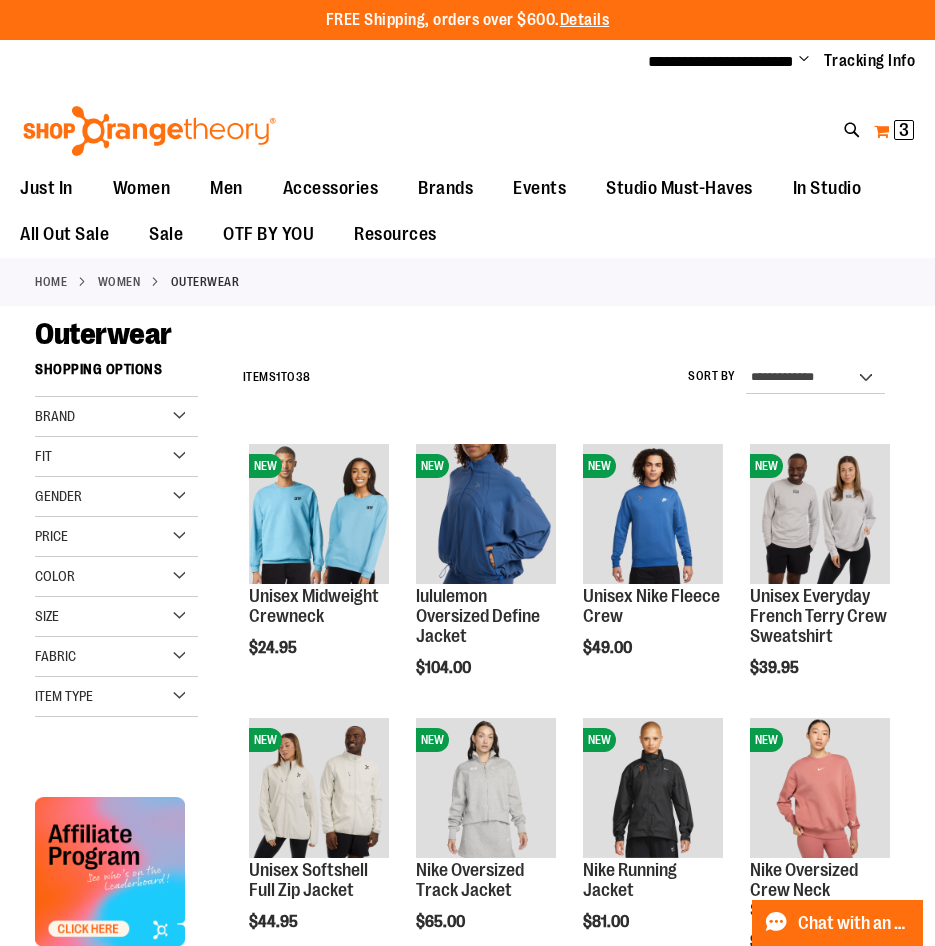 click on "My Cart
3
3
items" at bounding box center (894, 131) 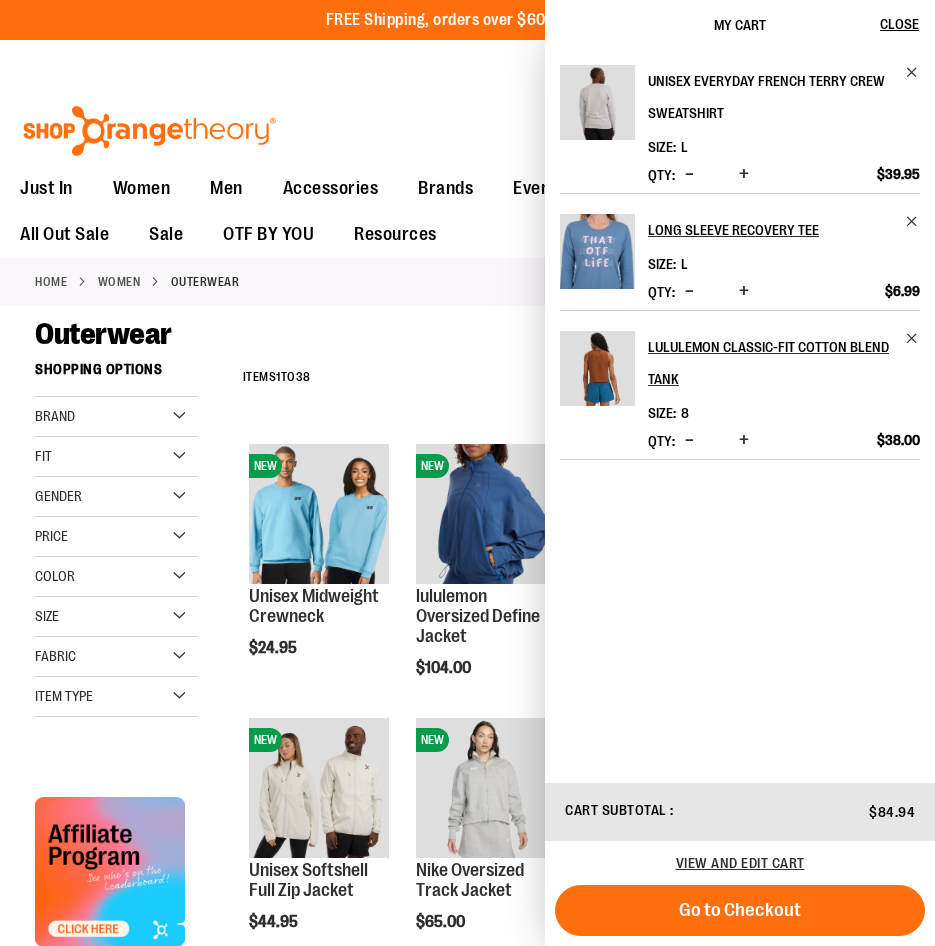 click on "Unisex Everyday French Terry Crew Sweatshirt" at bounding box center [784, 97] 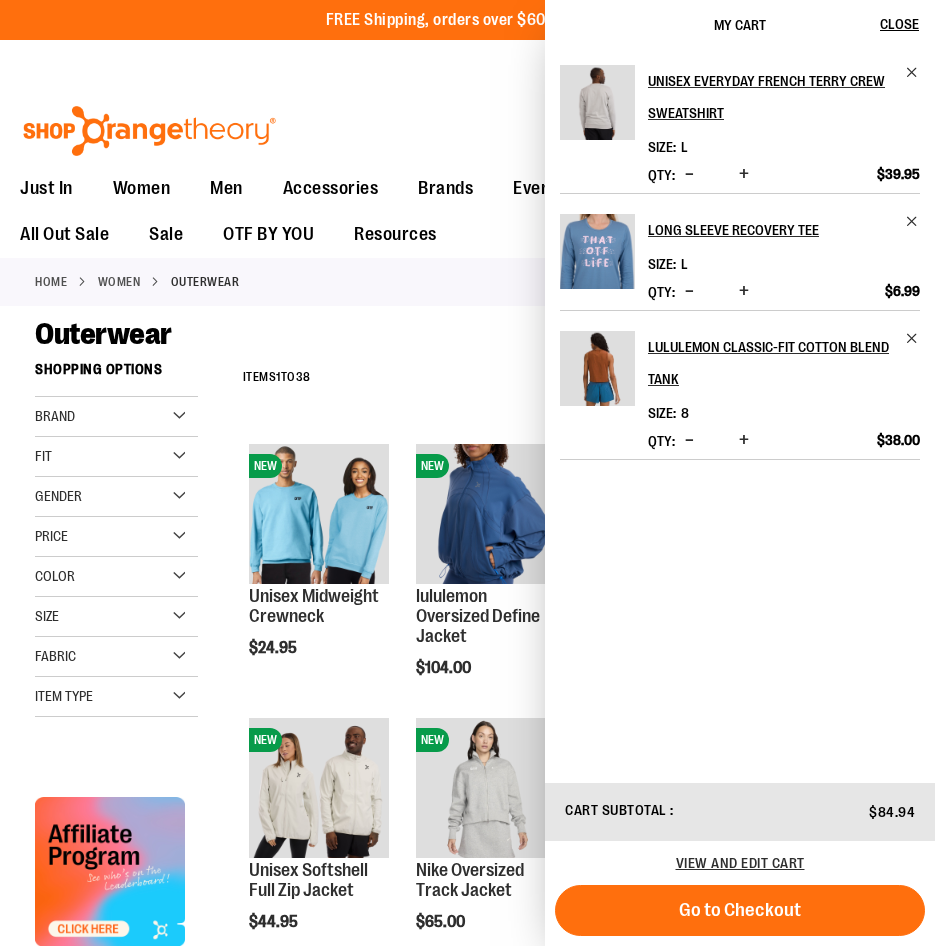 click on "Toggle Nav
Search
Popular Suggestions
Advanced Search" at bounding box center [467, 125] 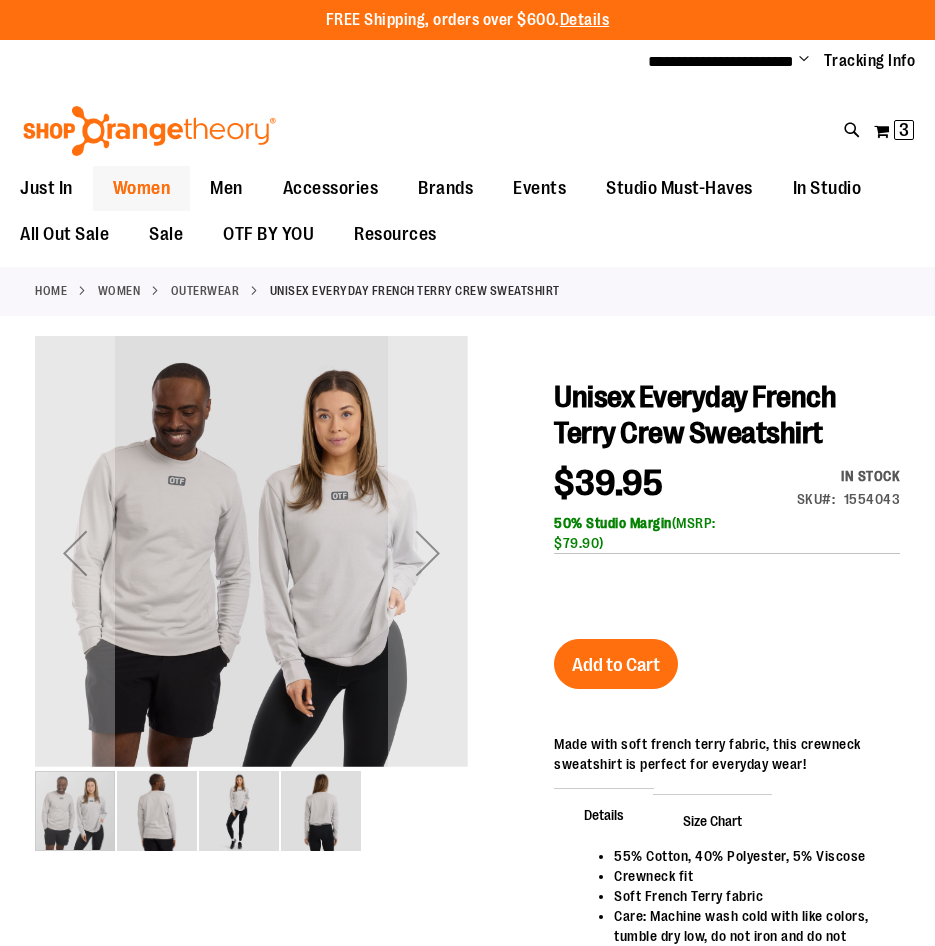 scroll, scrollTop: 0, scrollLeft: 0, axis: both 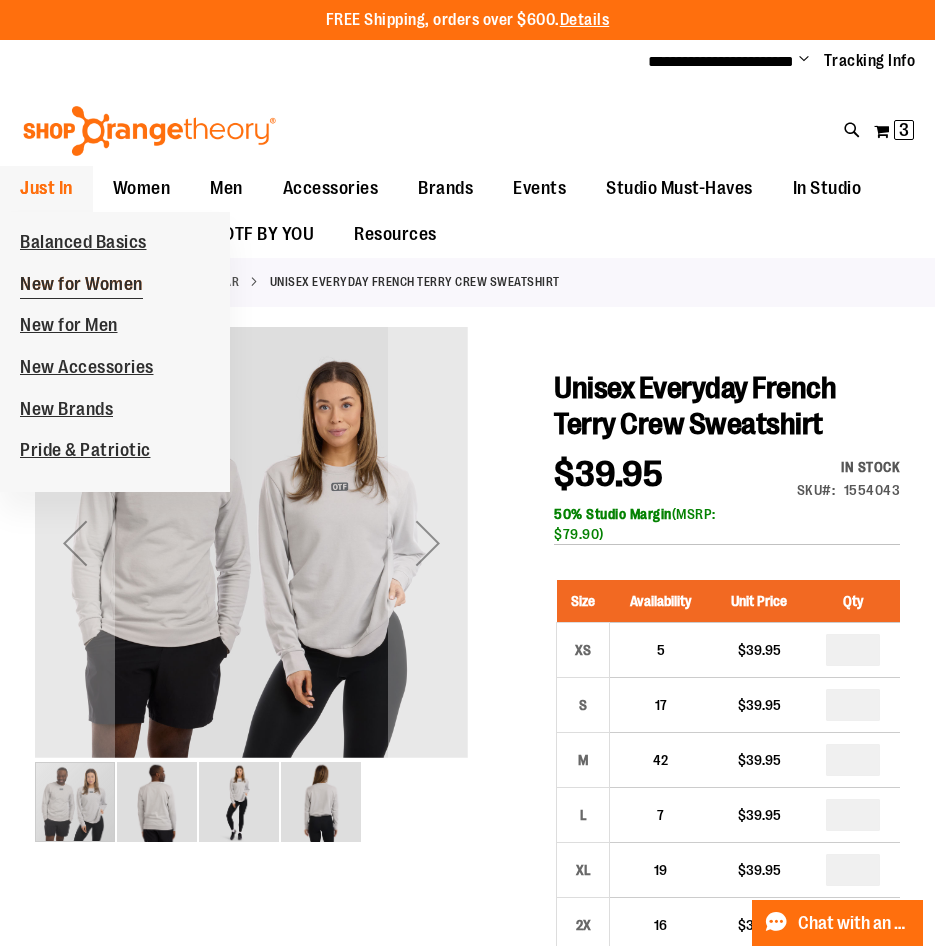 type on "**********" 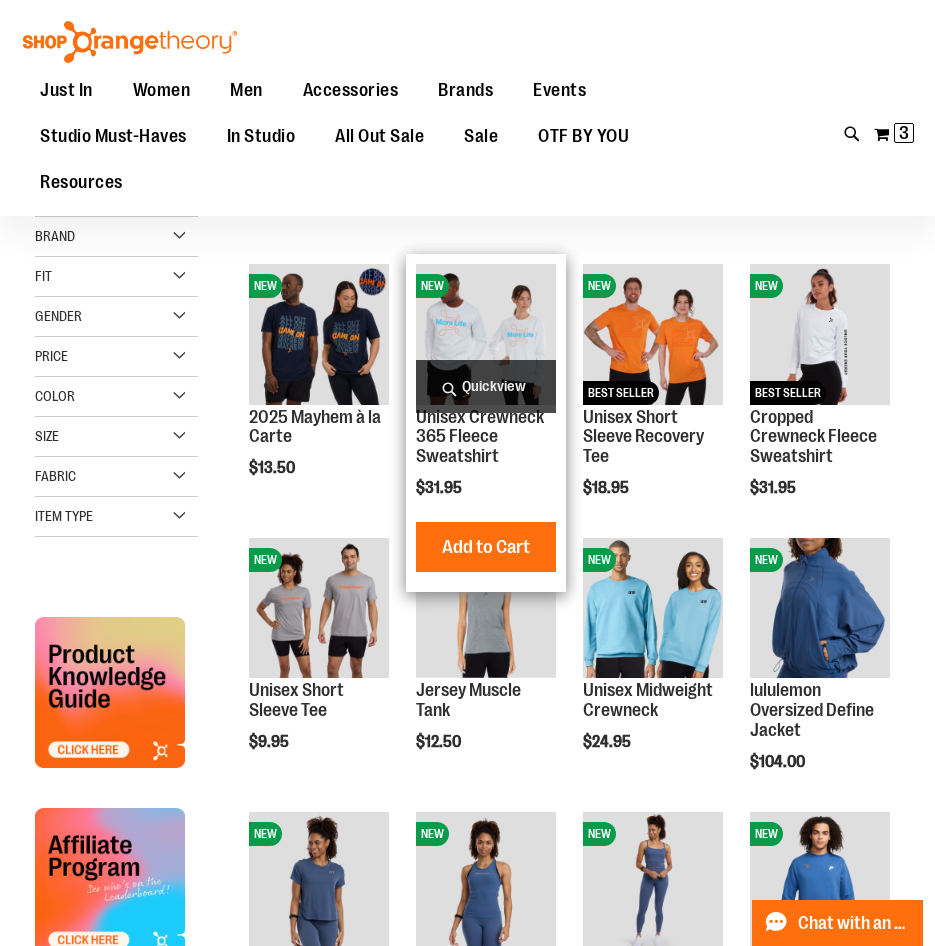 scroll, scrollTop: 199, scrollLeft: 0, axis: vertical 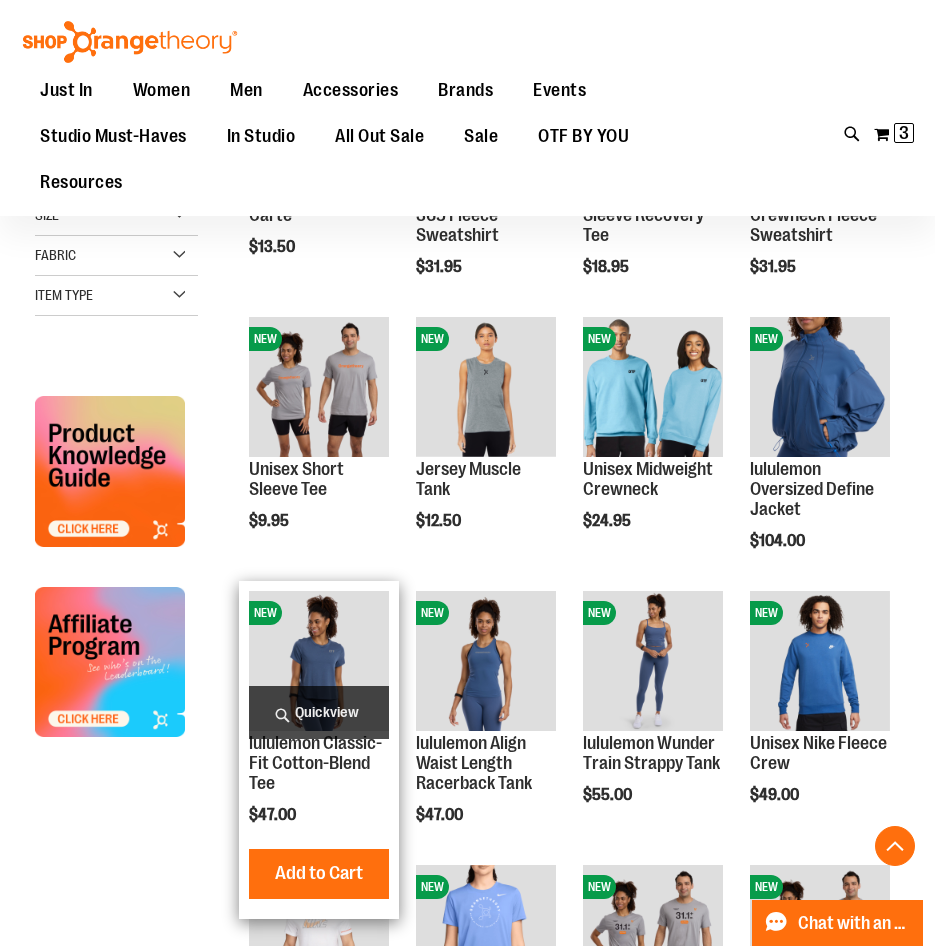type on "**********" 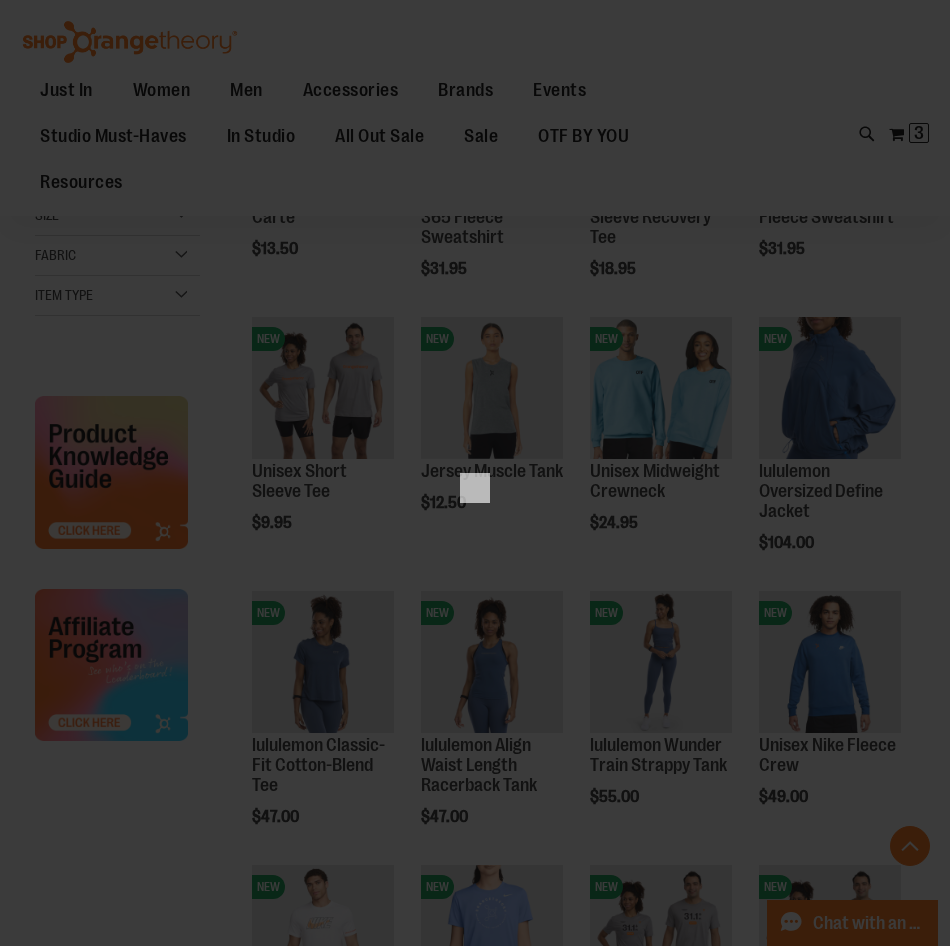 scroll, scrollTop: 0, scrollLeft: 0, axis: both 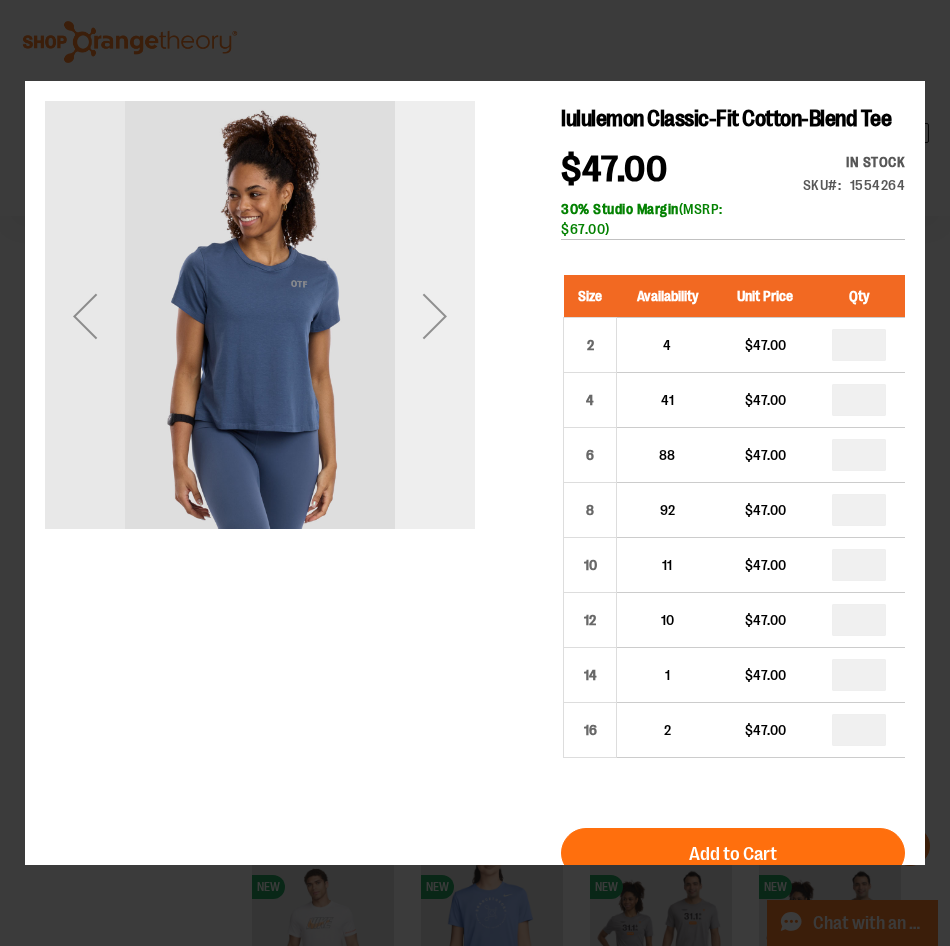 click at bounding box center [435, 315] 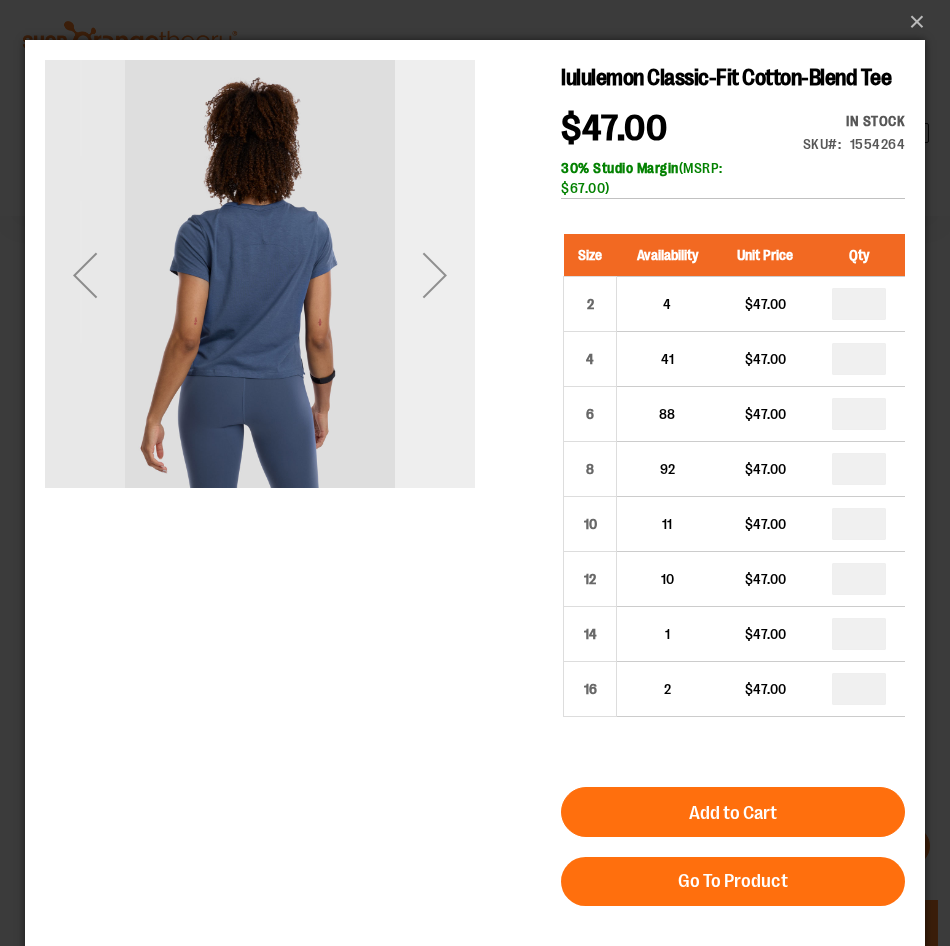 click at bounding box center (435, 275) 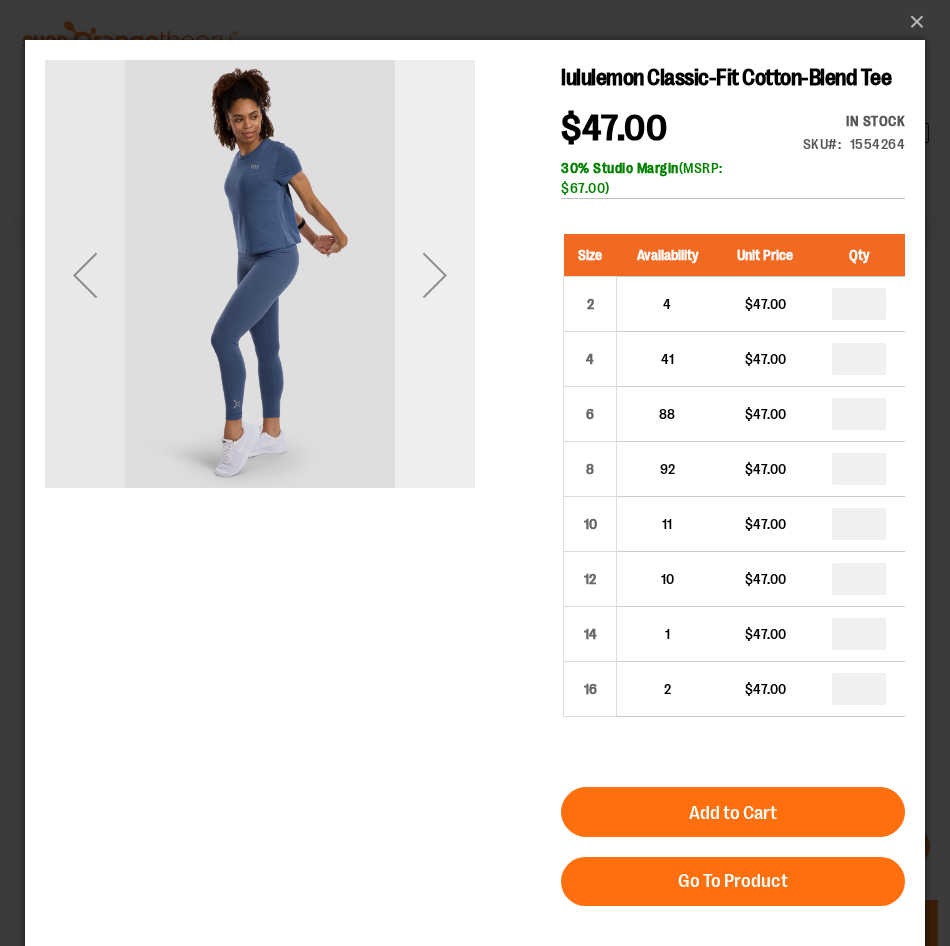 click at bounding box center [435, 275] 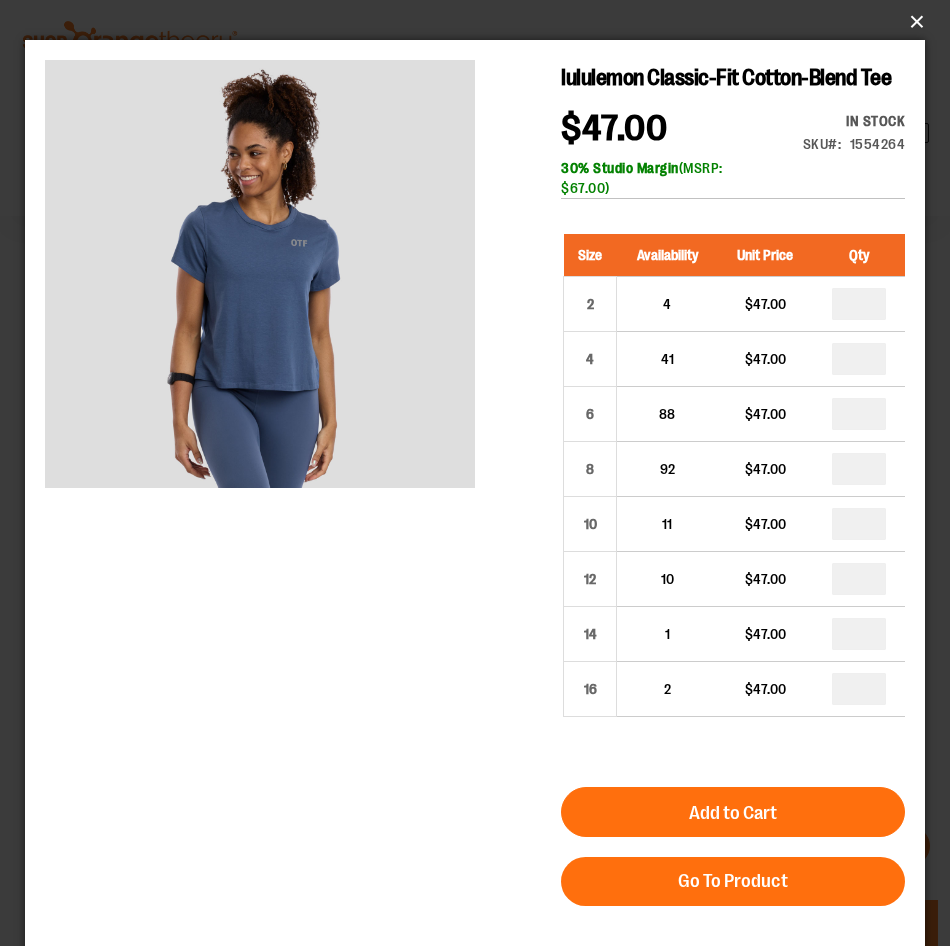 click on "×" at bounding box center (481, 22) 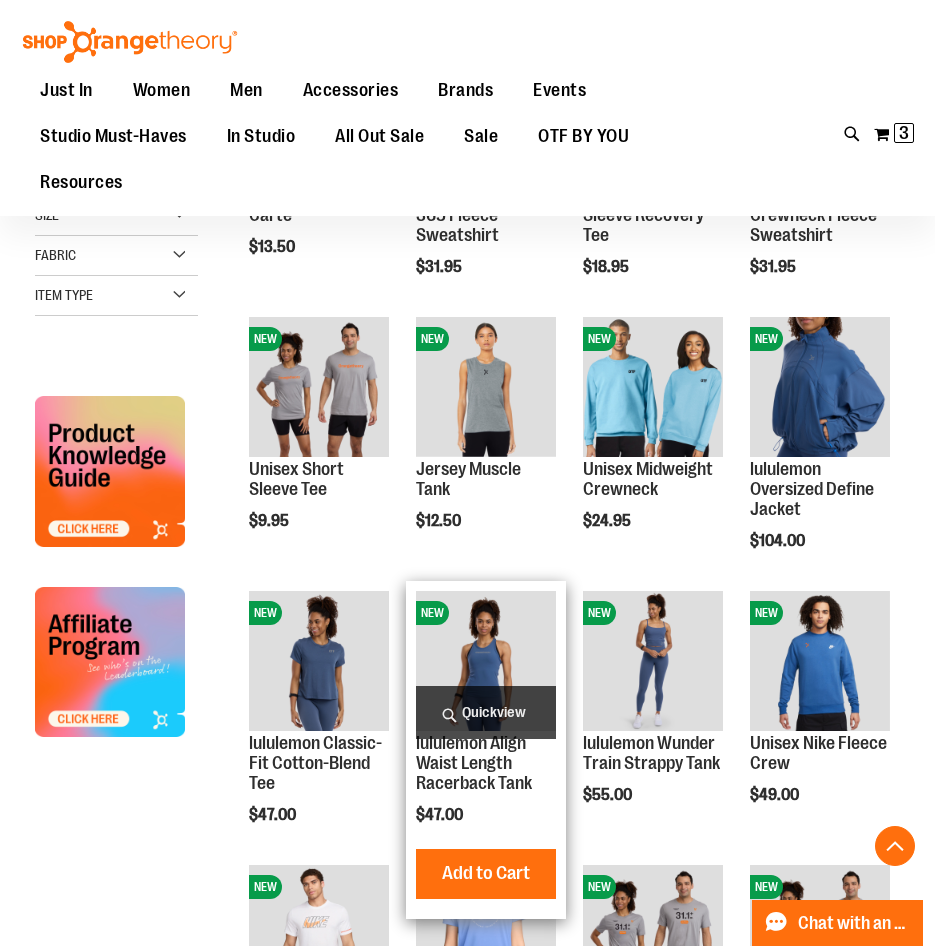 click on "Quickview" at bounding box center (486, 712) 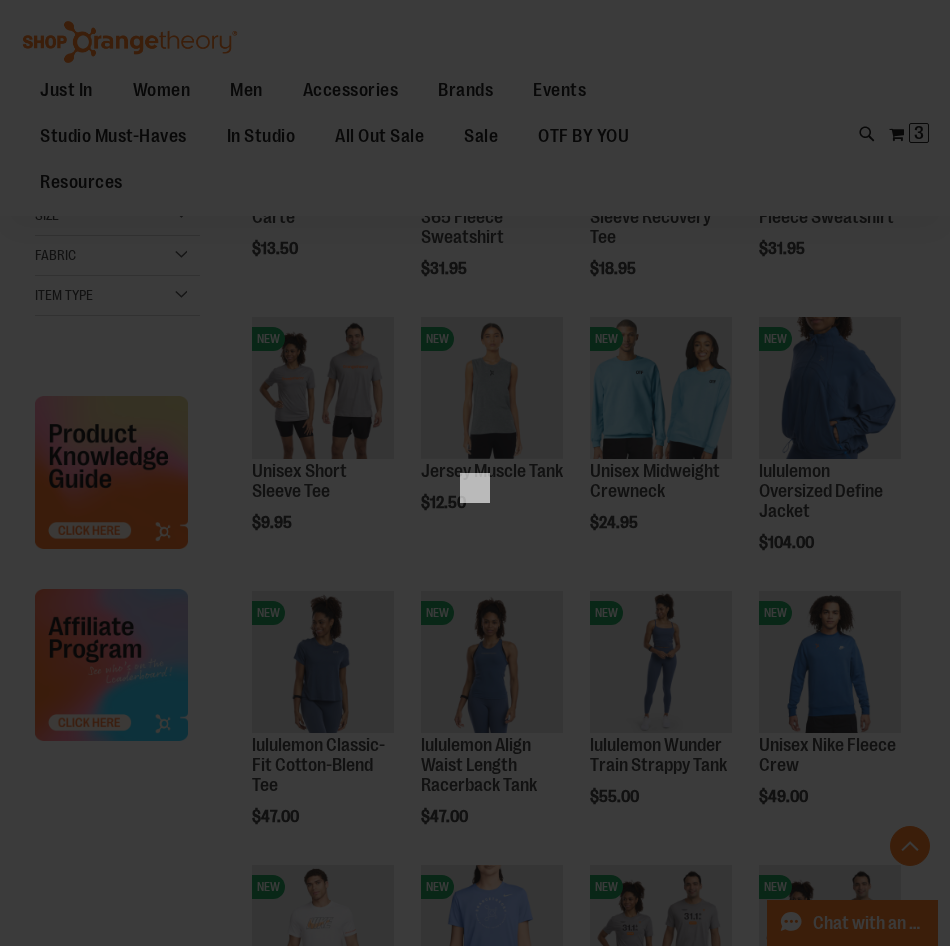 scroll, scrollTop: 0, scrollLeft: 0, axis: both 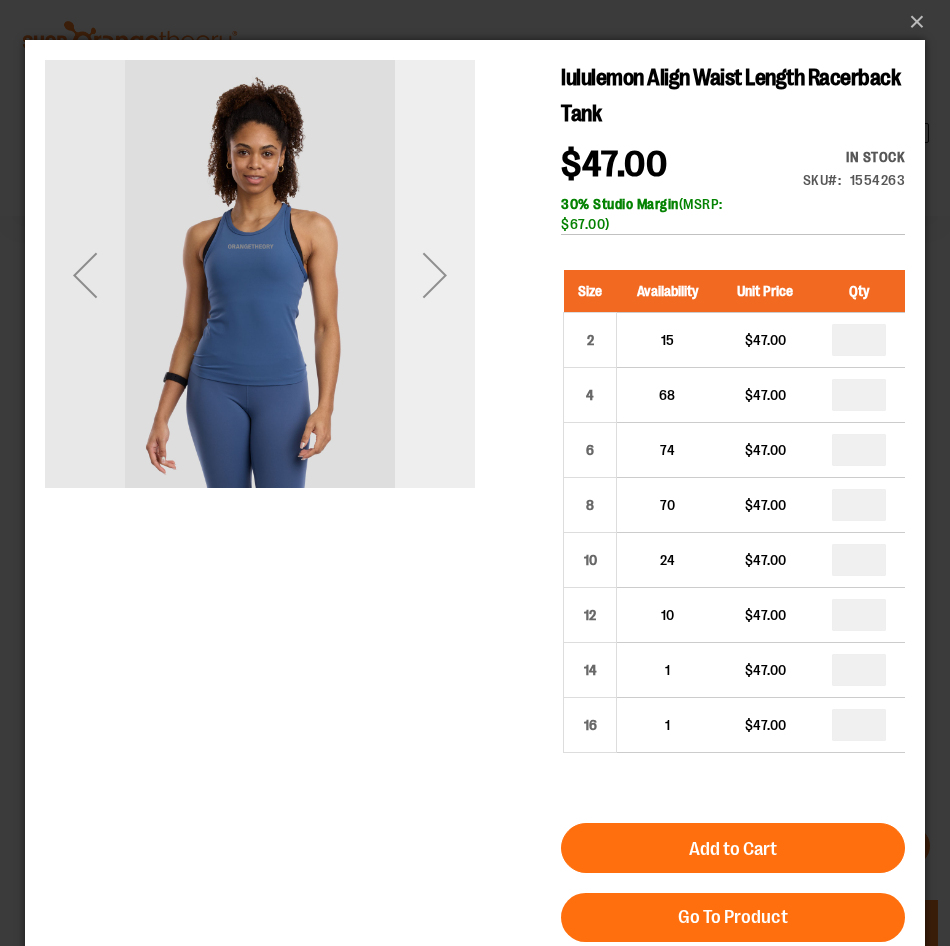 click at bounding box center (435, 275) 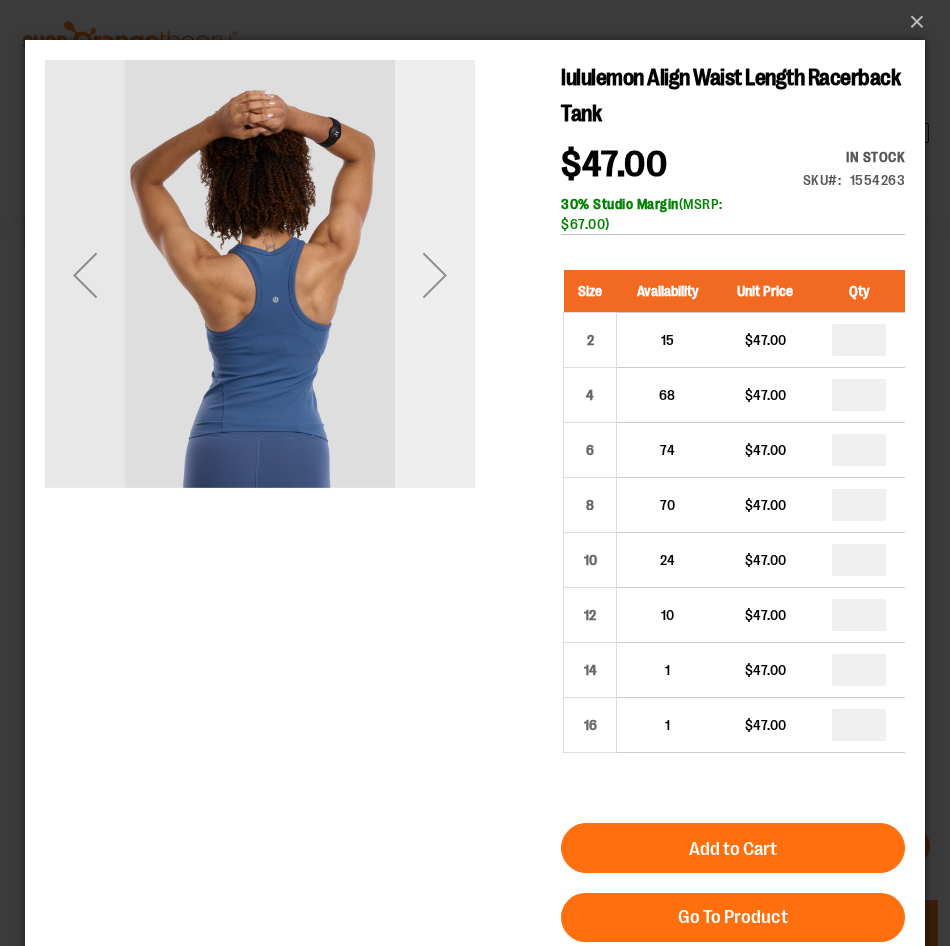 click at bounding box center [435, 275] 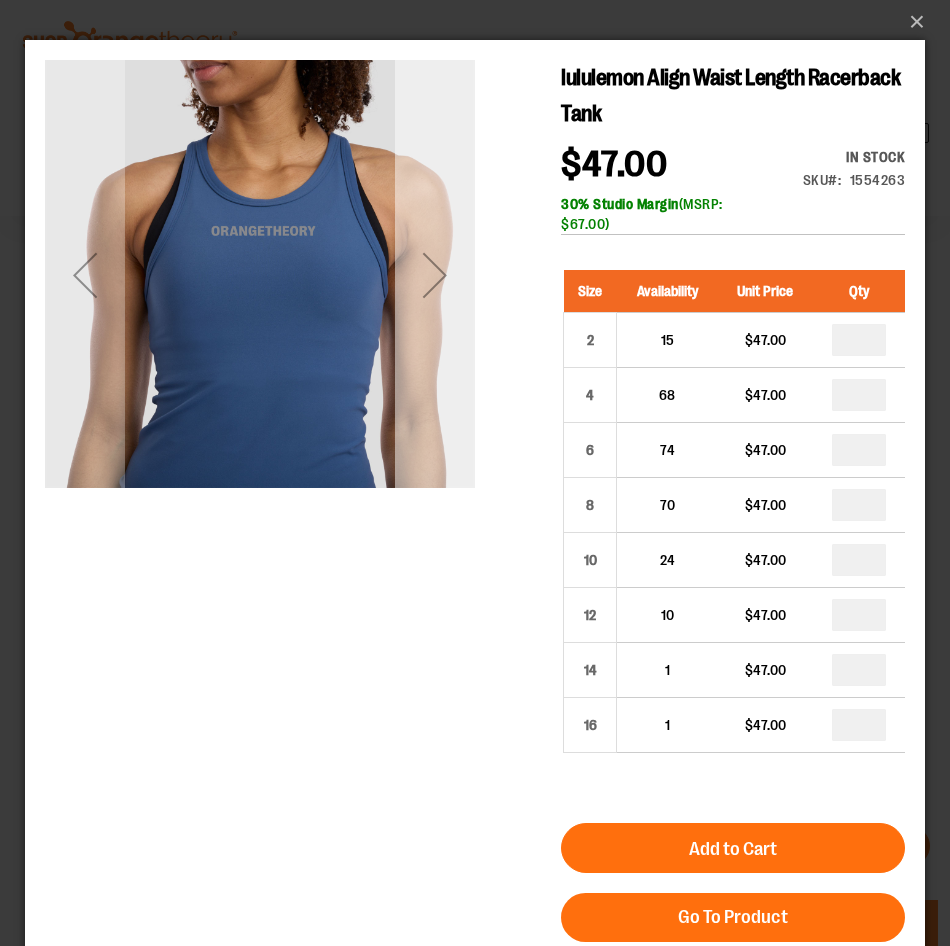 click at bounding box center (435, 275) 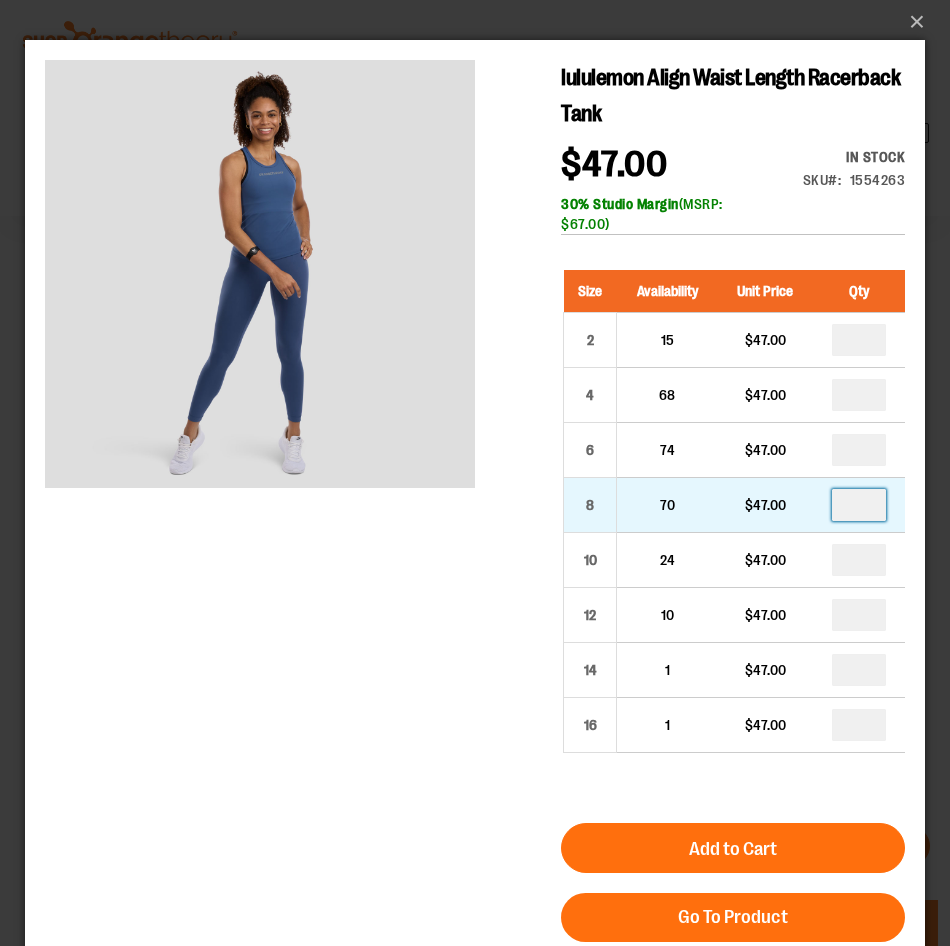 click at bounding box center (859, 505) 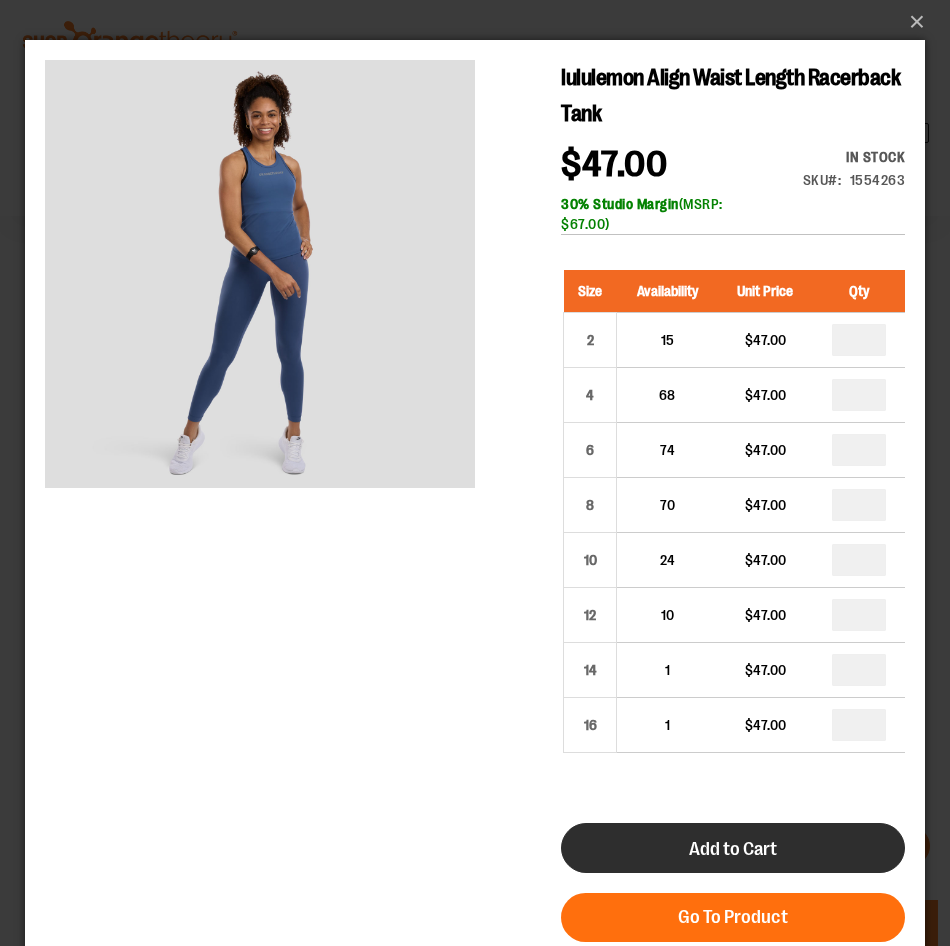 click on "Add to Cart" at bounding box center (733, 848) 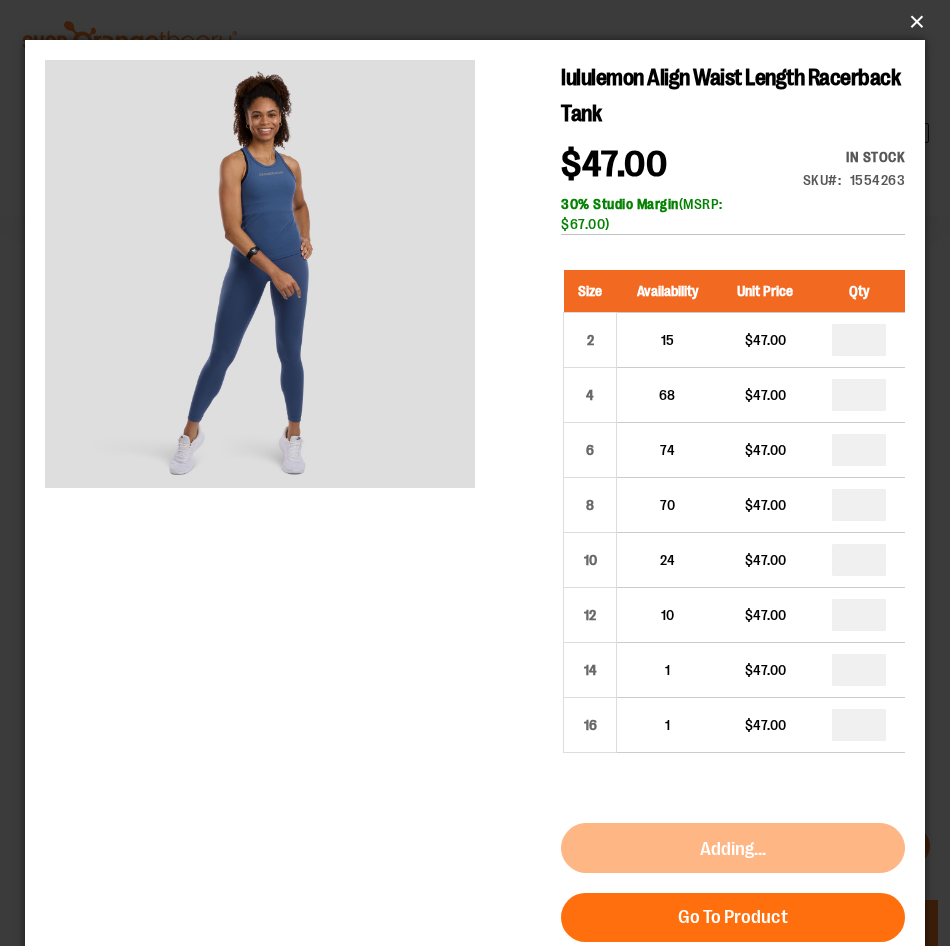click on "×" at bounding box center [481, 22] 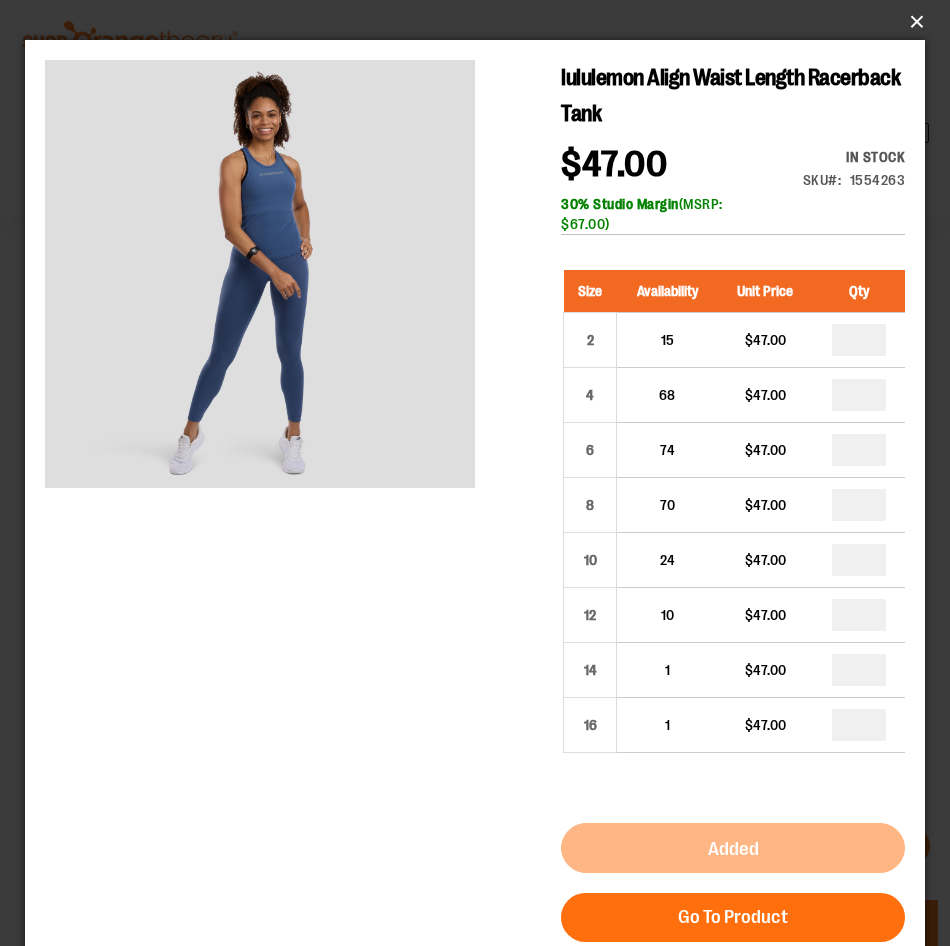click on "×" at bounding box center [481, 22] 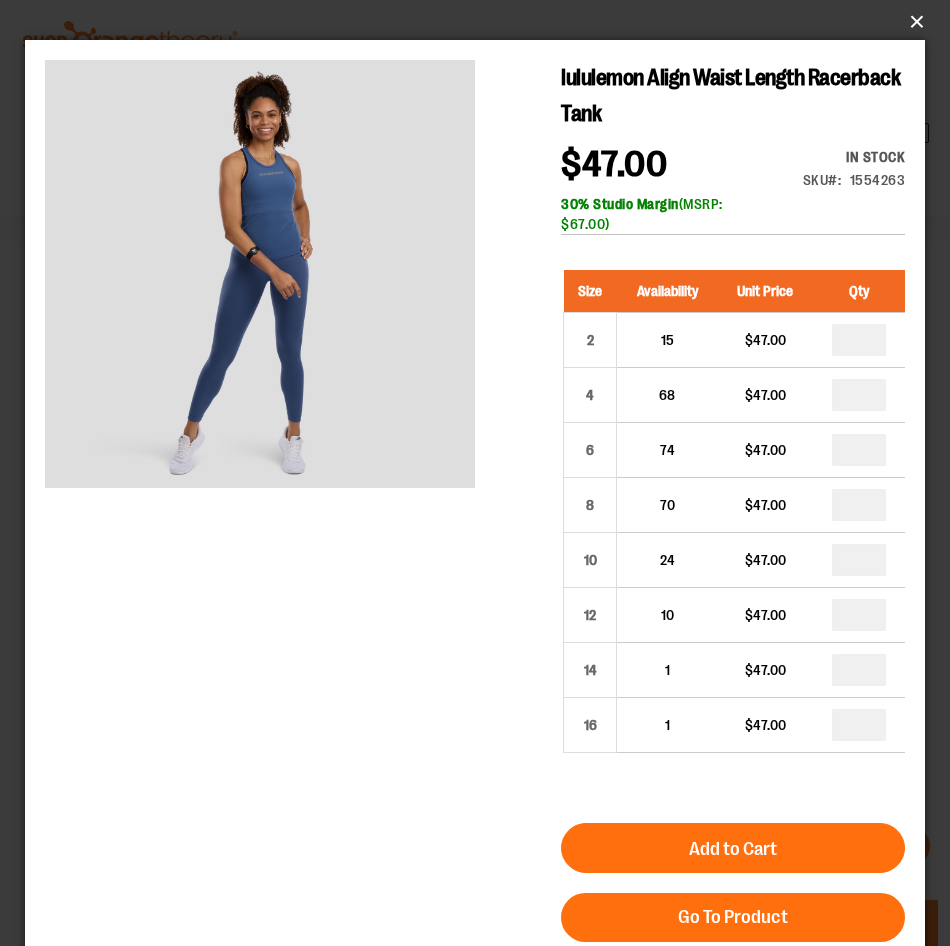 click on "×" at bounding box center (481, 22) 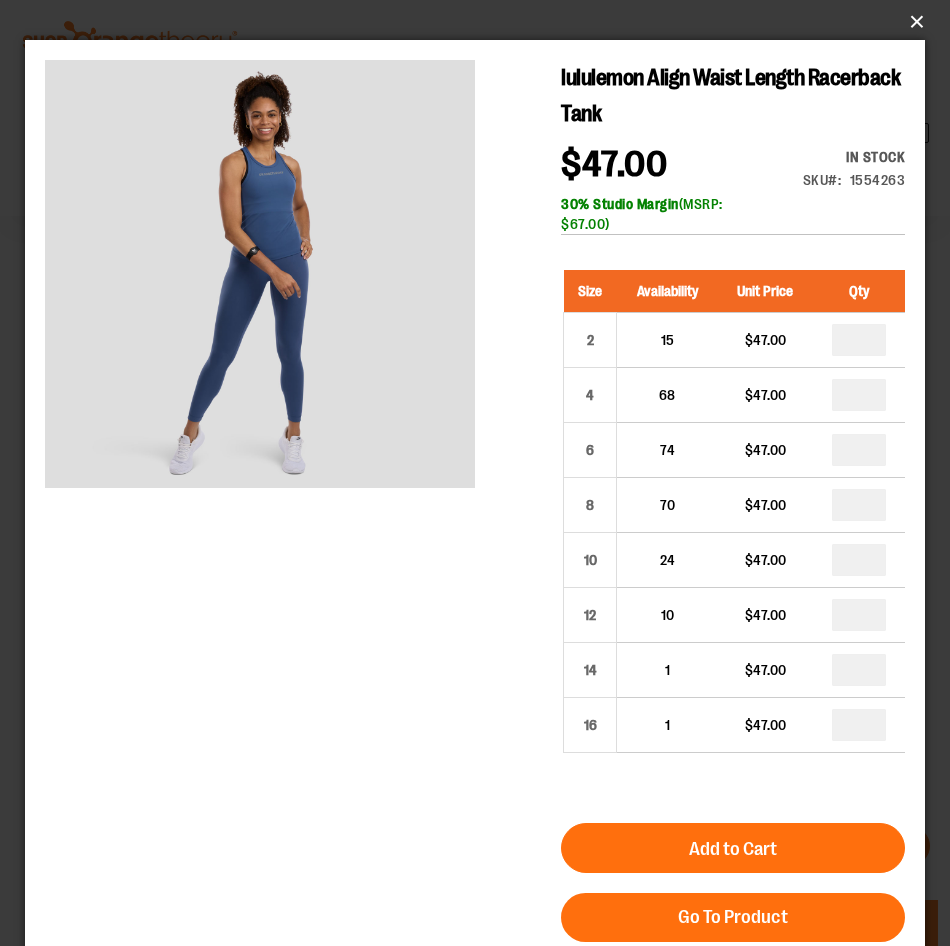click on "×" at bounding box center [481, 22] 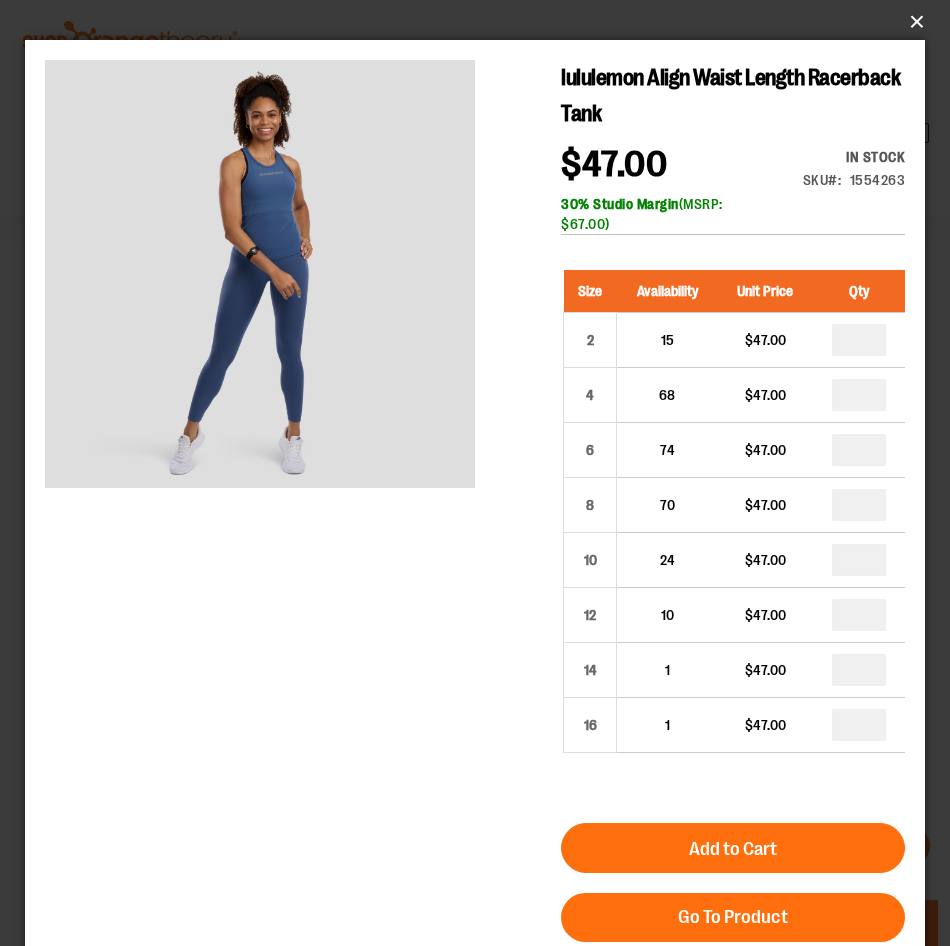 click on "×" at bounding box center (481, 22) 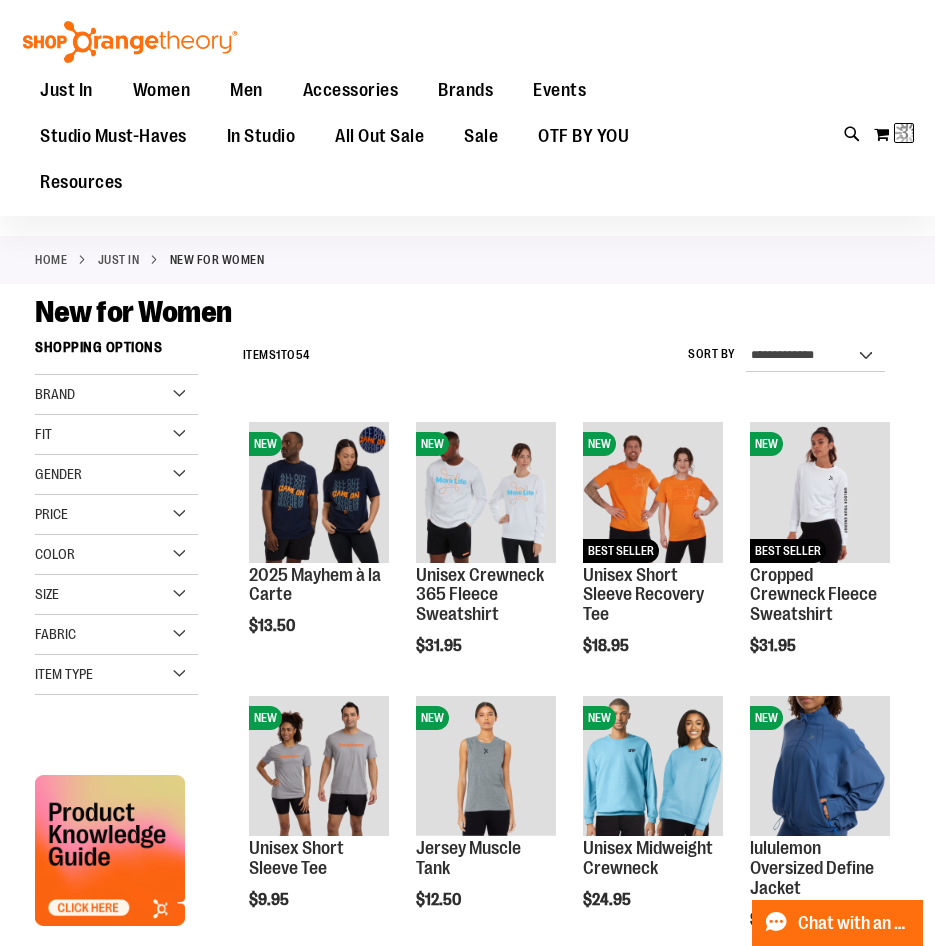 scroll, scrollTop: 0, scrollLeft: 0, axis: both 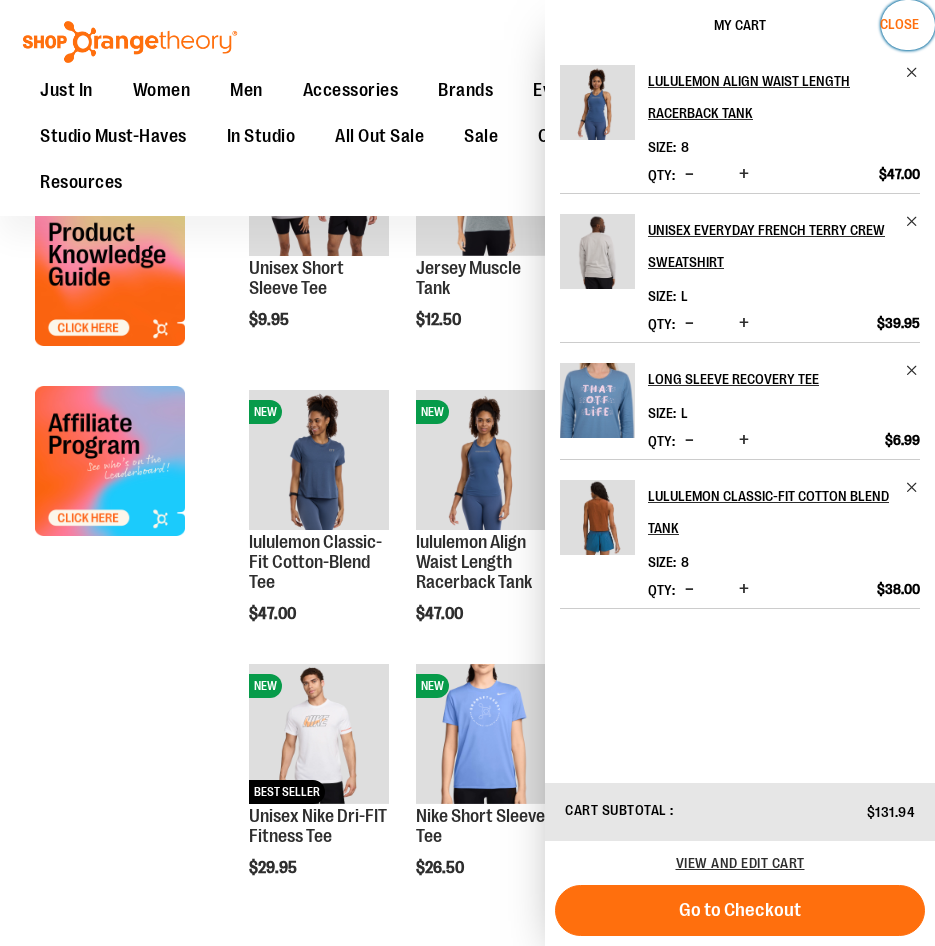 click on "Close" at bounding box center (908, 25) 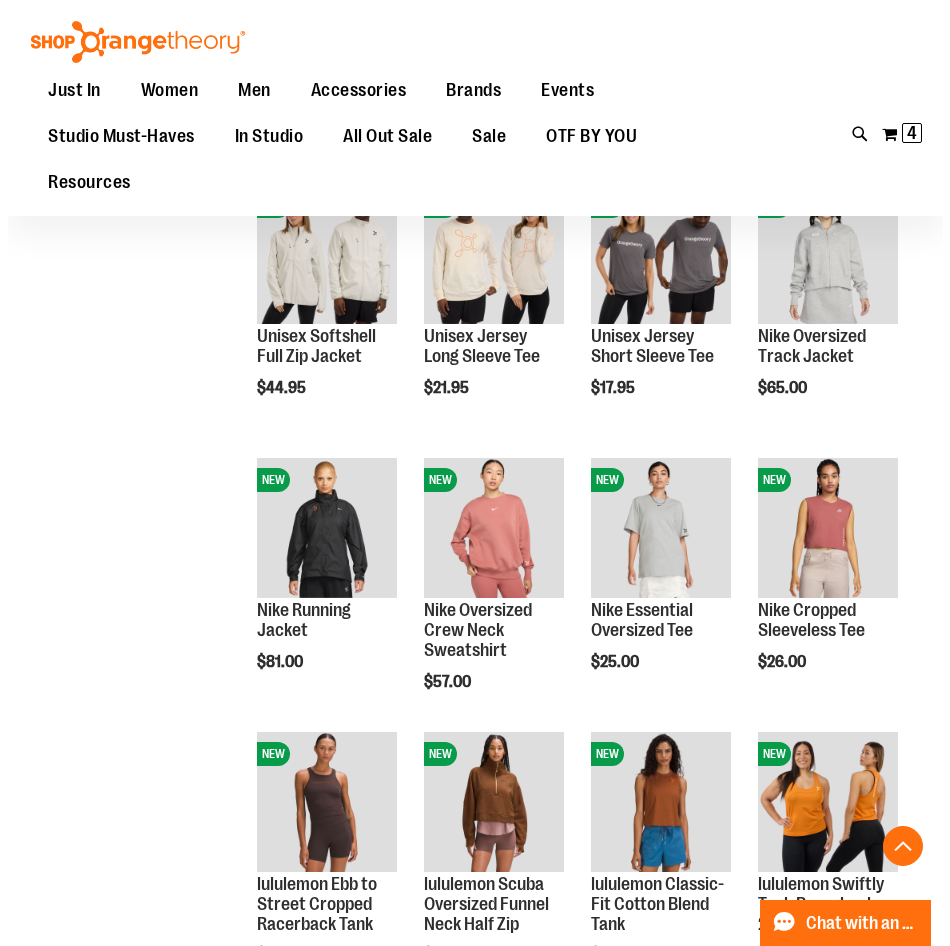 scroll, scrollTop: 1700, scrollLeft: 0, axis: vertical 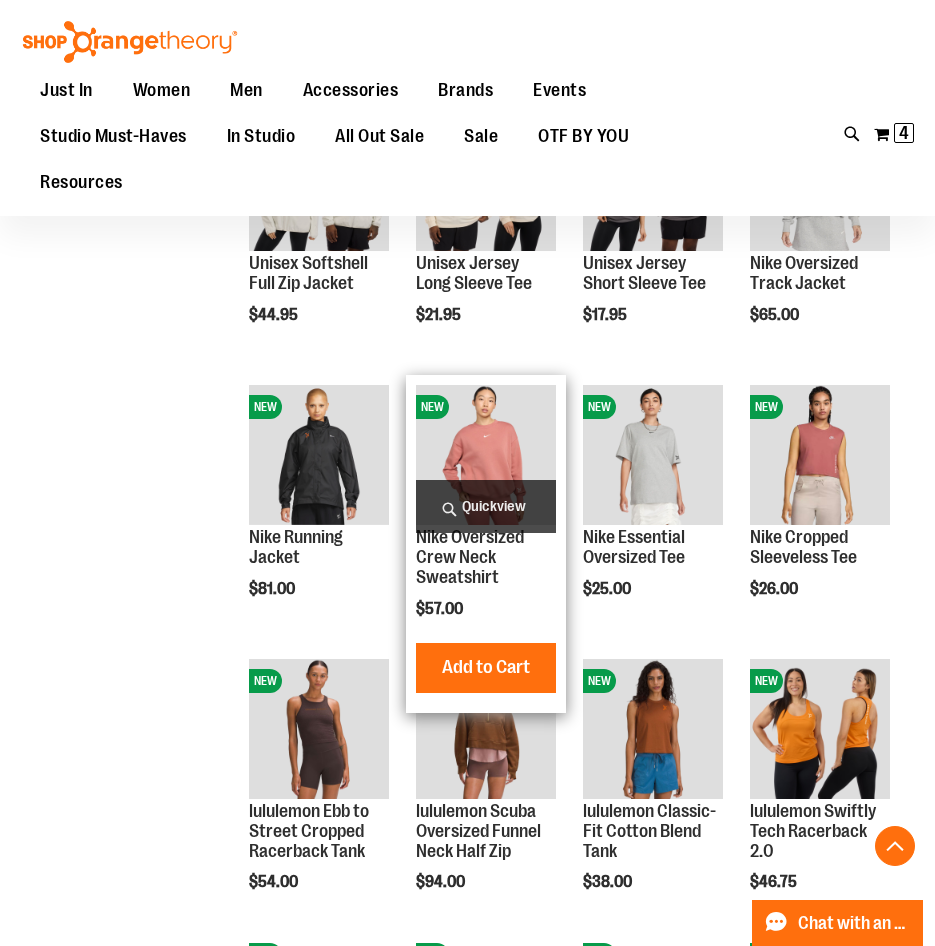 click on "Quickview" at bounding box center [486, 506] 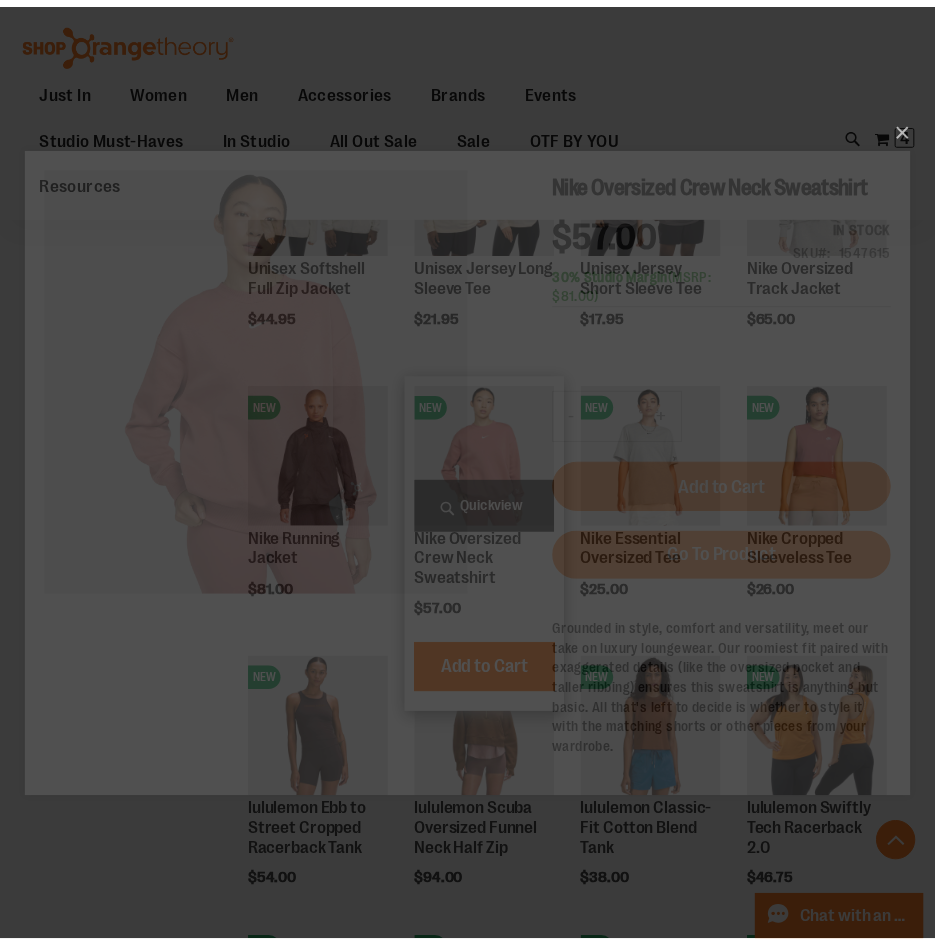 scroll, scrollTop: 0, scrollLeft: 0, axis: both 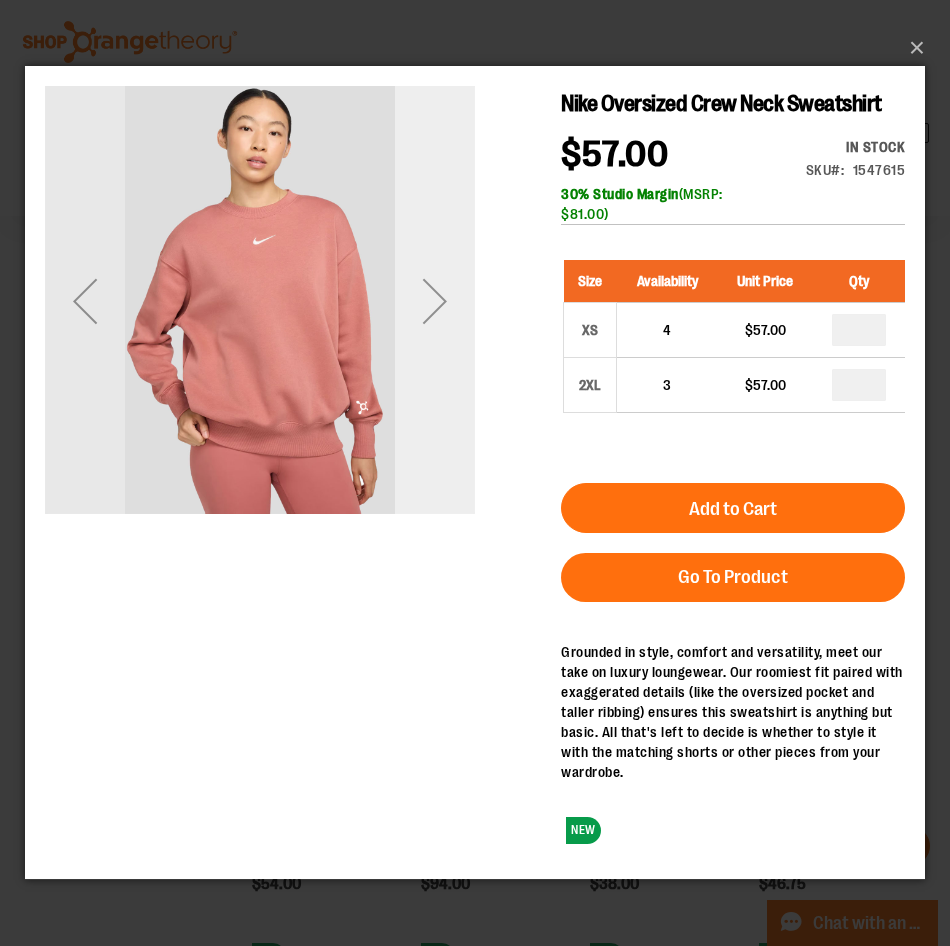 click at bounding box center [435, 301] 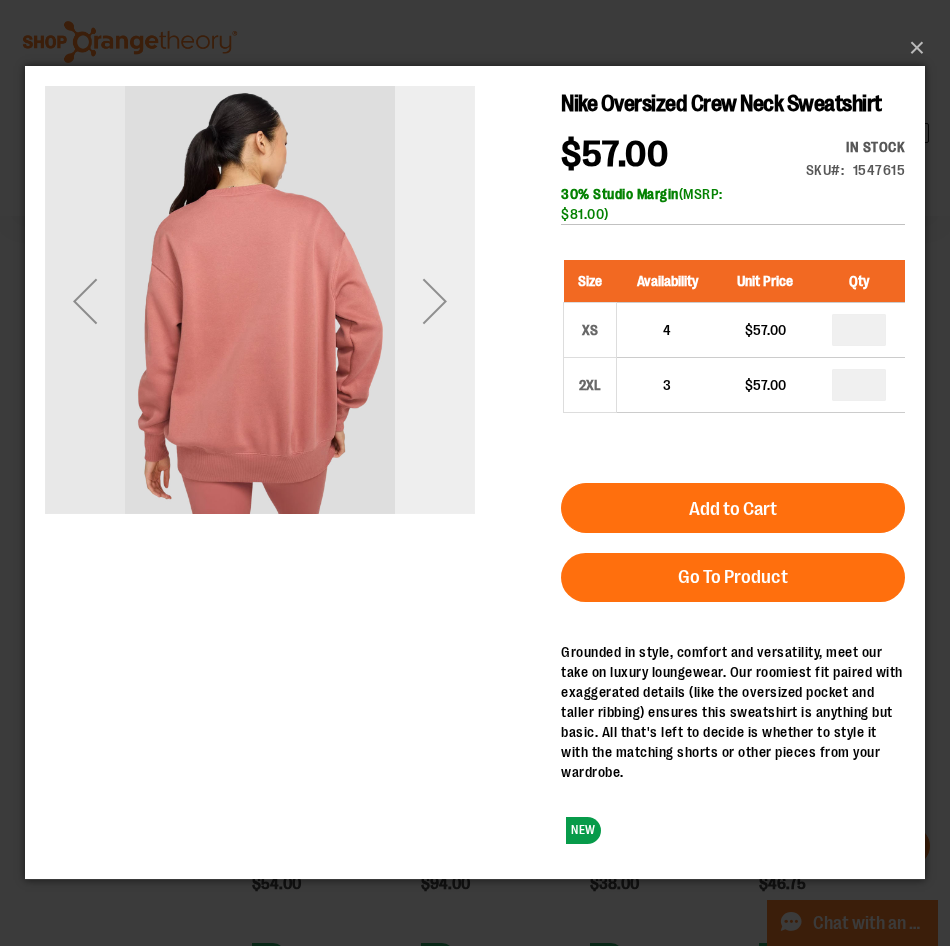 click at bounding box center [435, 301] 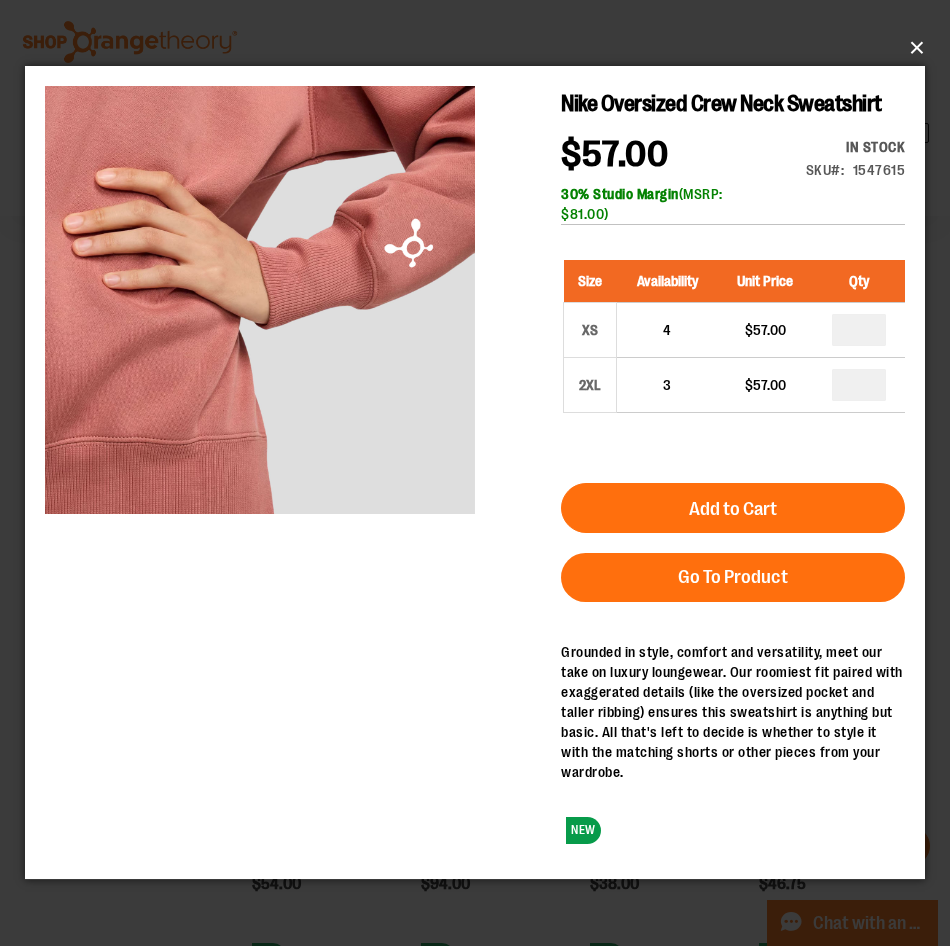 click on "×" at bounding box center [481, 48] 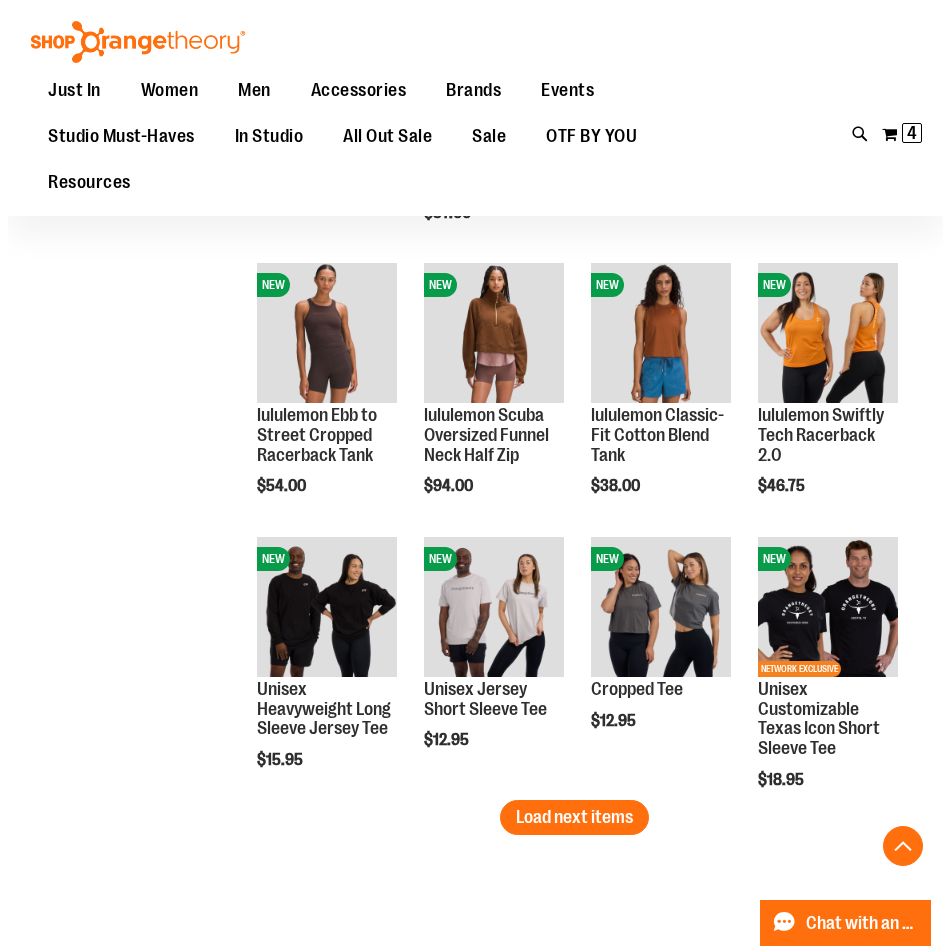 scroll, scrollTop: 2100, scrollLeft: 0, axis: vertical 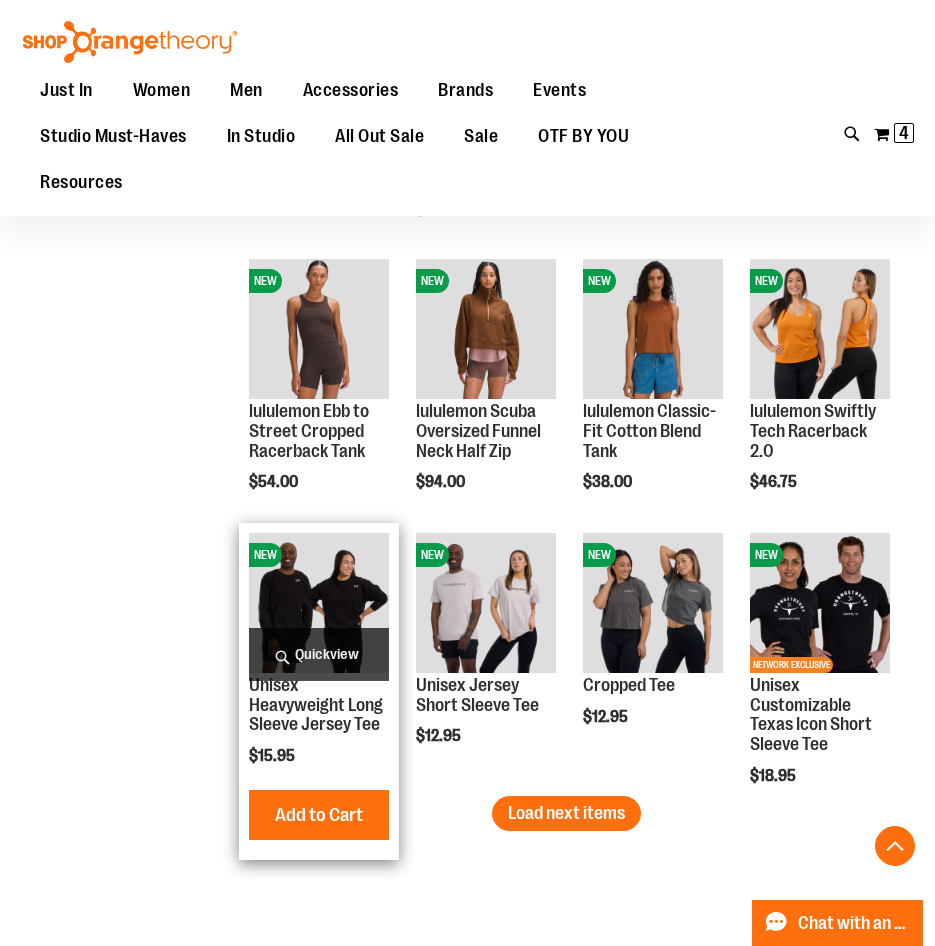 click on "Quickview" at bounding box center [319, 654] 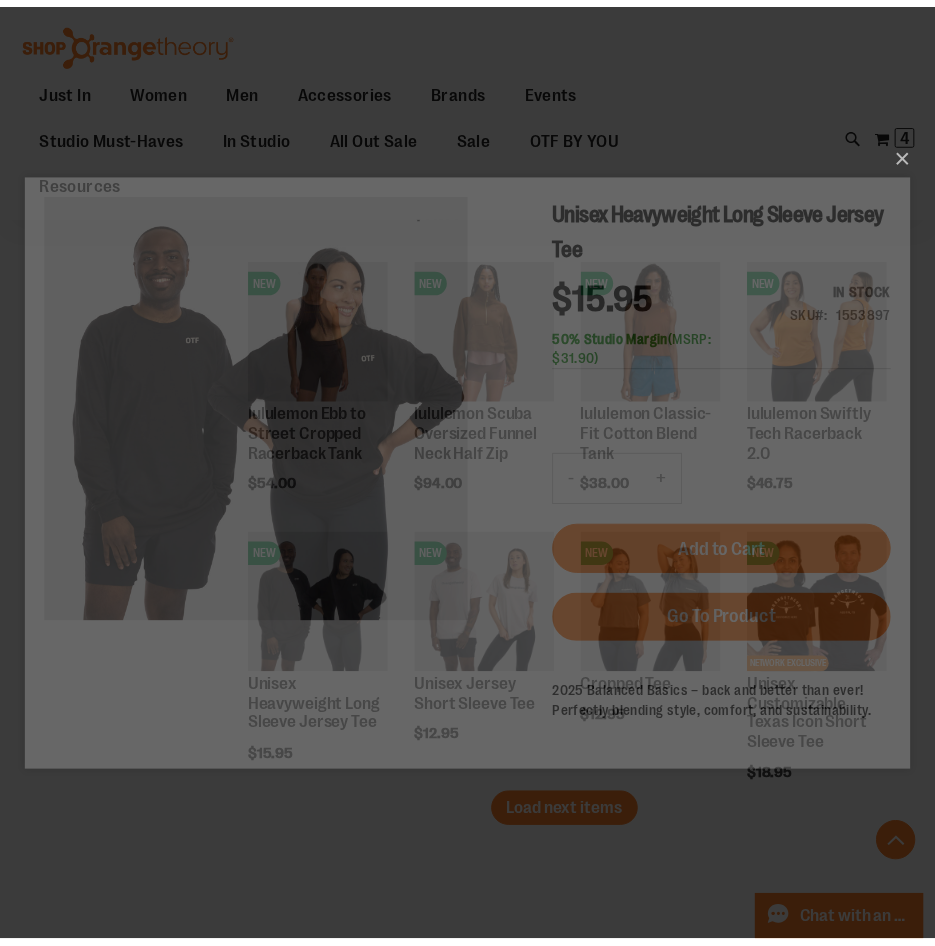 scroll, scrollTop: 0, scrollLeft: 0, axis: both 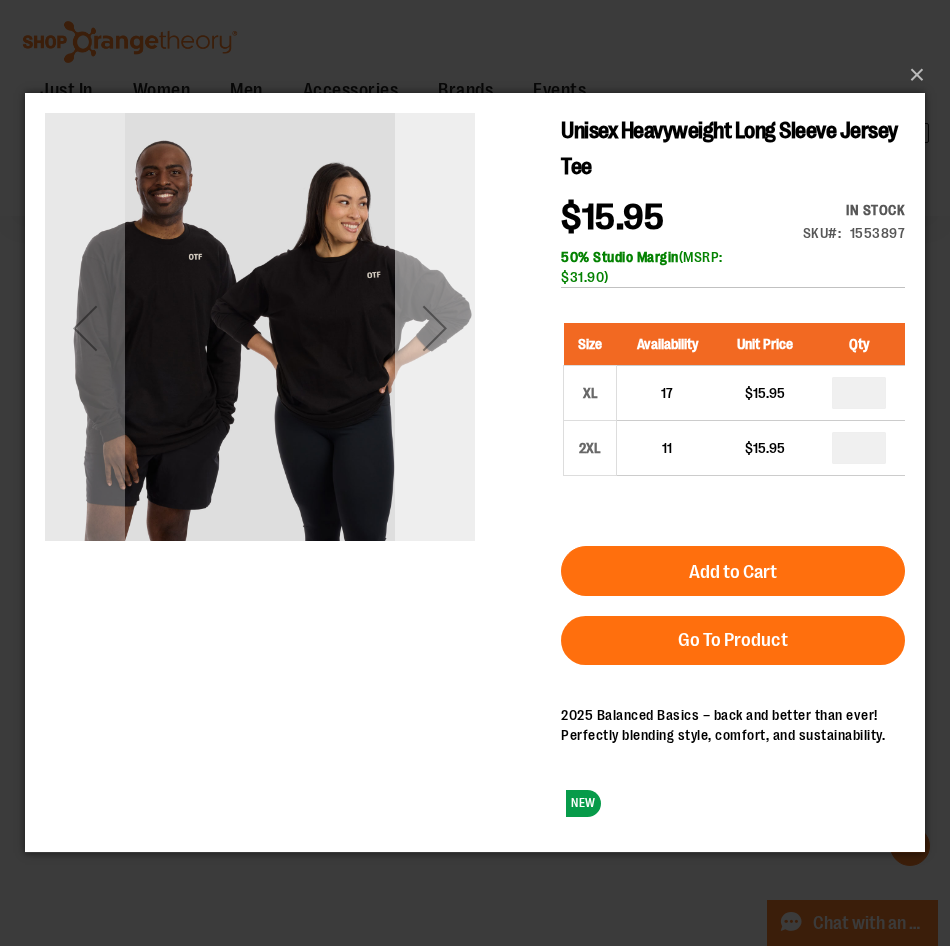 click at bounding box center [435, 328] 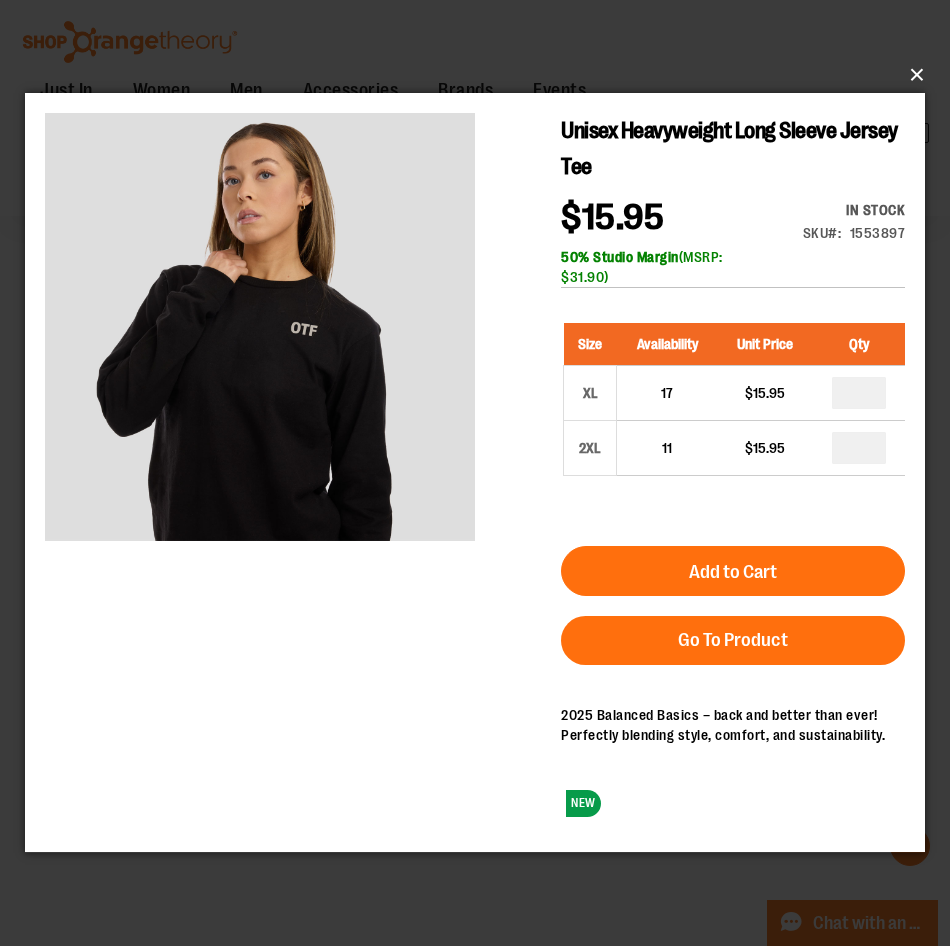 click on "×" at bounding box center [481, 75] 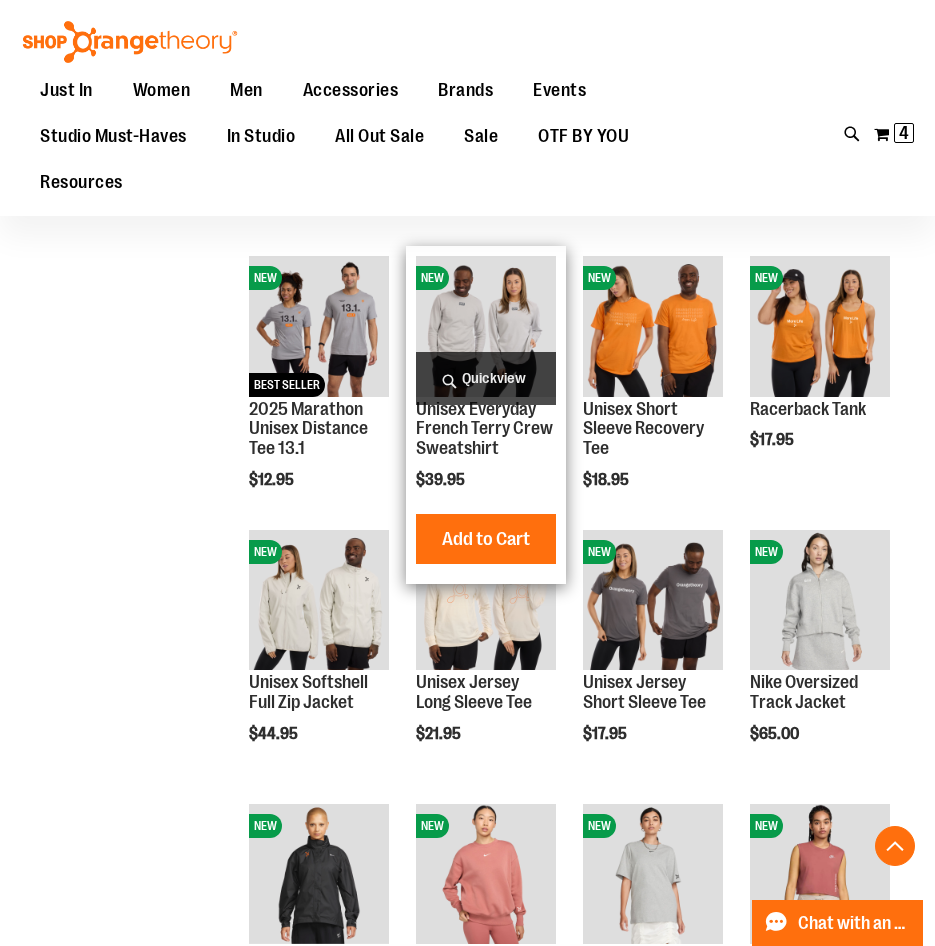 scroll, scrollTop: 1000, scrollLeft: 0, axis: vertical 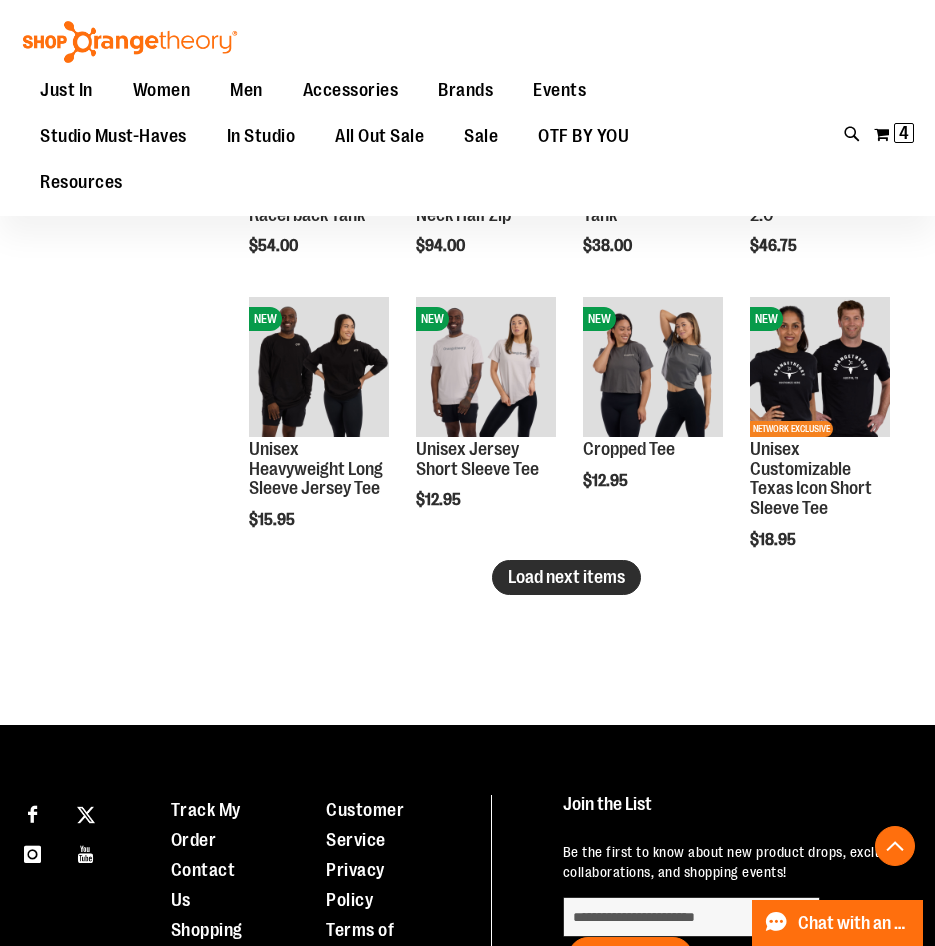 click on "Load next items" at bounding box center (566, 577) 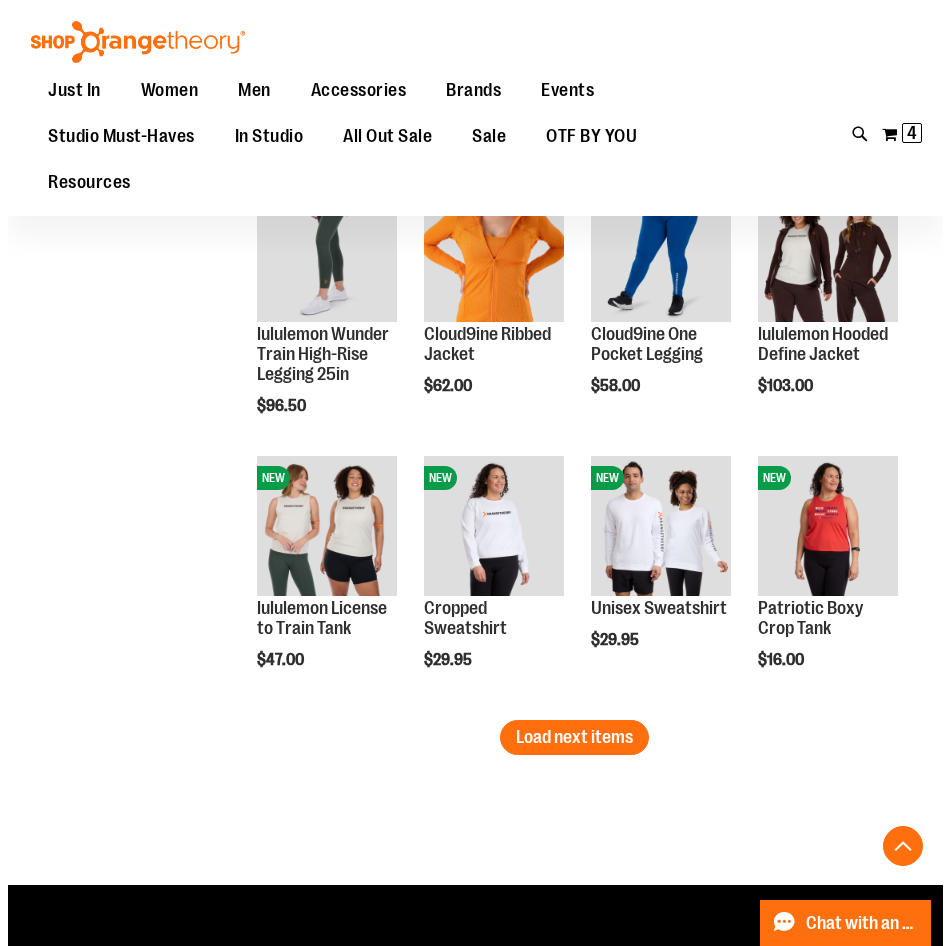 scroll, scrollTop: 3036, scrollLeft: 0, axis: vertical 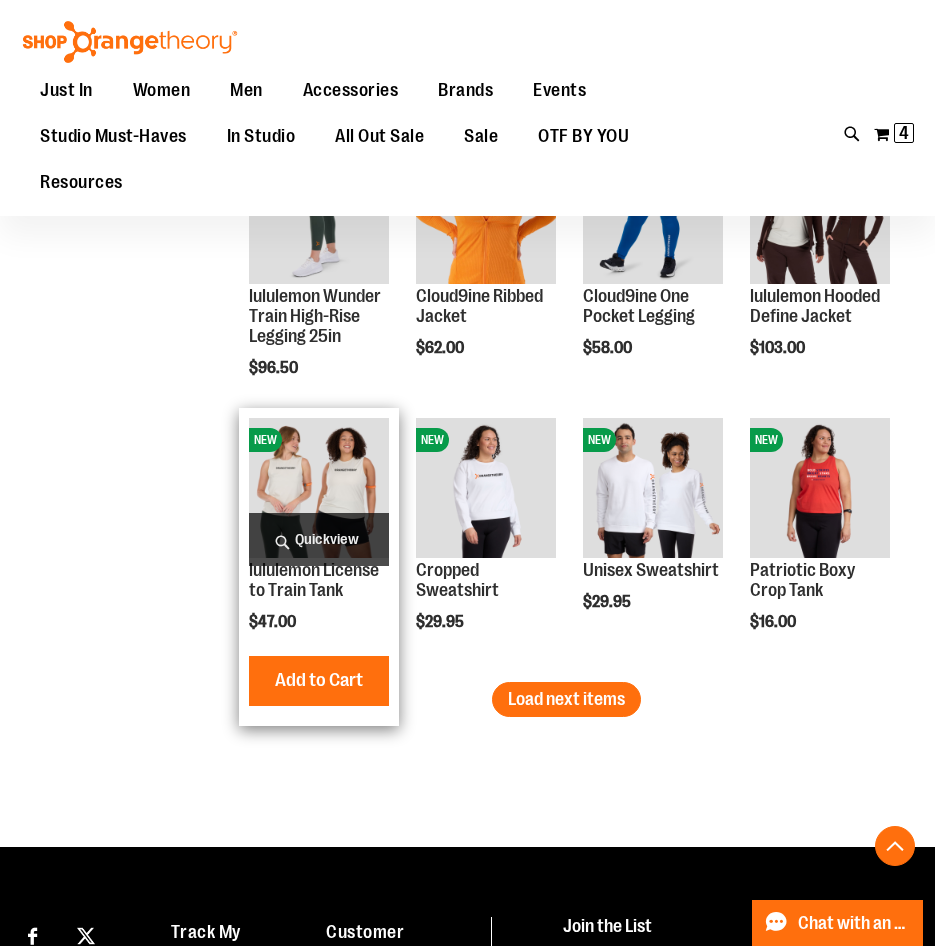 click on "Quickview" at bounding box center [319, 539] 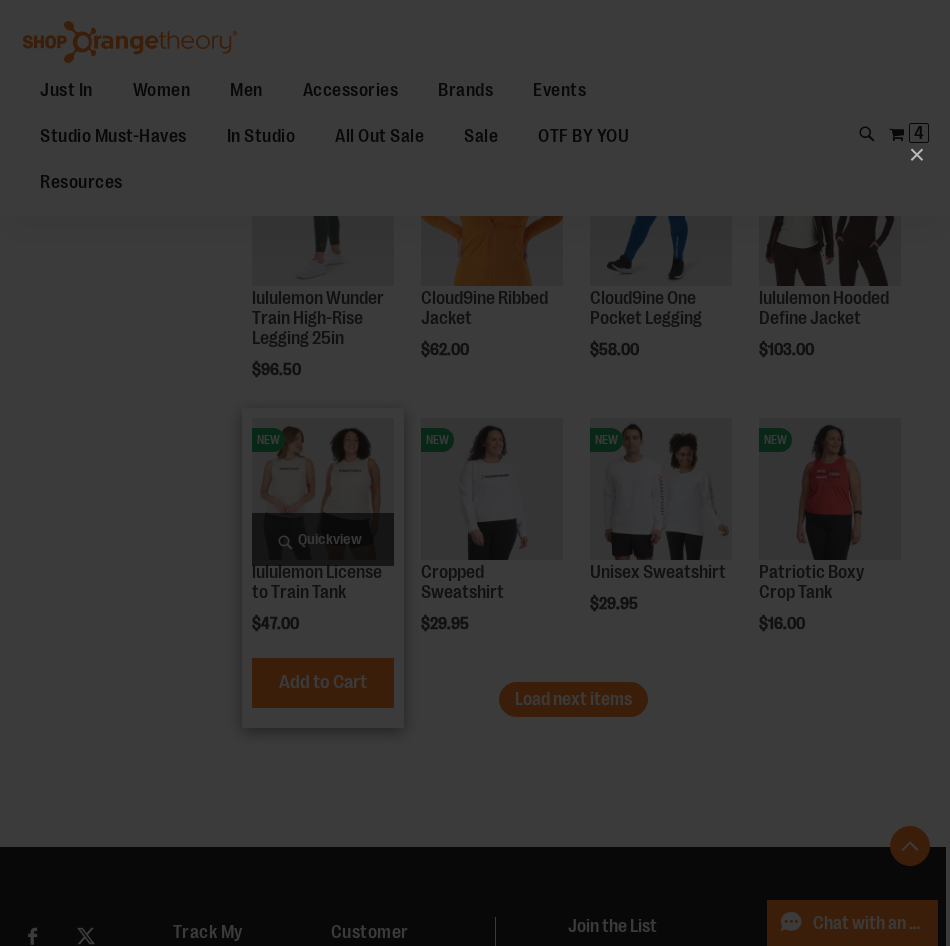 scroll, scrollTop: 0, scrollLeft: 0, axis: both 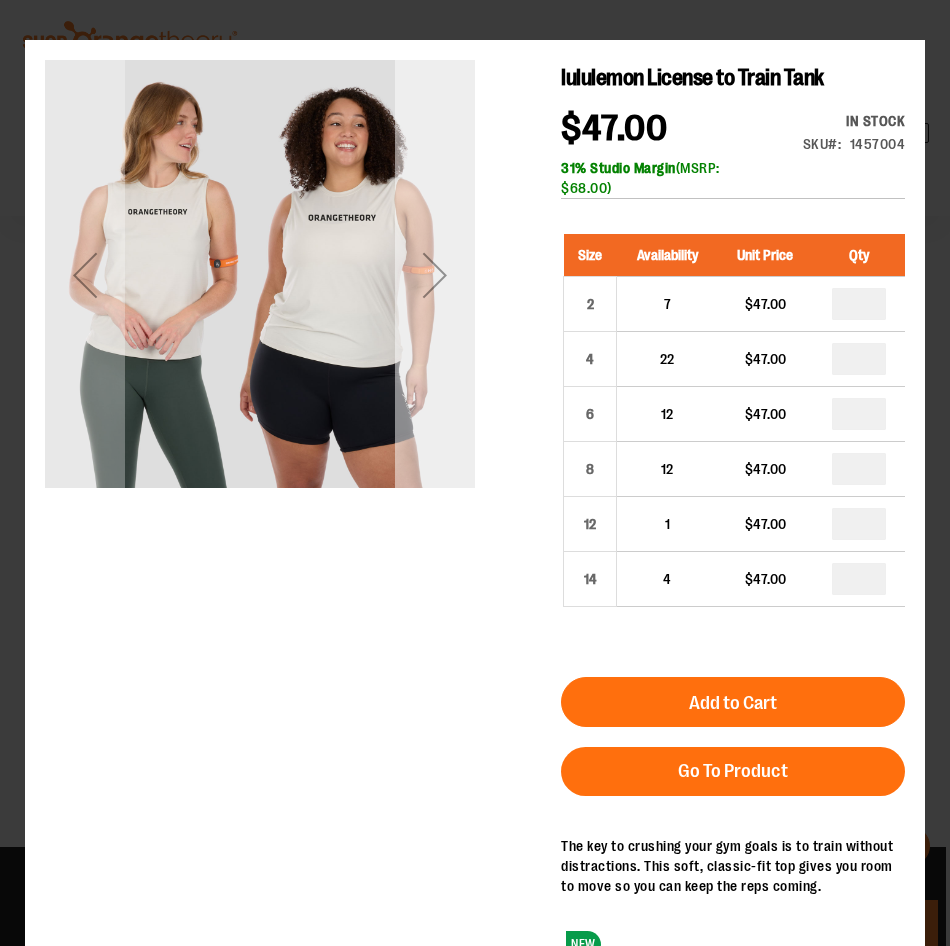 click at bounding box center [435, 275] 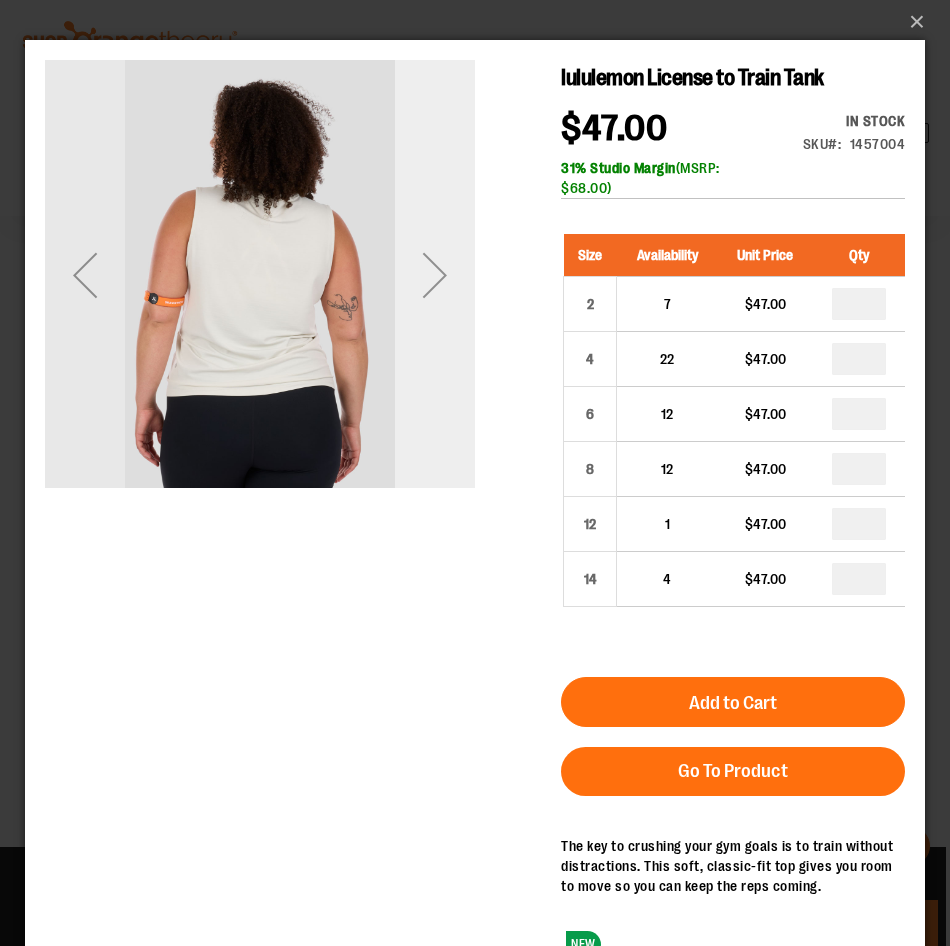 click at bounding box center (435, 275) 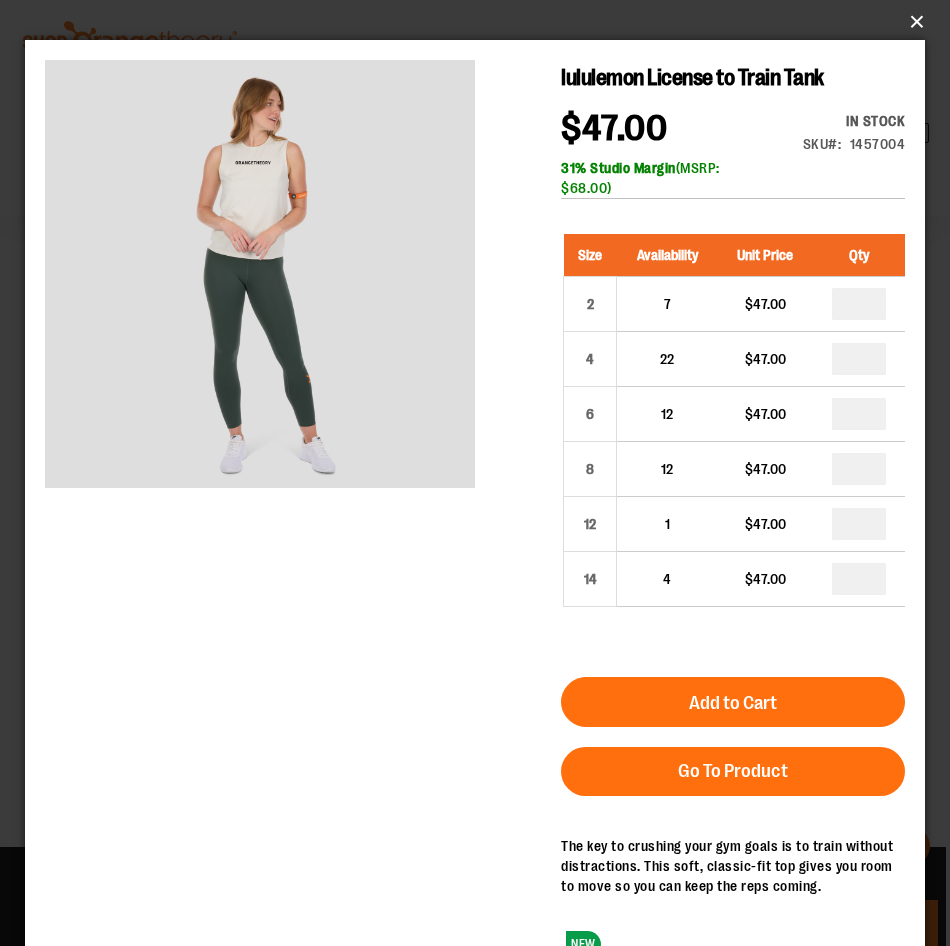 click on "×" at bounding box center [481, 22] 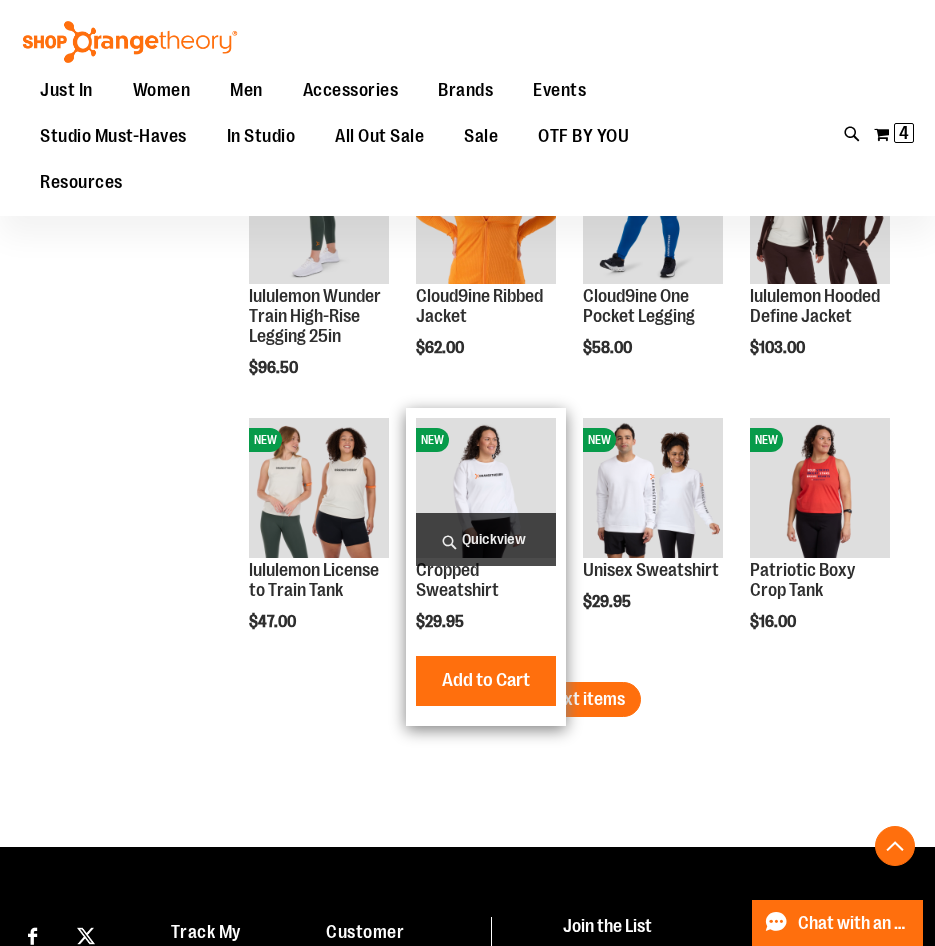click on "Quickview" at bounding box center [486, 539] 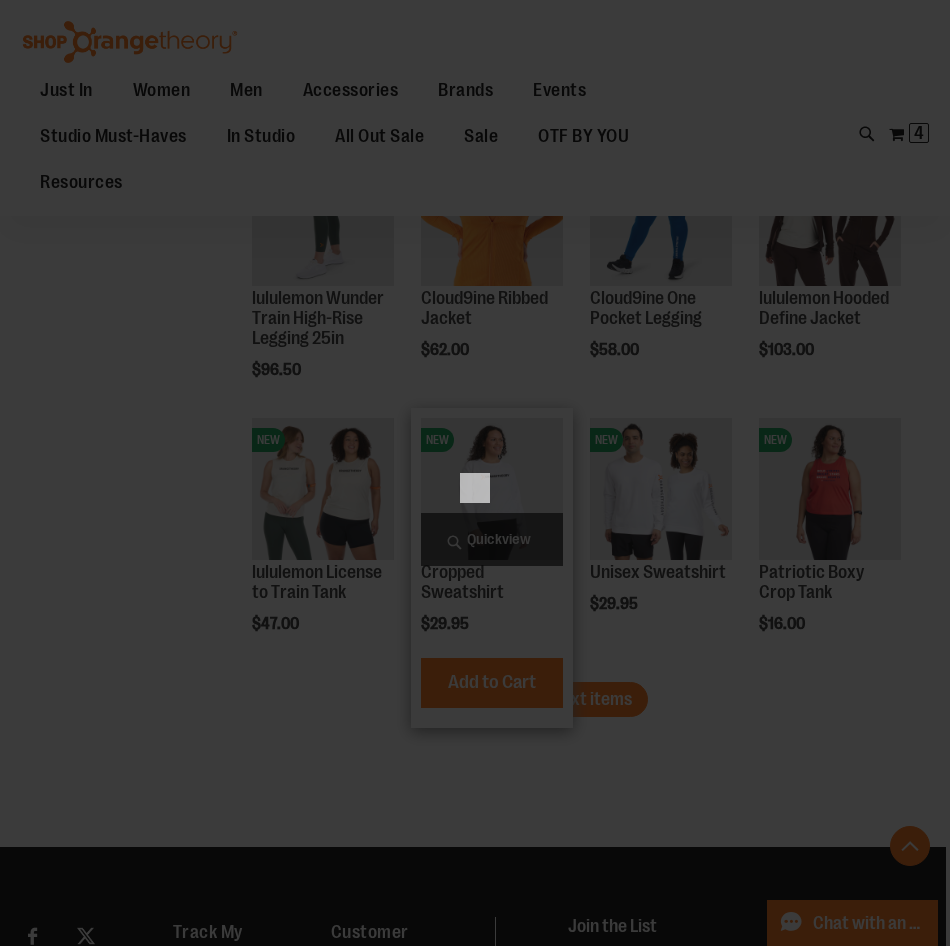 scroll, scrollTop: 0, scrollLeft: 0, axis: both 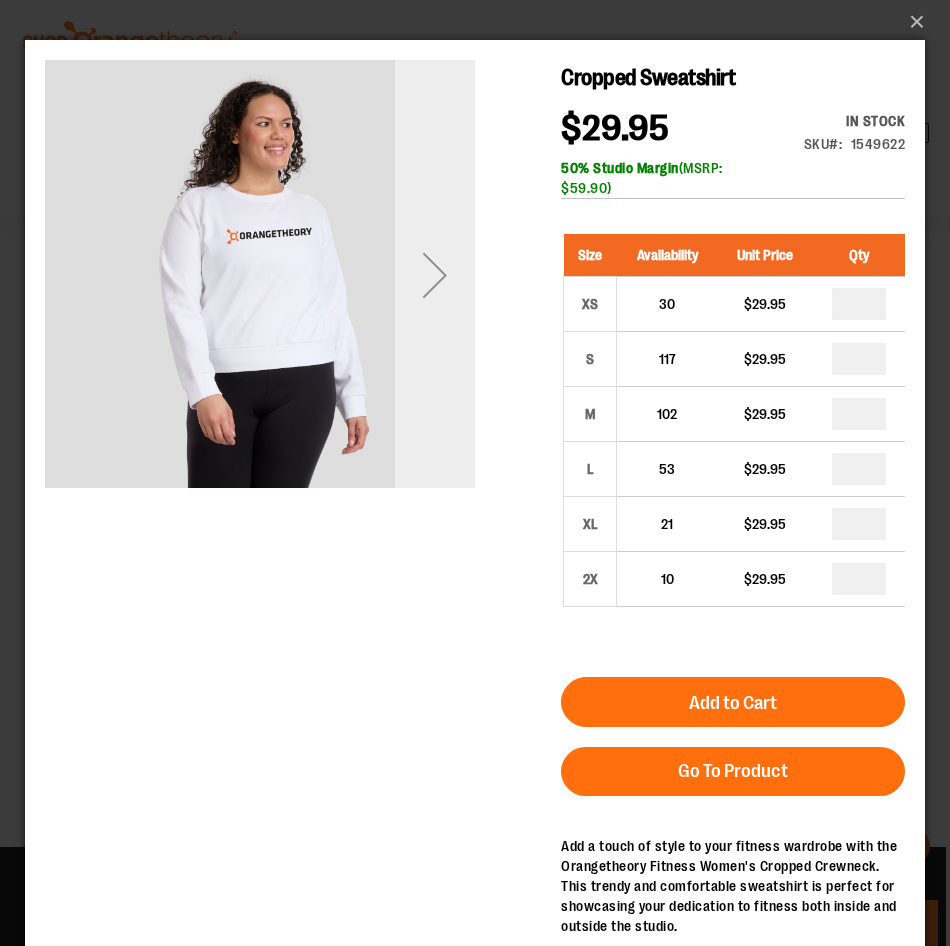 click at bounding box center [435, 275] 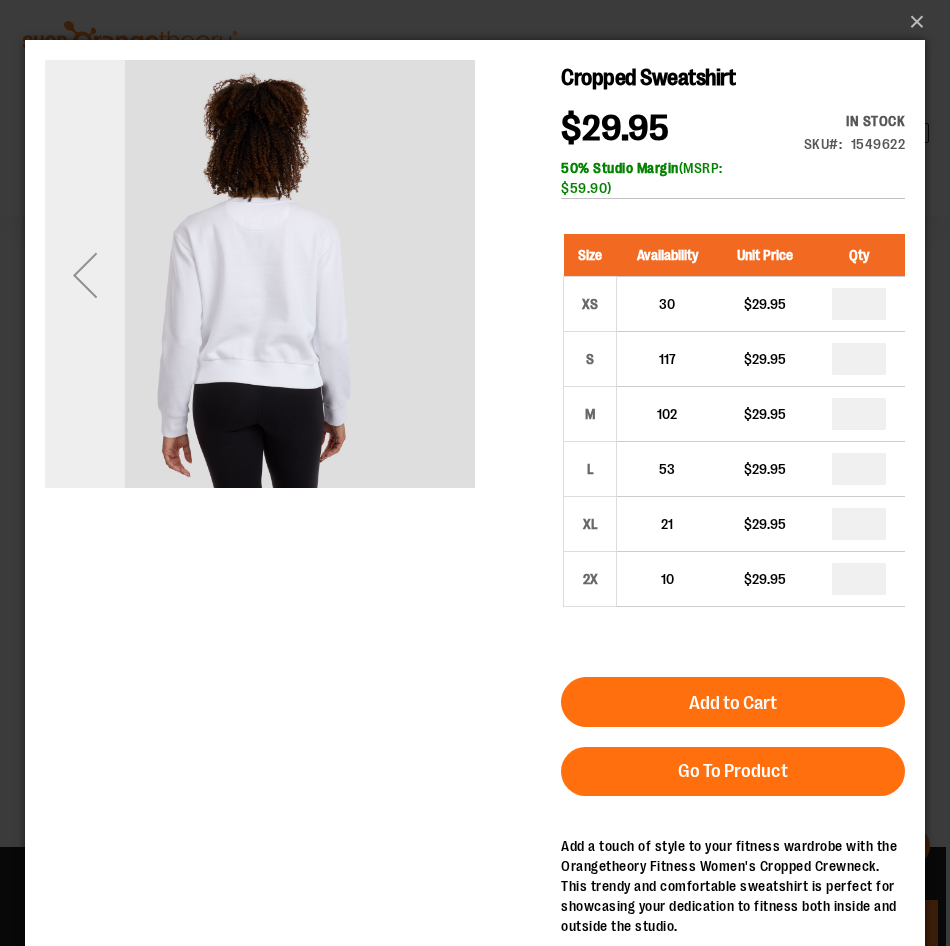 click at bounding box center [85, 275] 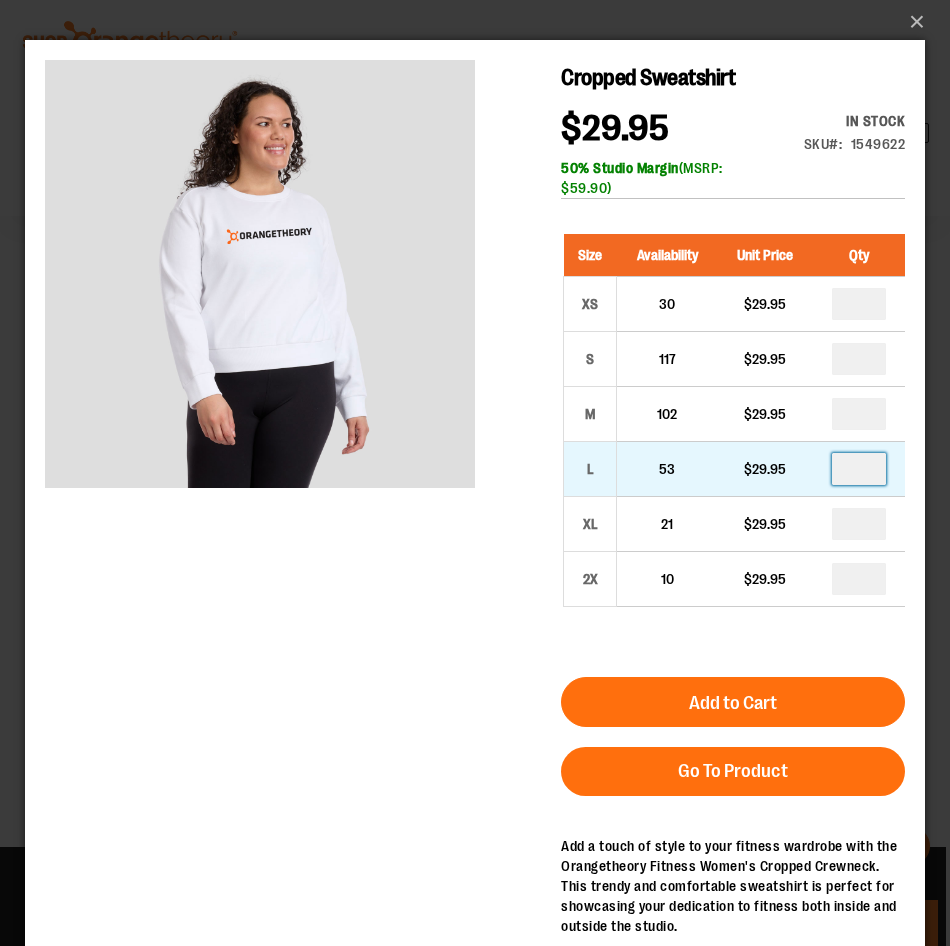 click at bounding box center [859, 469] 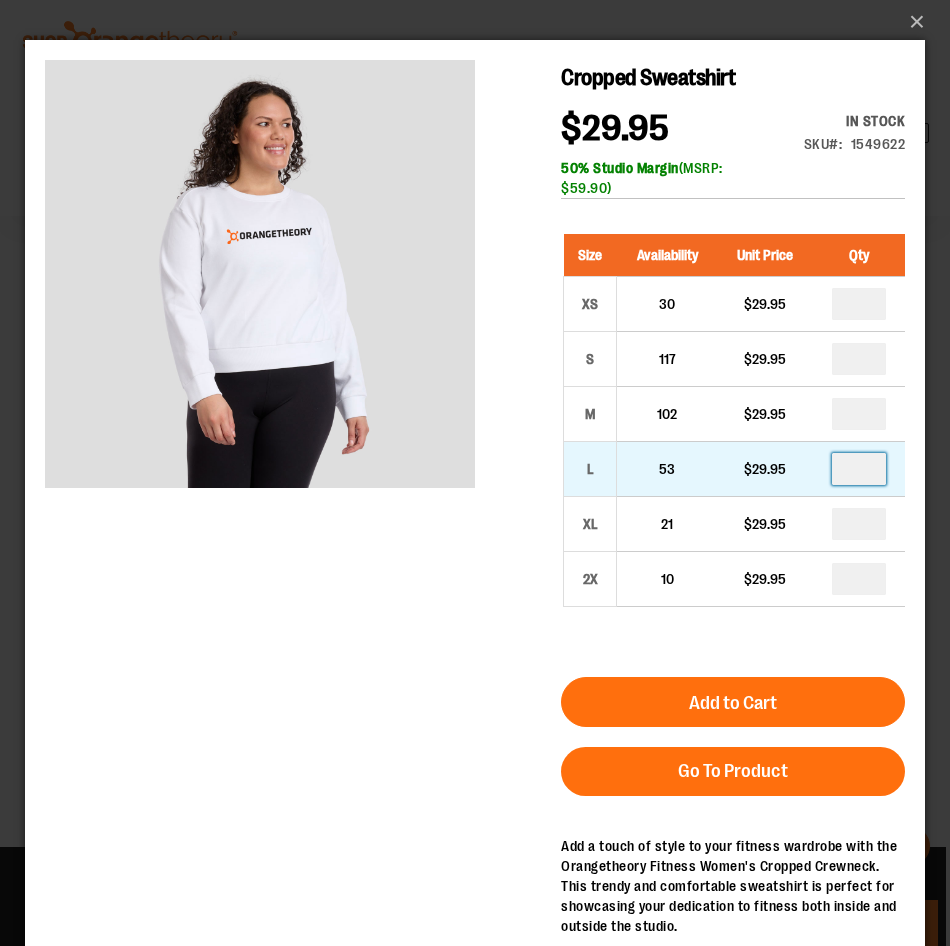 type on "*" 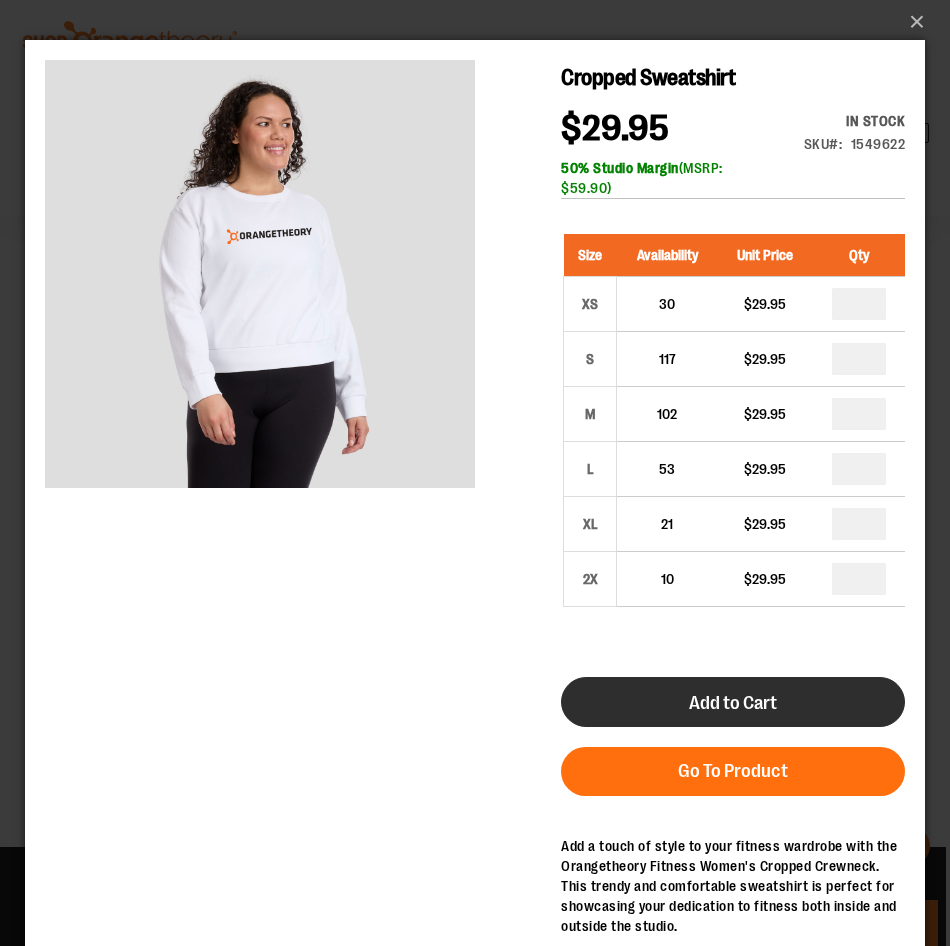 click on "Add to Cart" at bounding box center [733, 702] 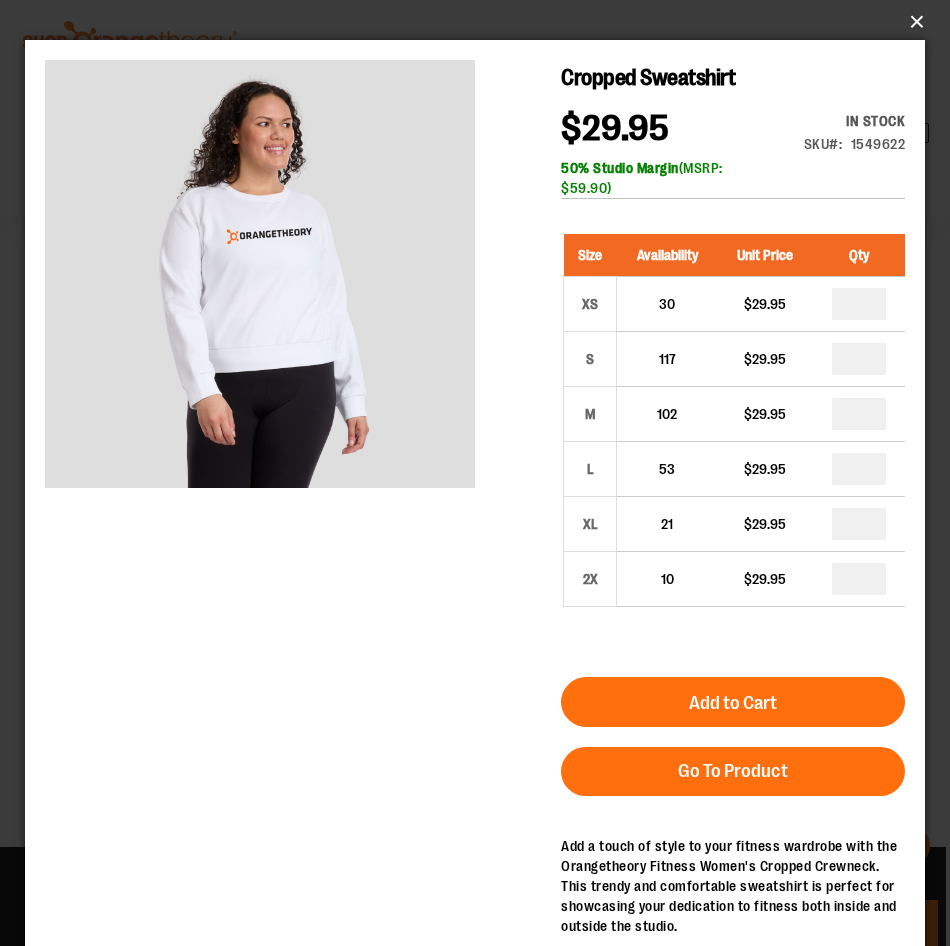 click on "×" at bounding box center (481, 22) 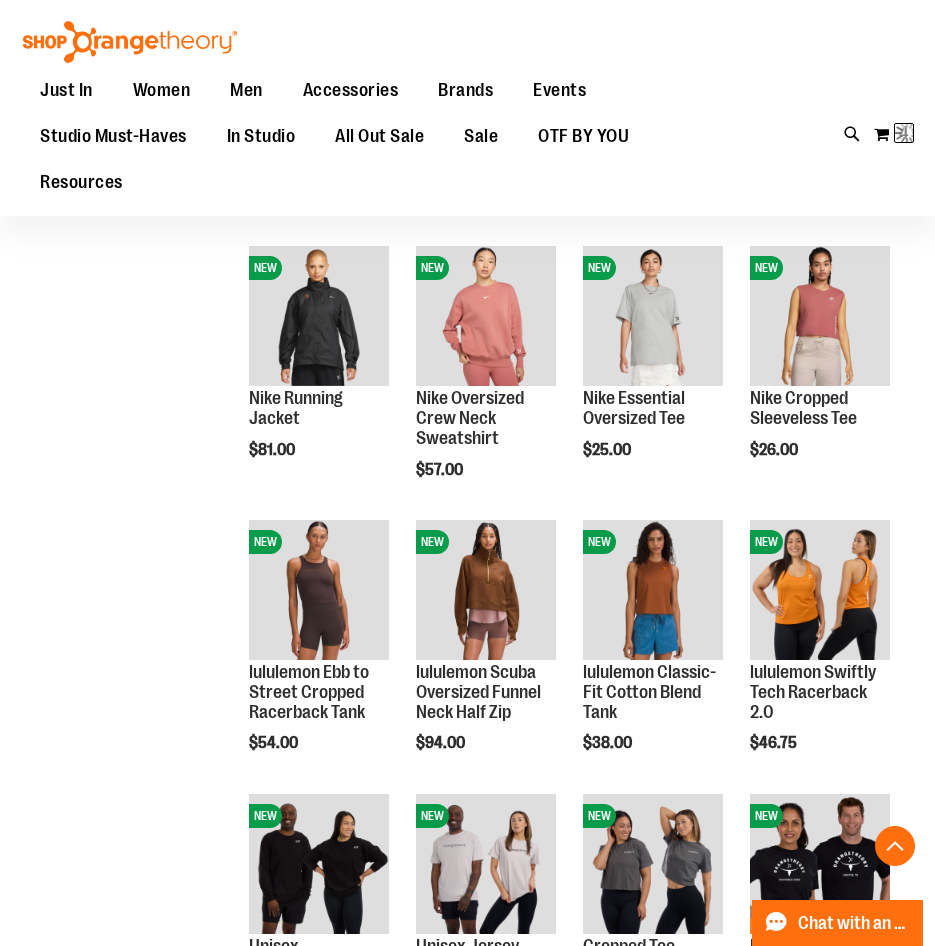 click on "Toggle Nav
Search
Popular Suggestions
Advanced Search" at bounding box center [467, 108] 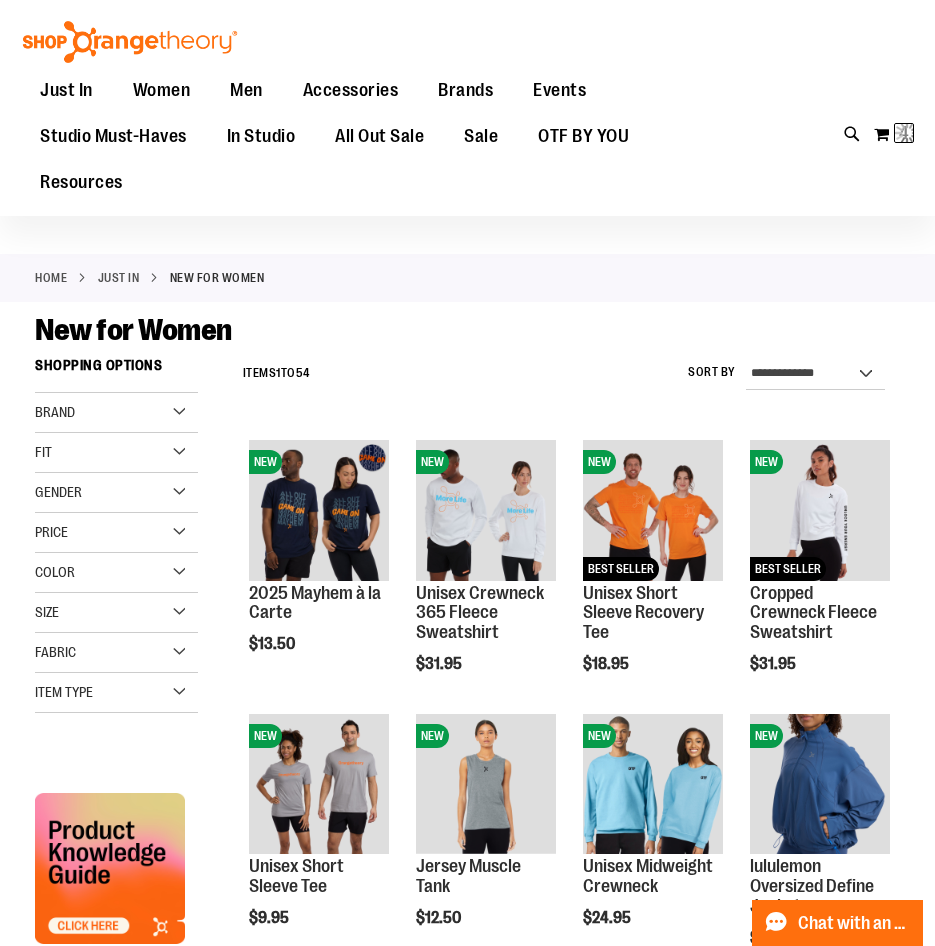 scroll, scrollTop: 0, scrollLeft: 0, axis: both 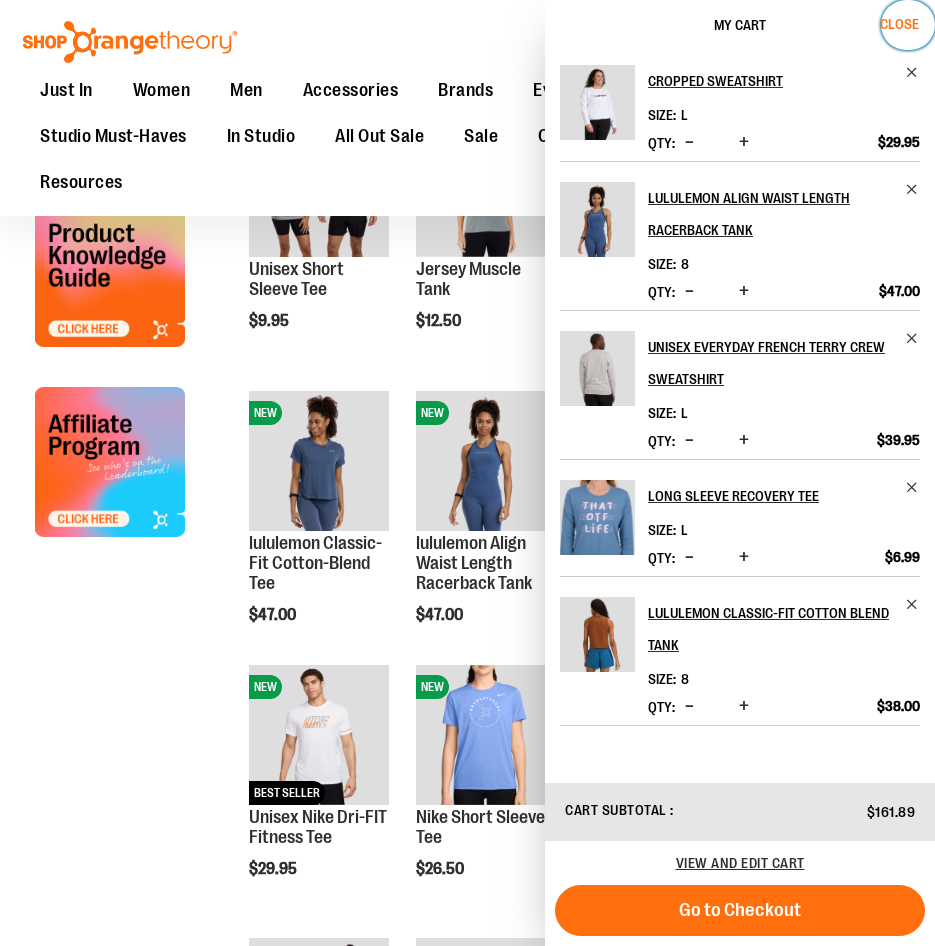 click on "Close" at bounding box center (908, 25) 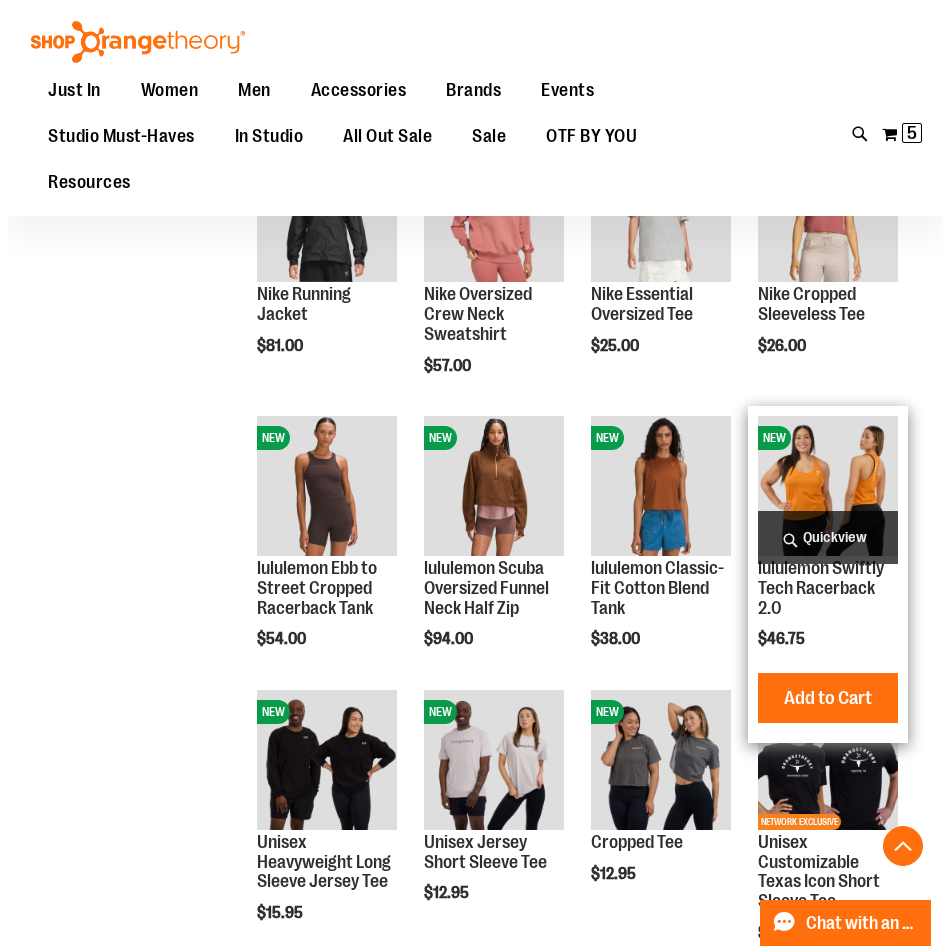 scroll, scrollTop: 1799, scrollLeft: 0, axis: vertical 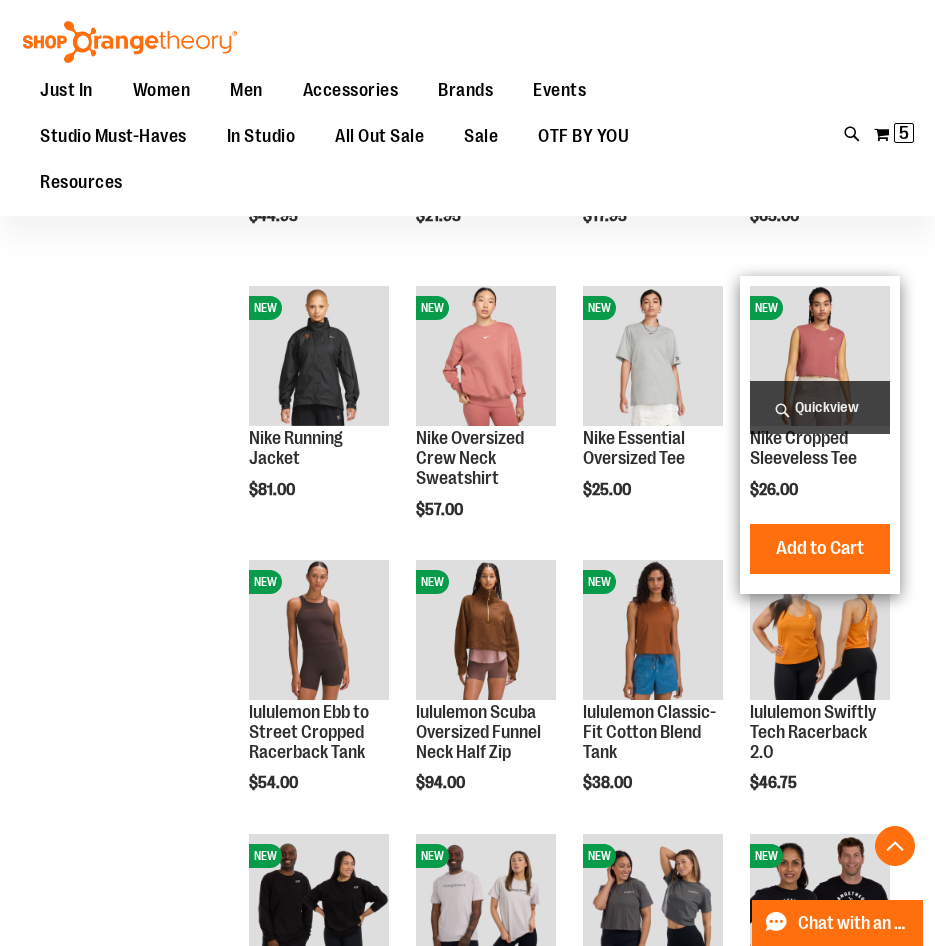 click on "Quickview" at bounding box center [820, 407] 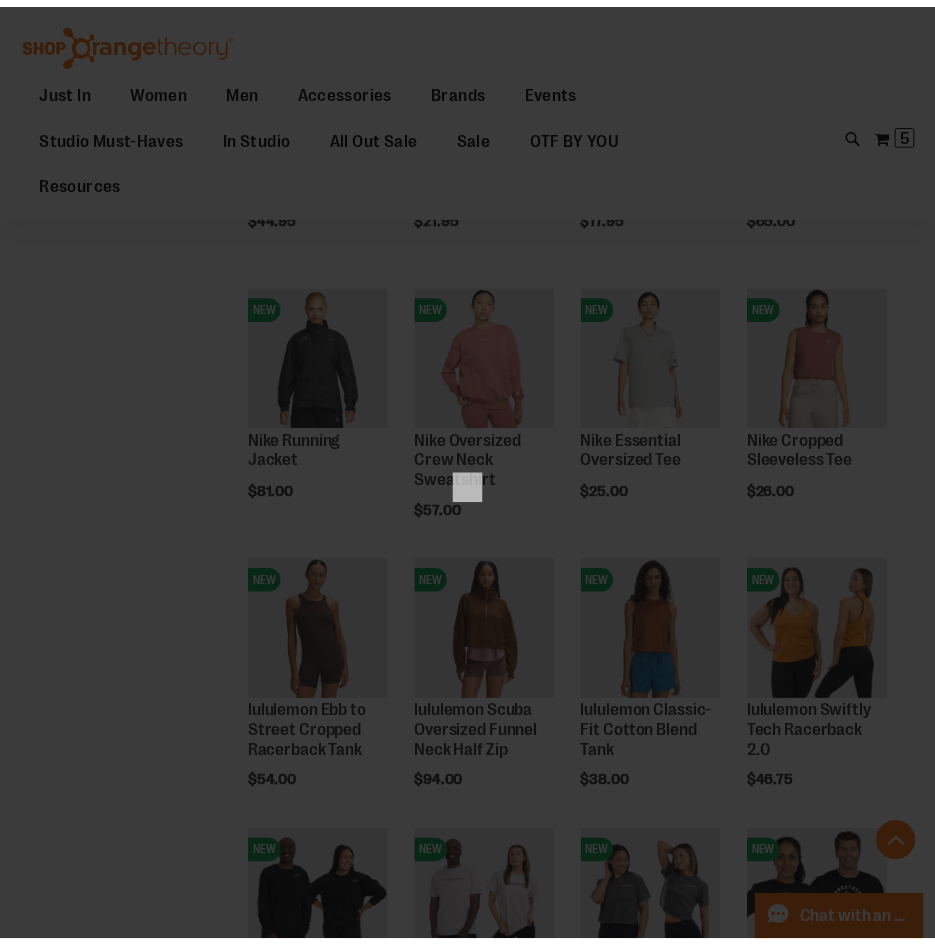 scroll, scrollTop: 0, scrollLeft: 0, axis: both 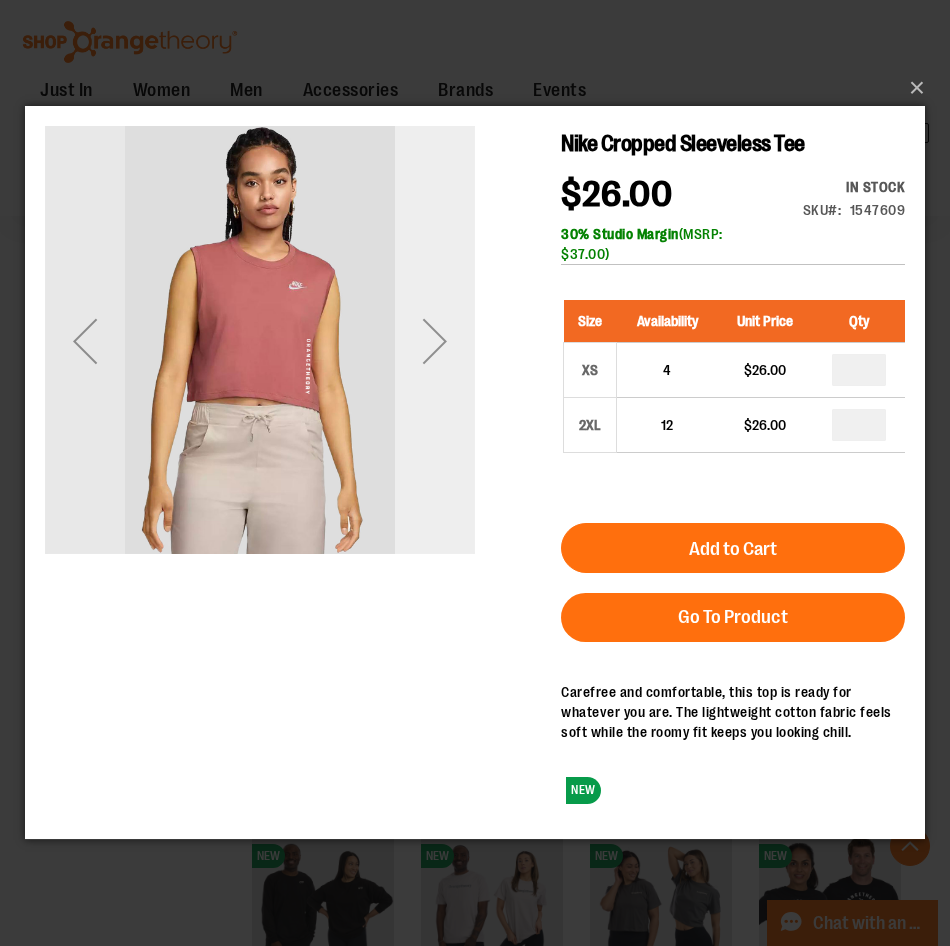 click at bounding box center (435, 341) 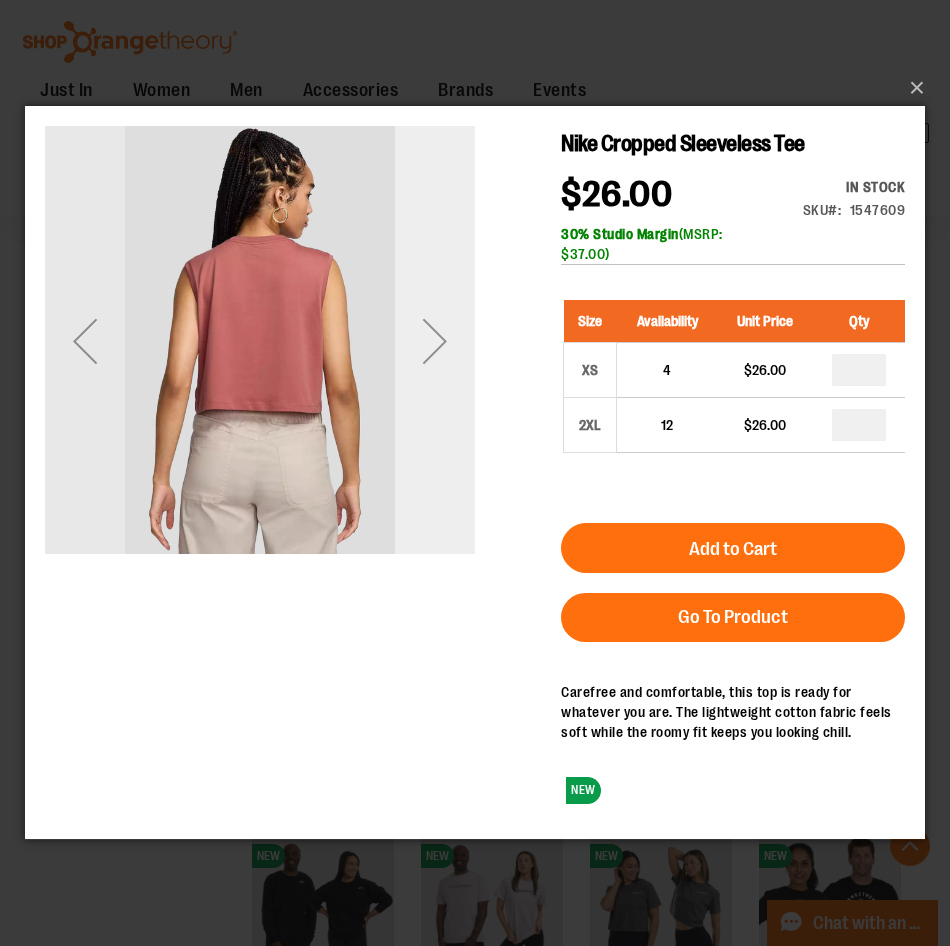 click at bounding box center [435, 341] 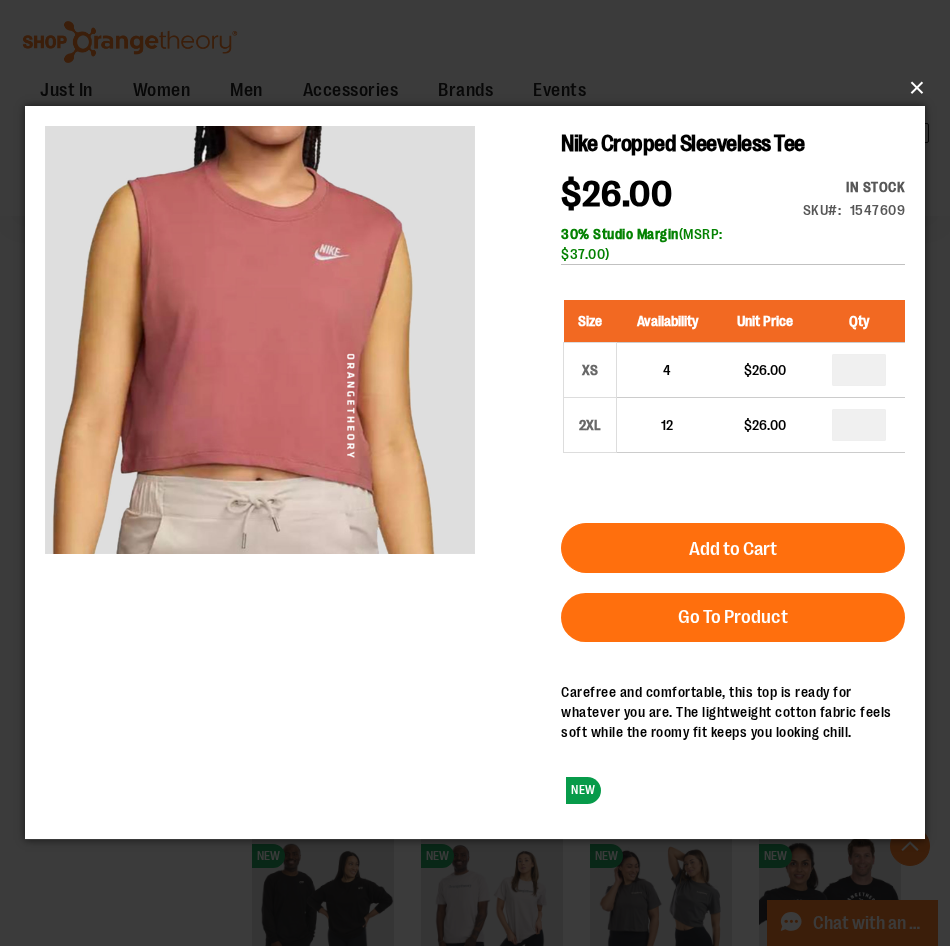 click on "×" at bounding box center [481, 88] 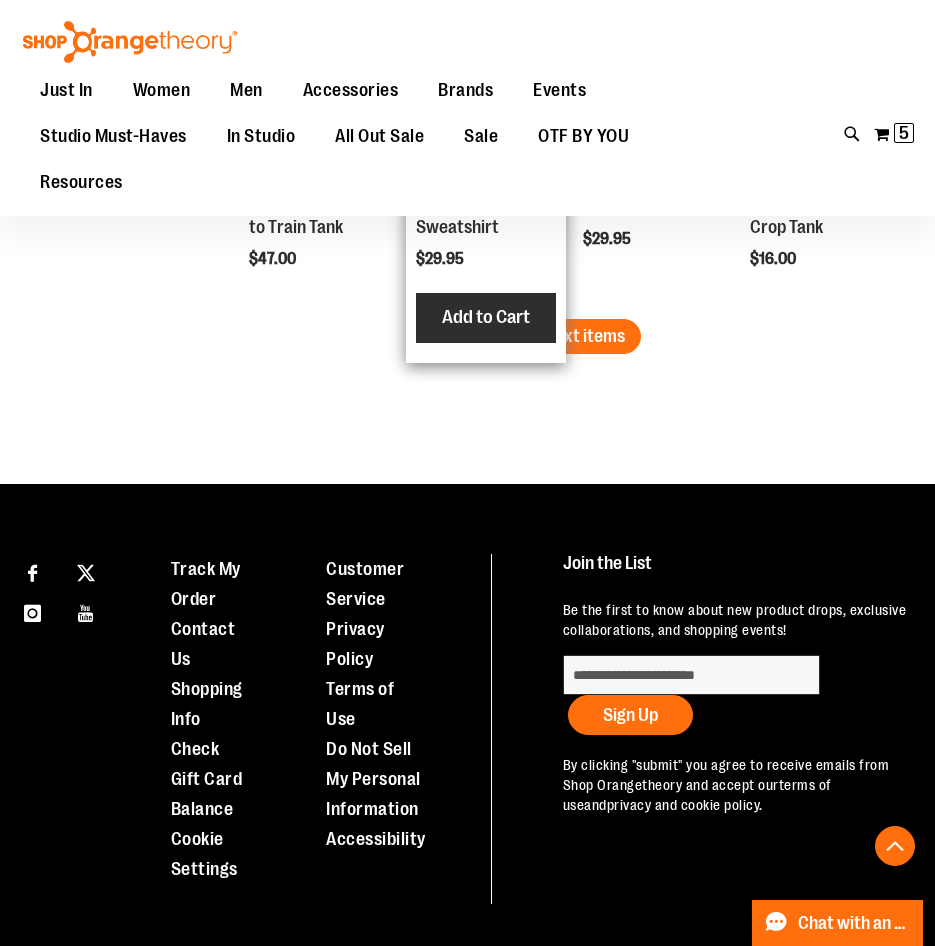 scroll, scrollTop: 3299, scrollLeft: 0, axis: vertical 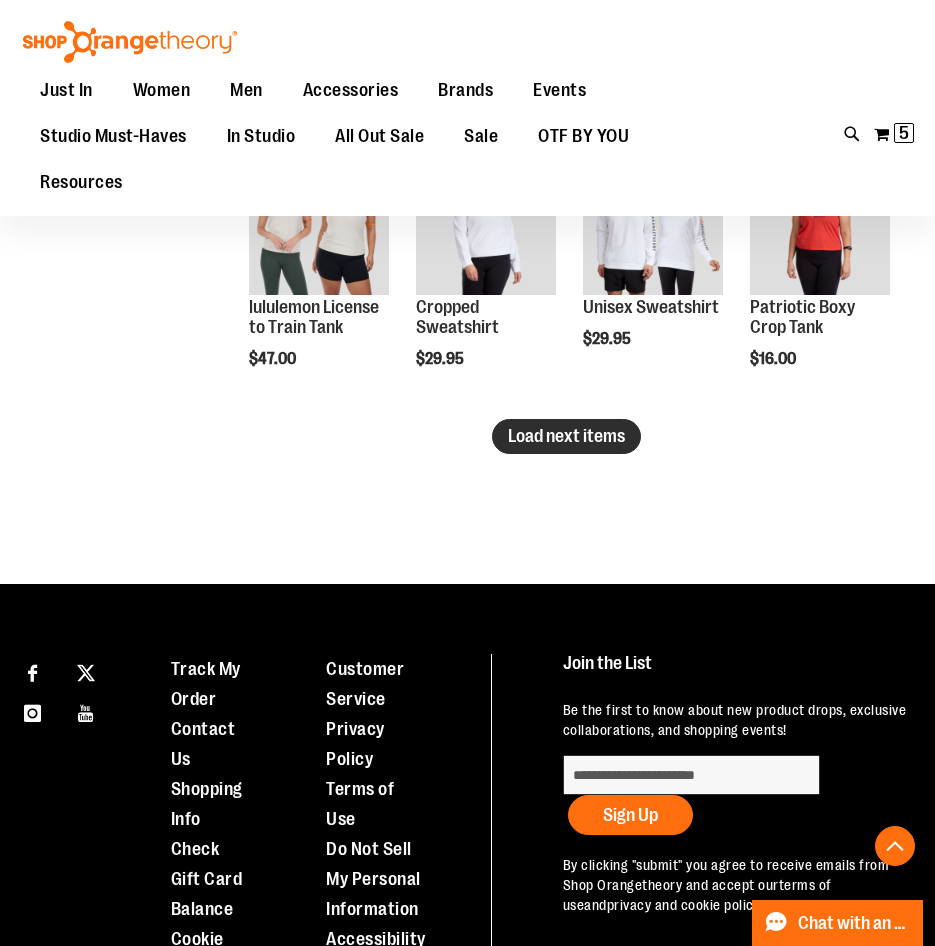 click on "Load next items" at bounding box center [566, 436] 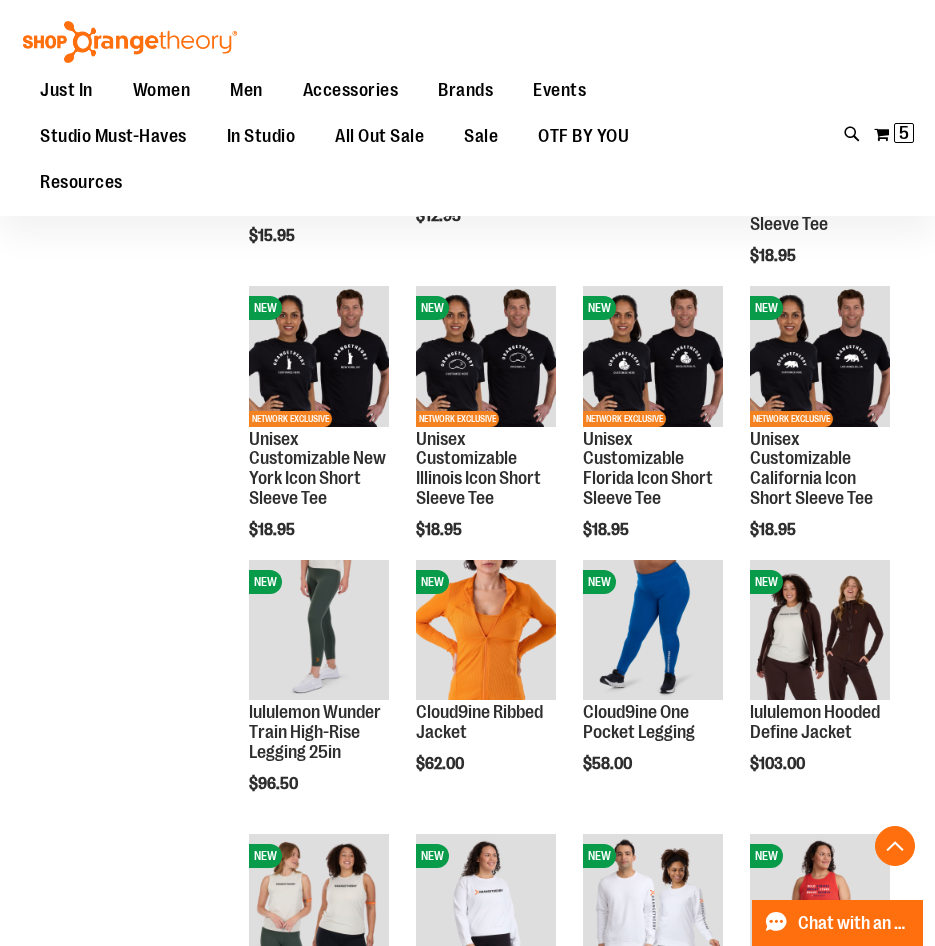 scroll, scrollTop: 2199, scrollLeft: 0, axis: vertical 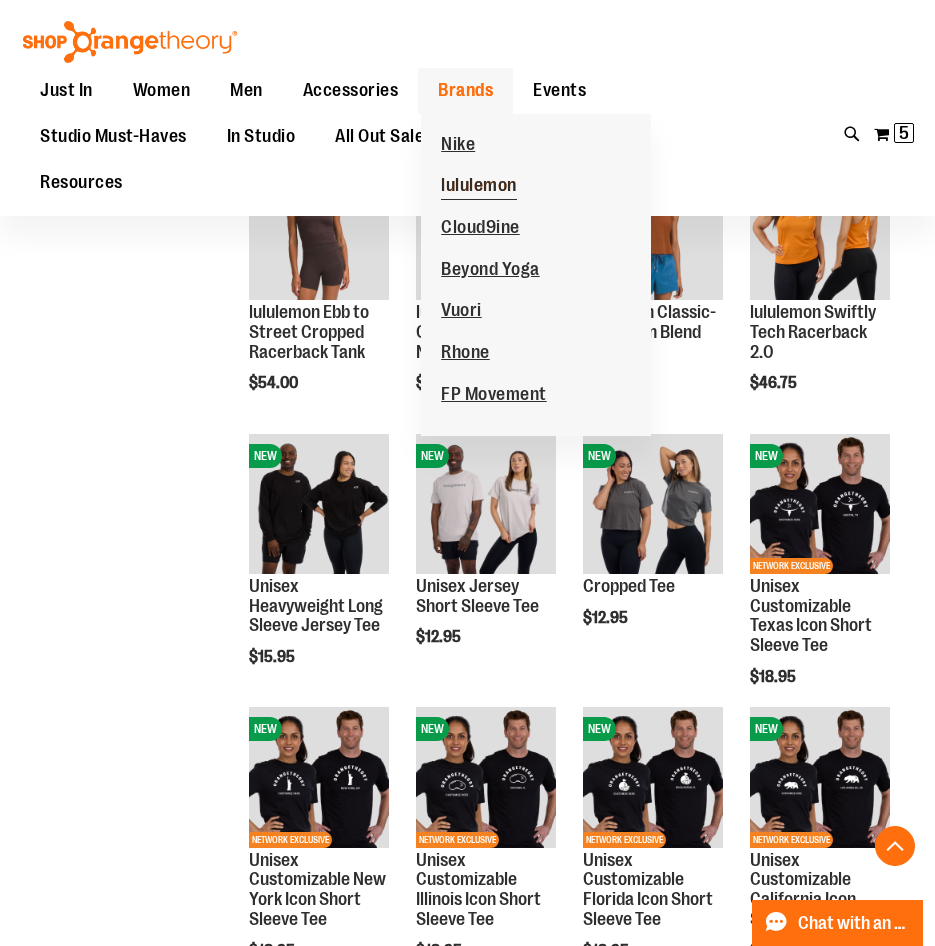click on "lululemon" at bounding box center (479, 187) 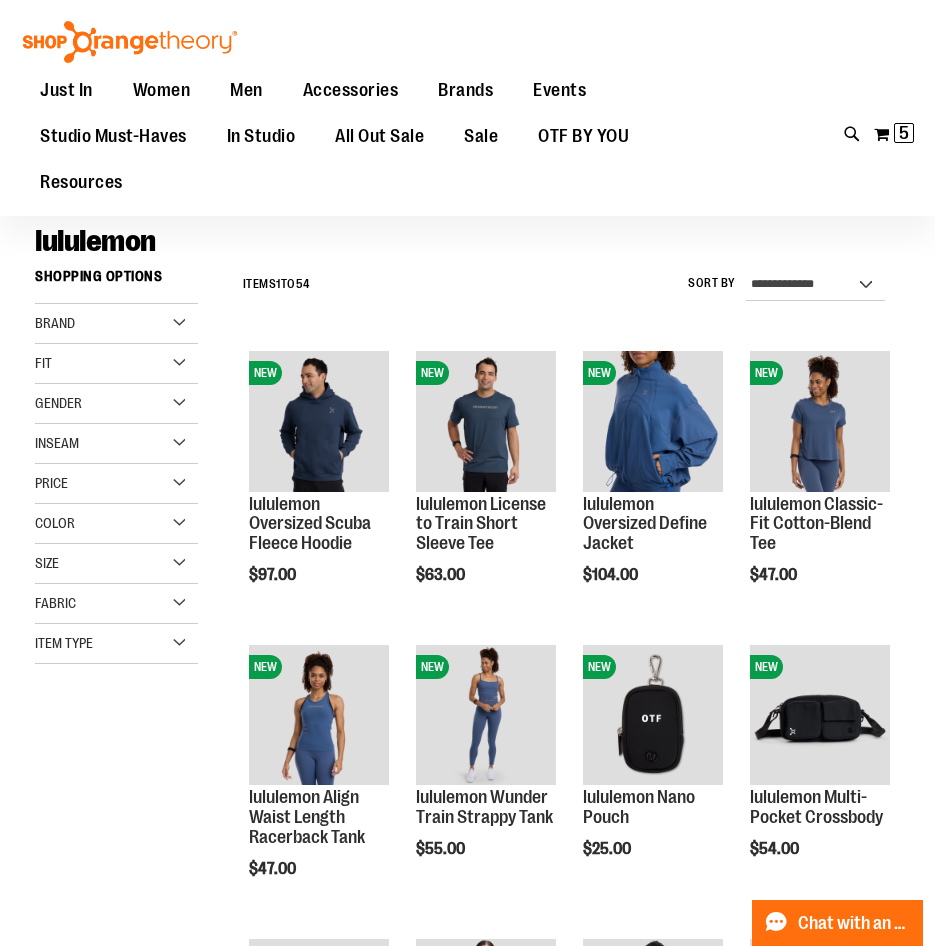 scroll, scrollTop: 99, scrollLeft: 0, axis: vertical 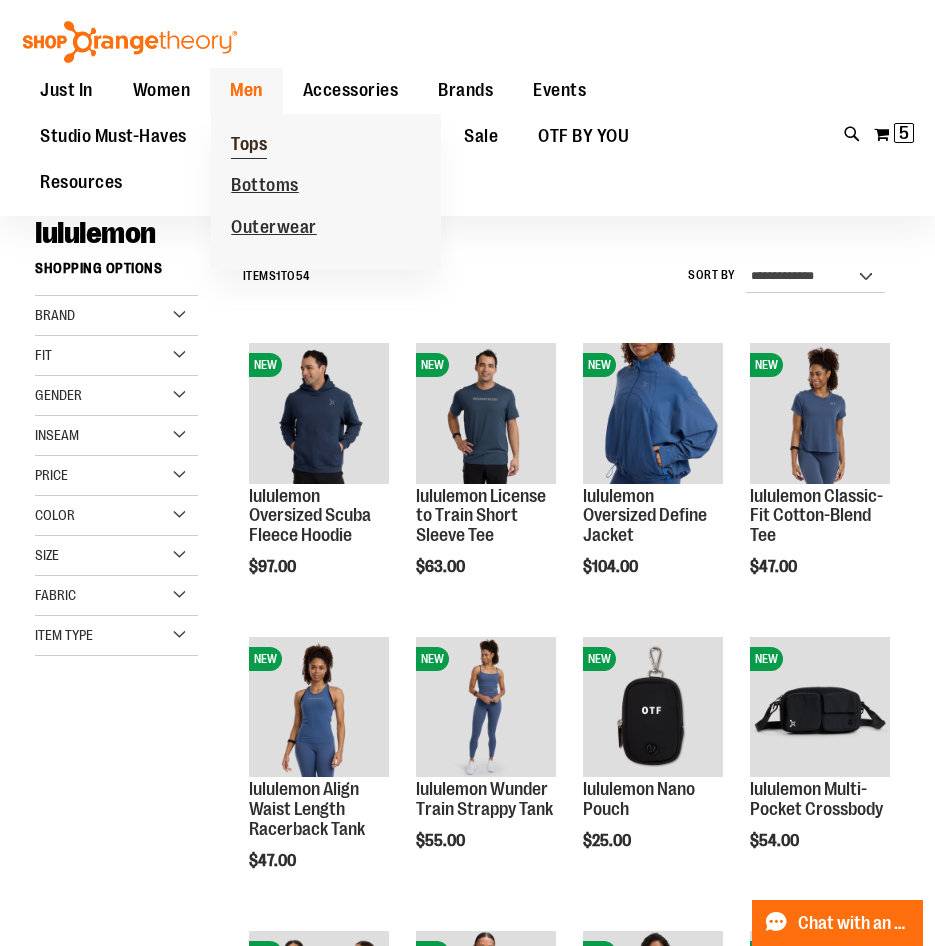 type on "**********" 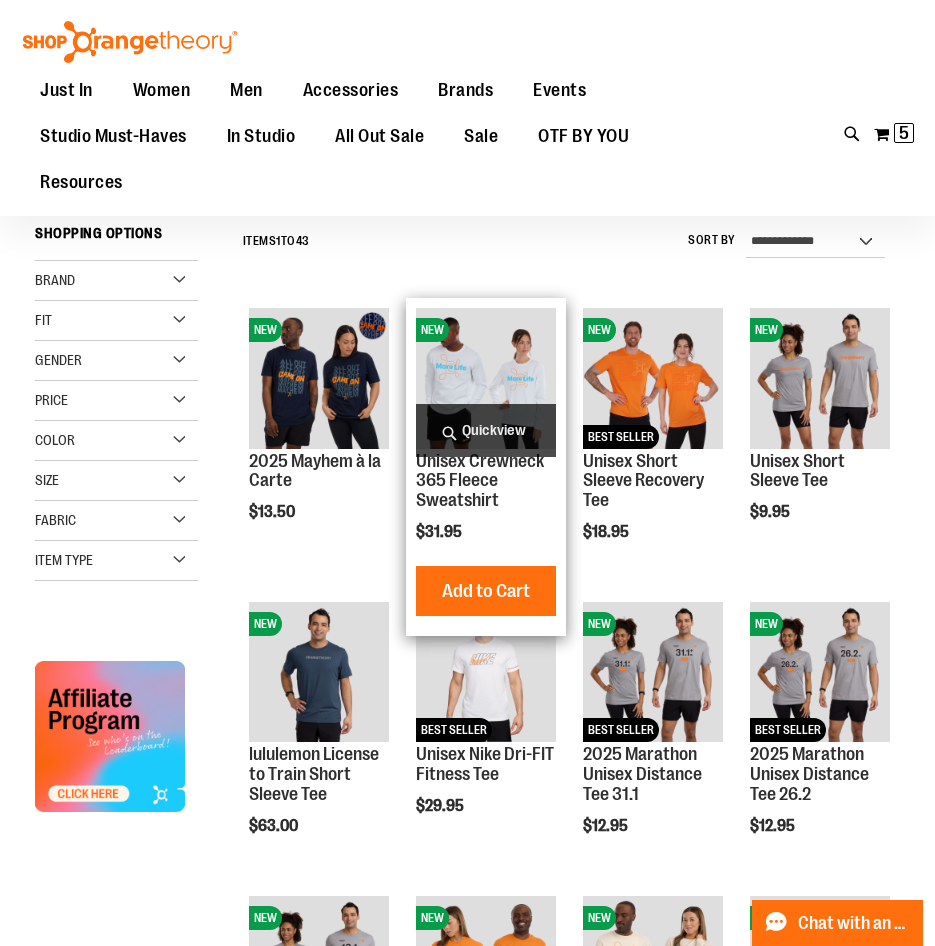 scroll, scrollTop: 199, scrollLeft: 0, axis: vertical 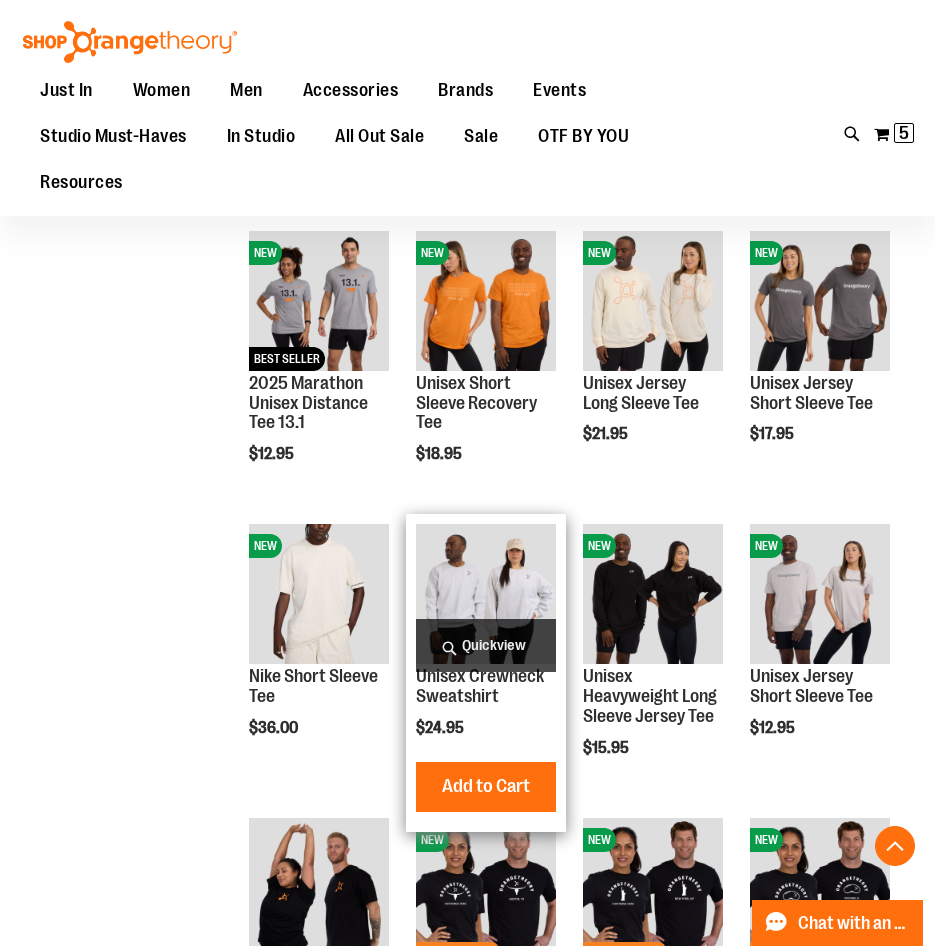 type on "**********" 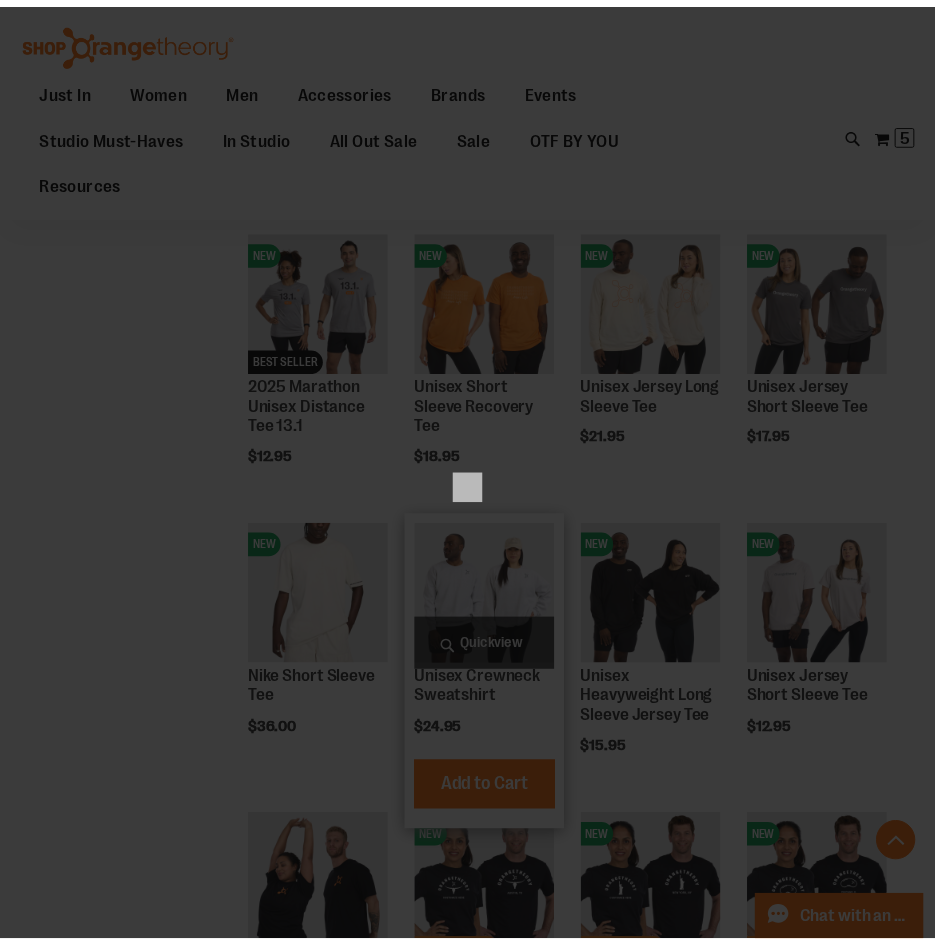 scroll, scrollTop: 0, scrollLeft: 0, axis: both 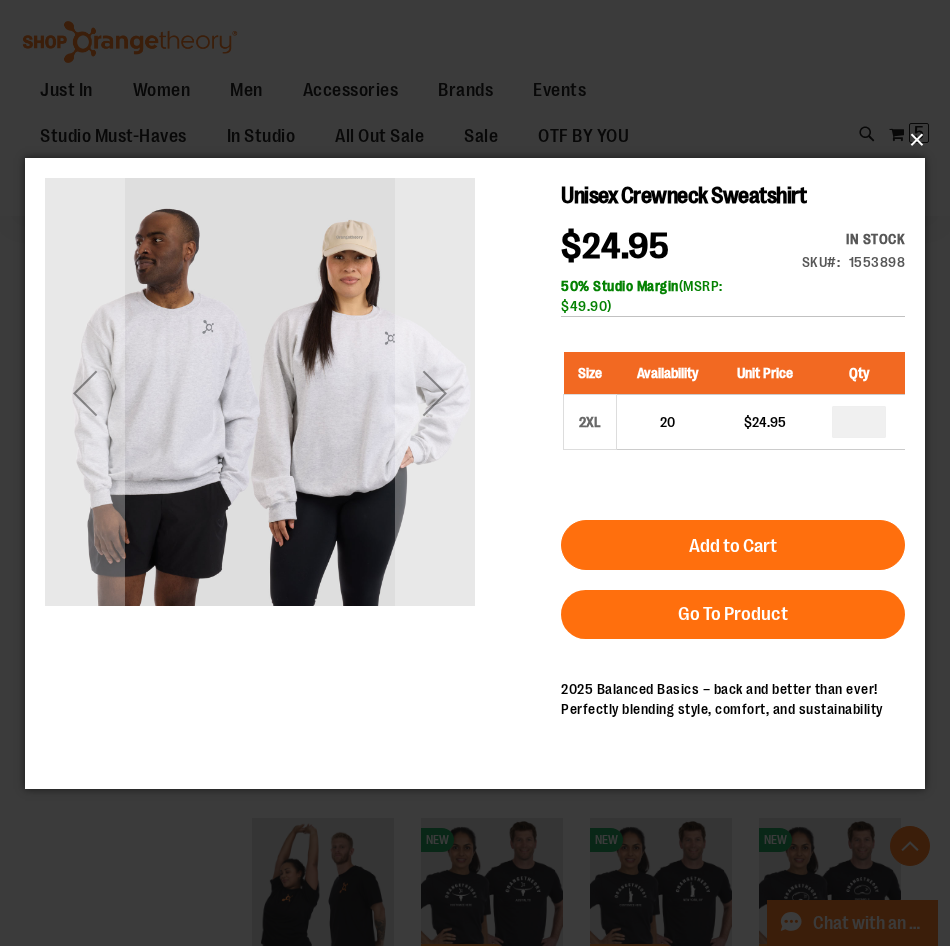 click on "×" at bounding box center [481, 140] 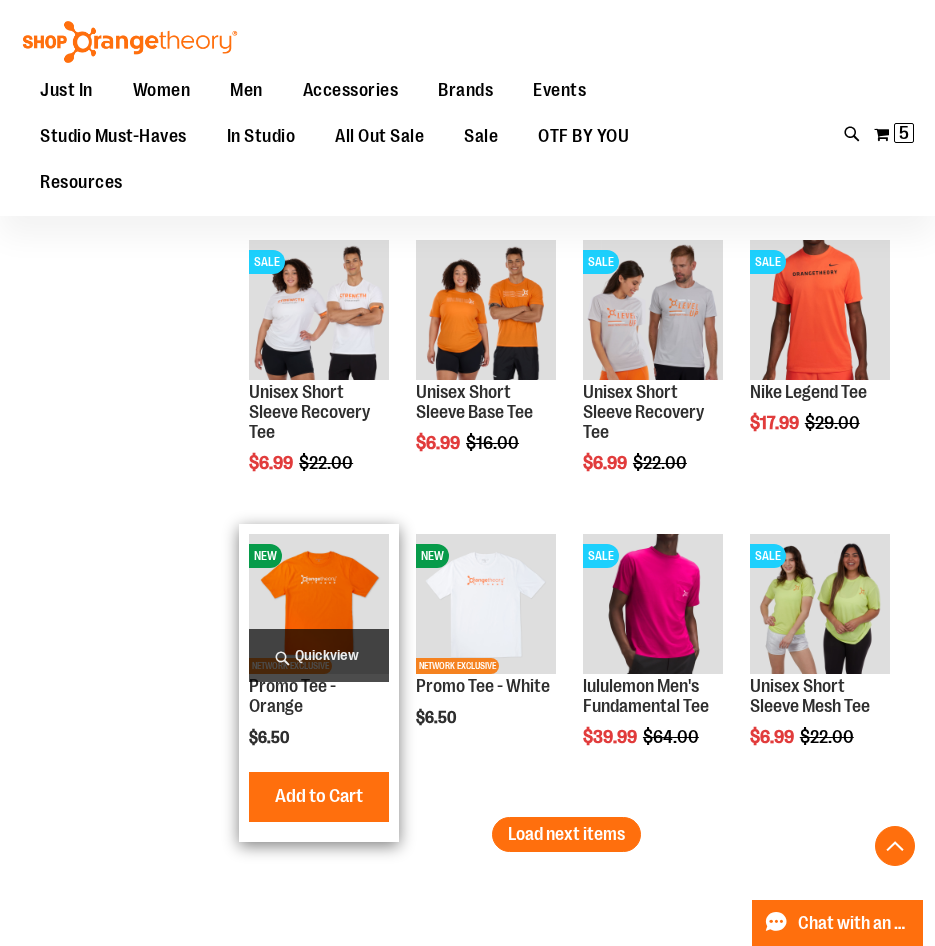 scroll, scrollTop: 2499, scrollLeft: 0, axis: vertical 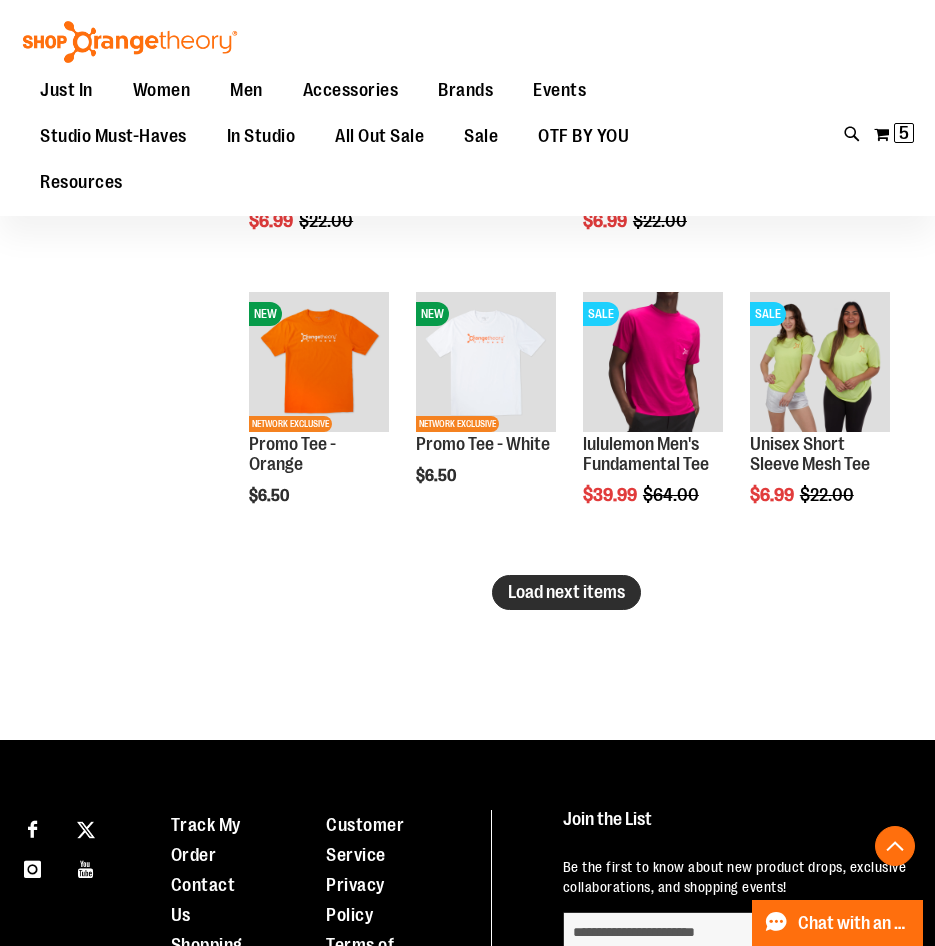 click on "Load next items" at bounding box center [566, 592] 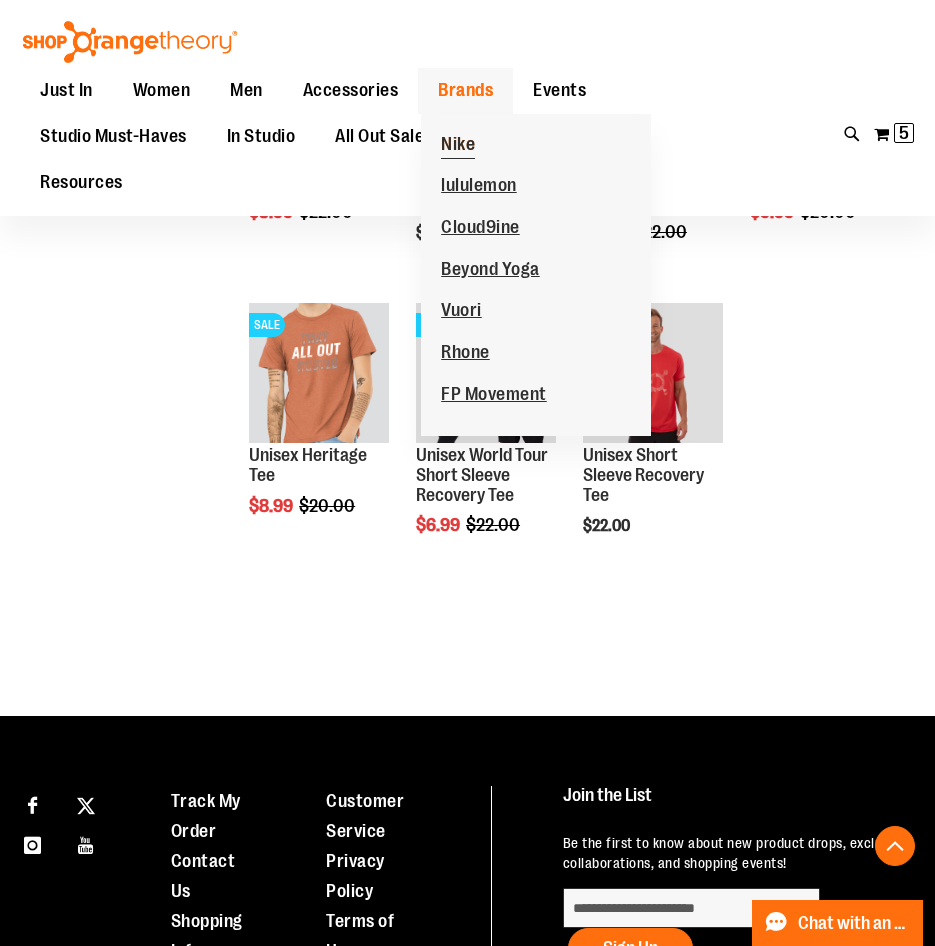 scroll, scrollTop: 3099, scrollLeft: 0, axis: vertical 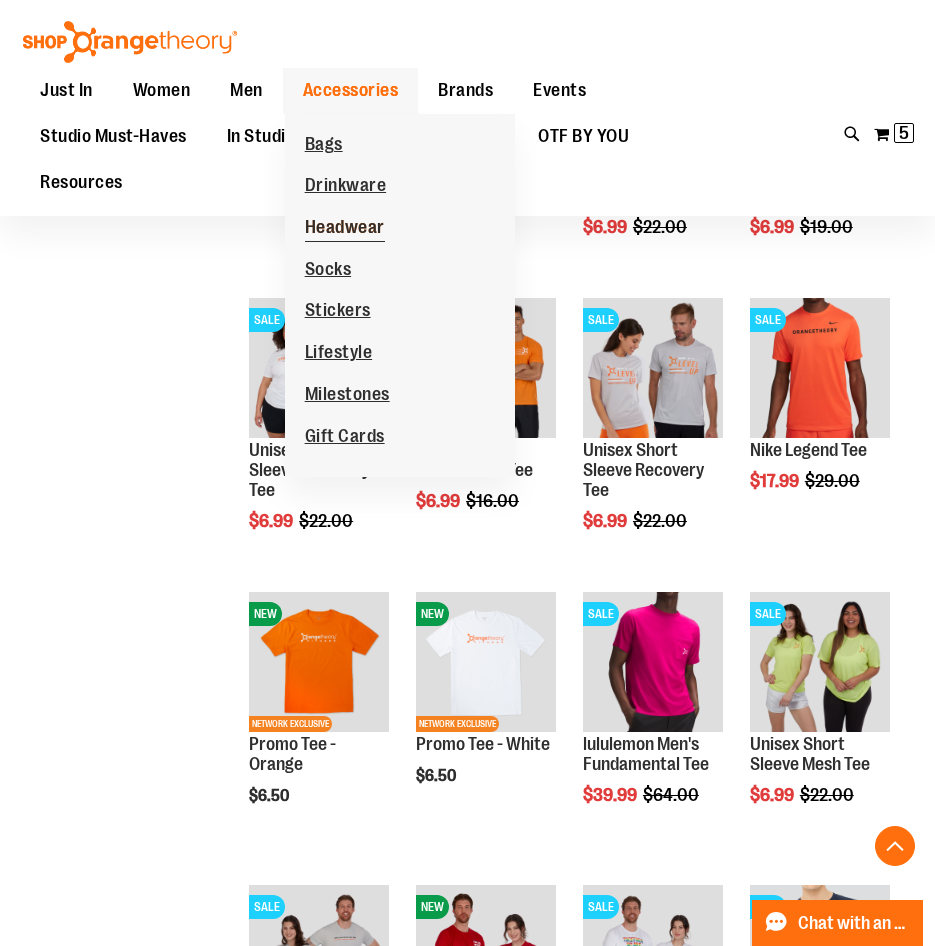 click on "Headwear" at bounding box center (345, 229) 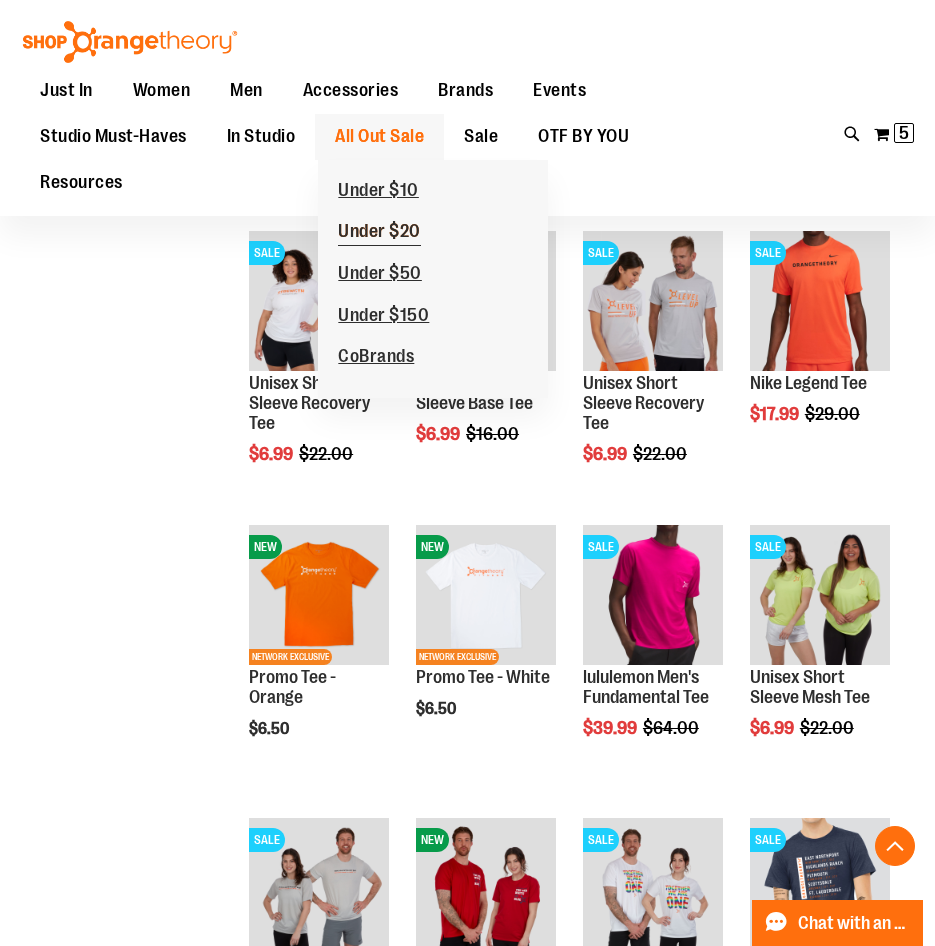 scroll, scrollTop: 2299, scrollLeft: 0, axis: vertical 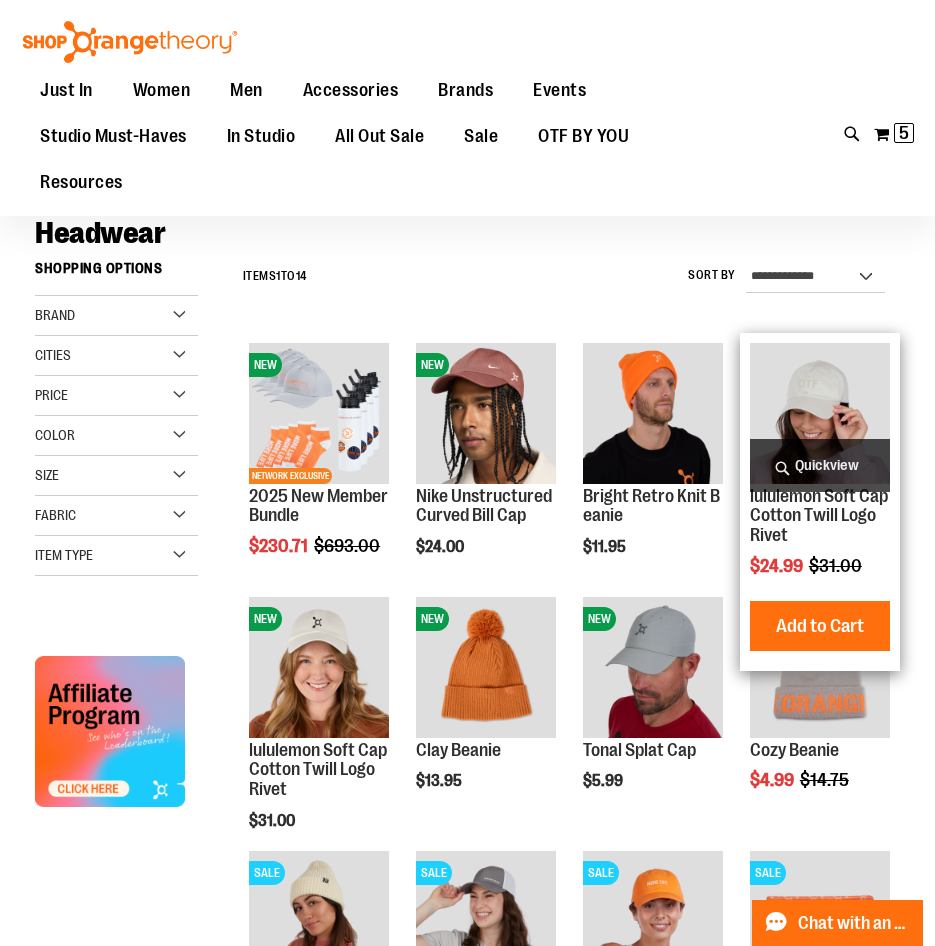 type on "**********" 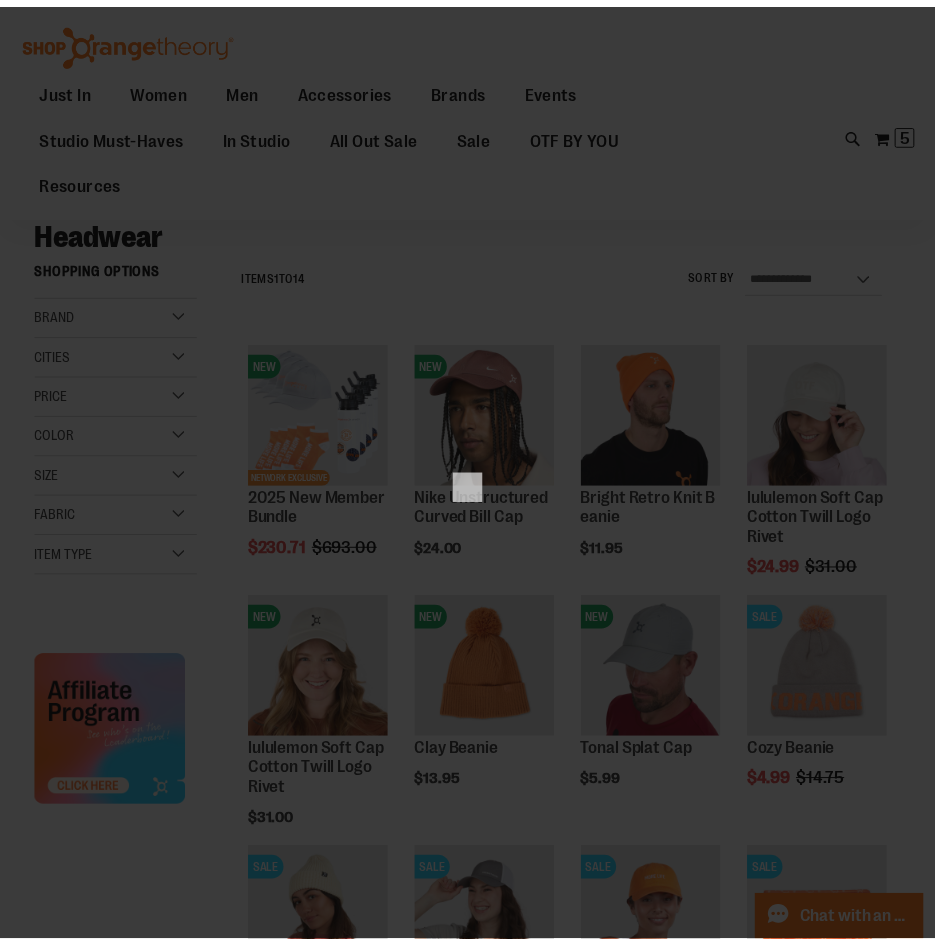scroll, scrollTop: 0, scrollLeft: 0, axis: both 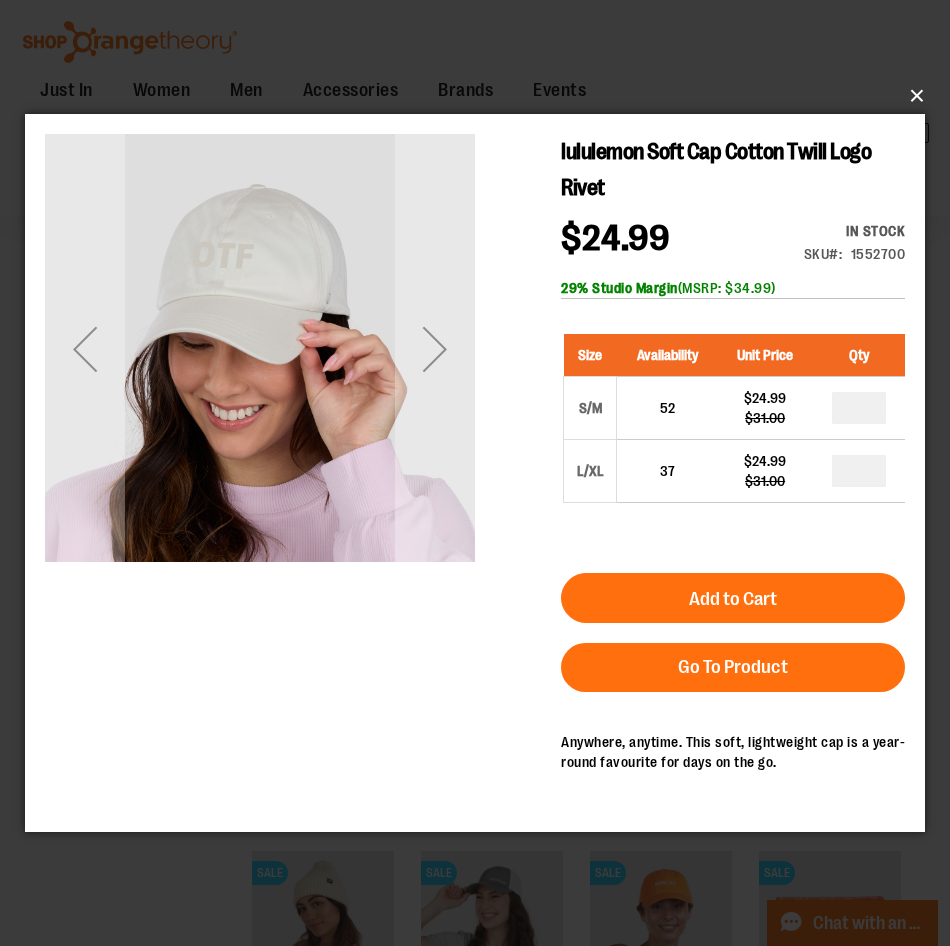 click on "×" at bounding box center [481, 96] 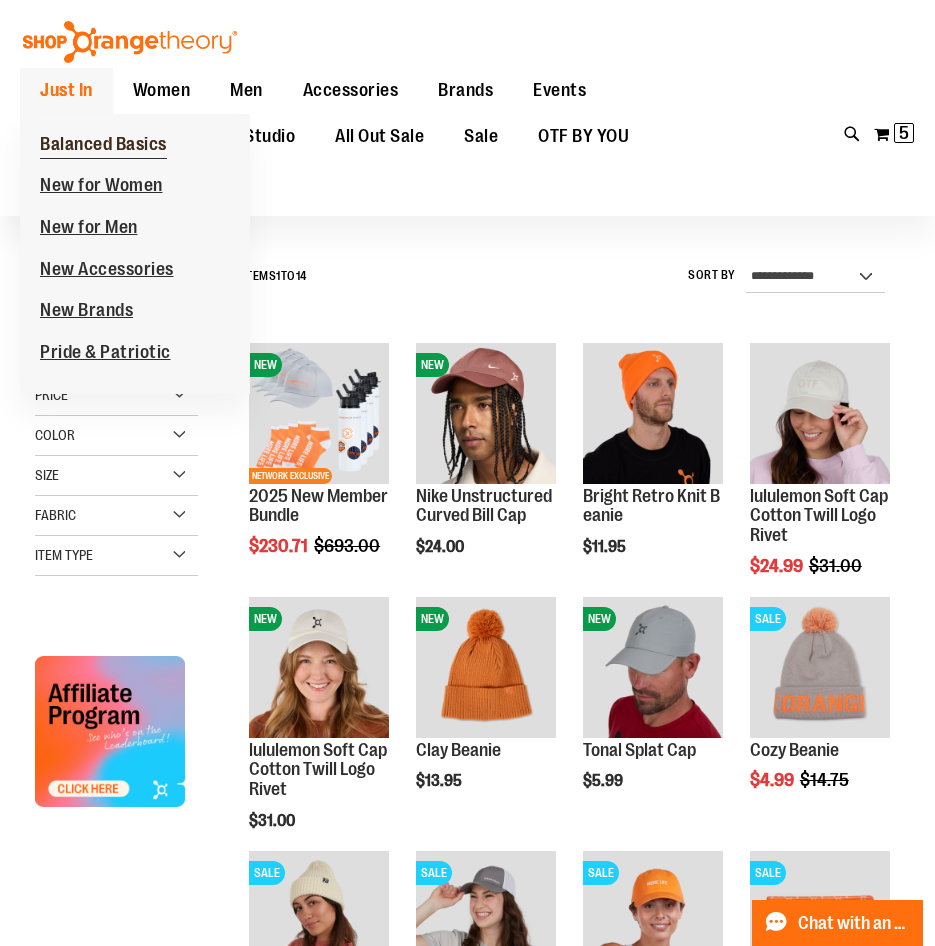 click on "Balanced Basics" at bounding box center (103, 145) 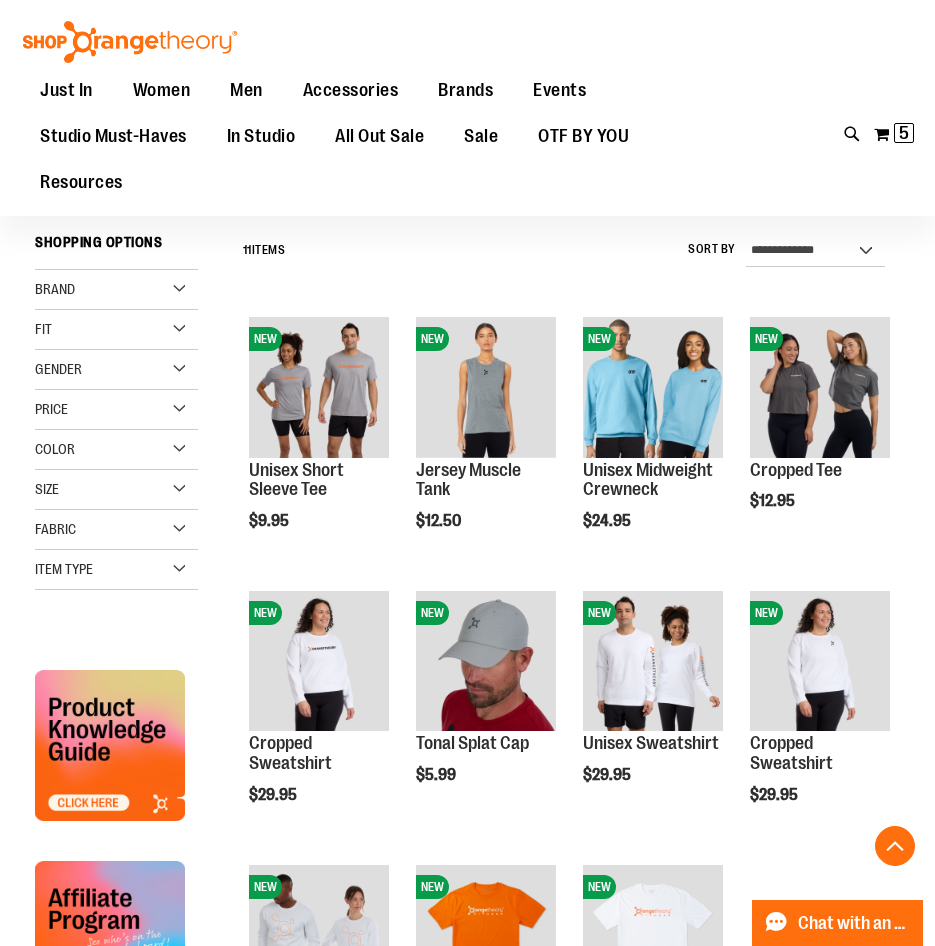 scroll, scrollTop: 499, scrollLeft: 0, axis: vertical 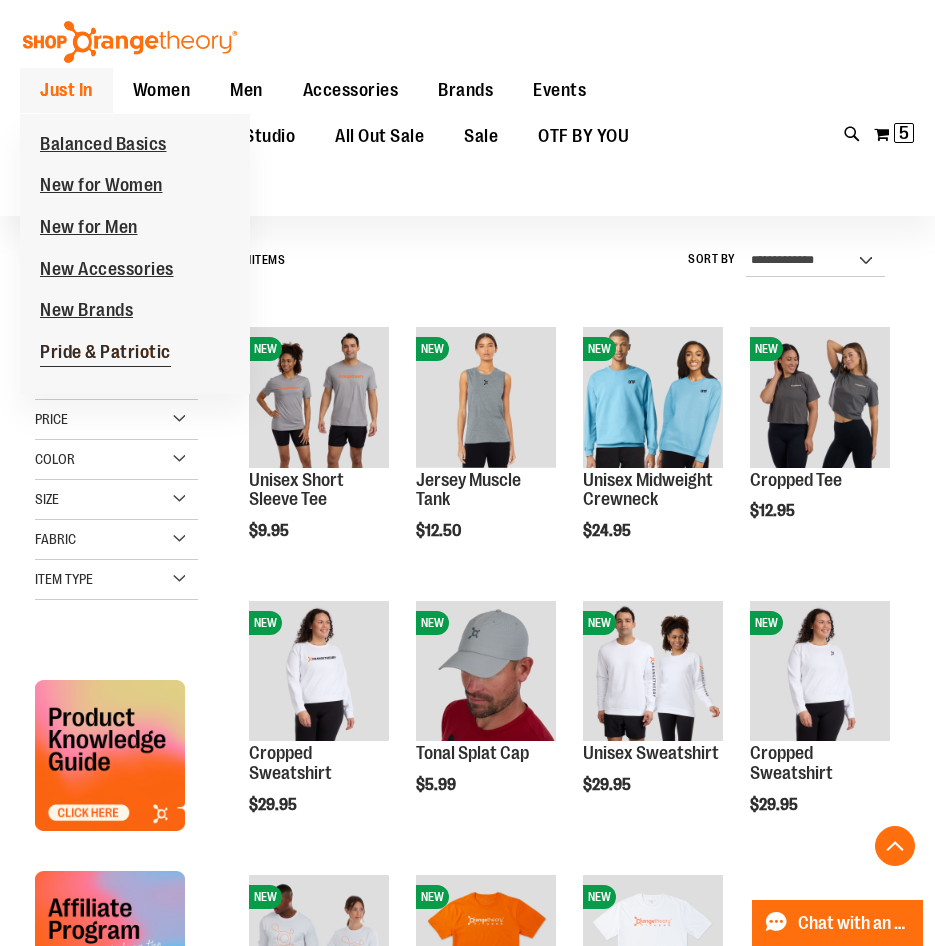 type on "**********" 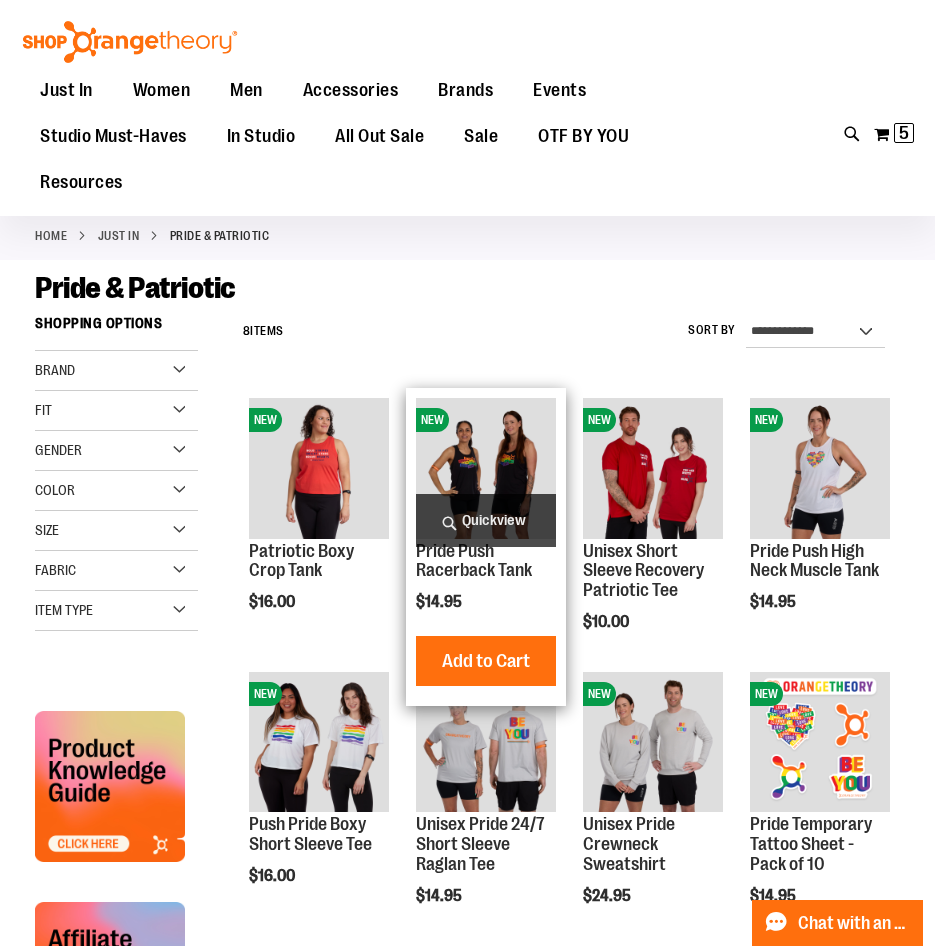 scroll, scrollTop: 99, scrollLeft: 0, axis: vertical 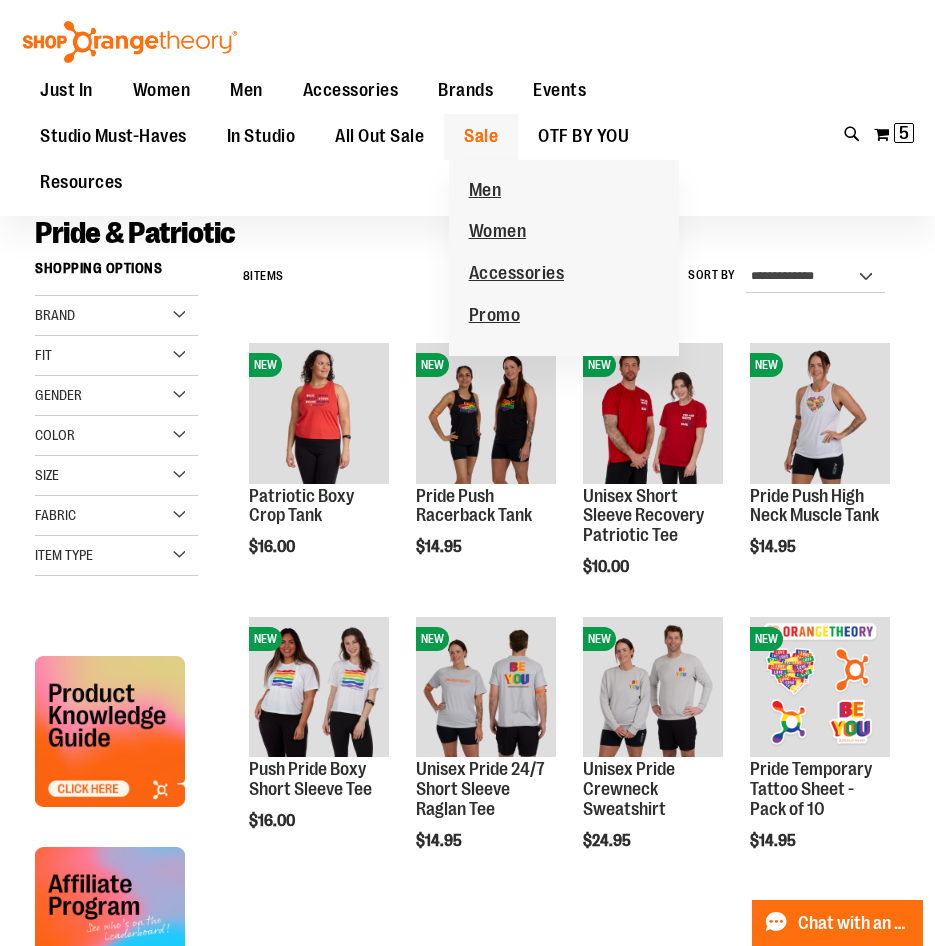 type on "**********" 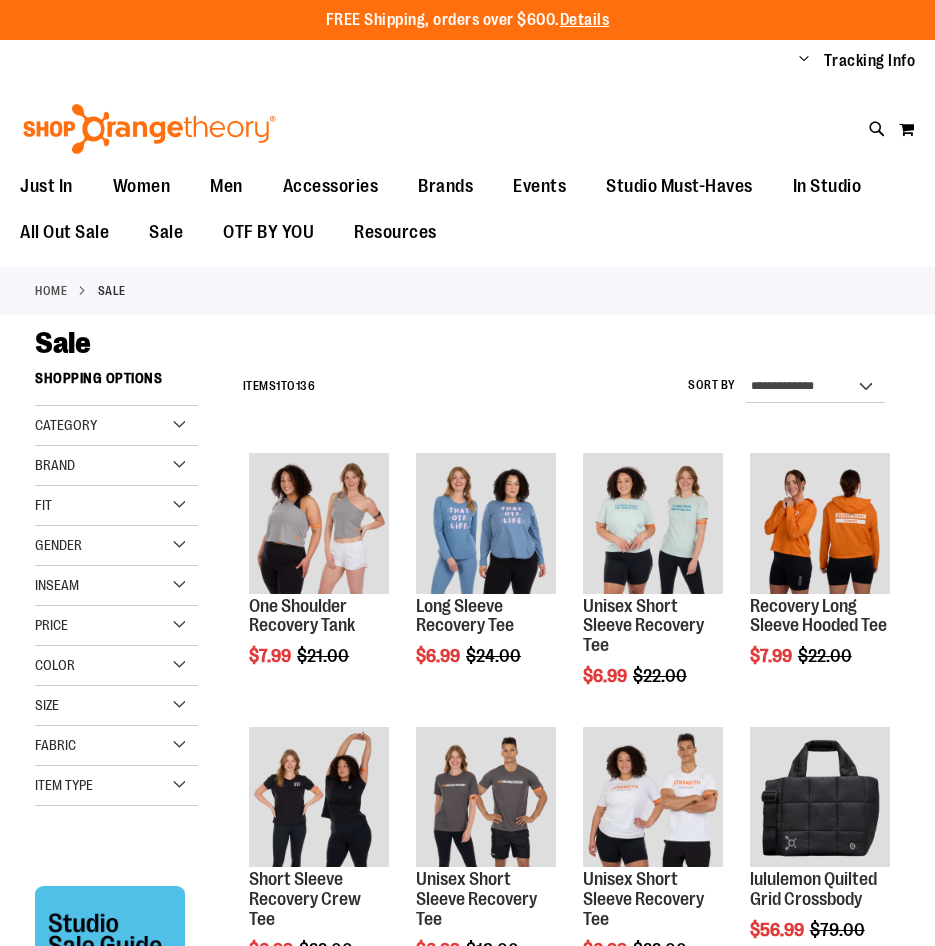 scroll, scrollTop: 0, scrollLeft: 0, axis: both 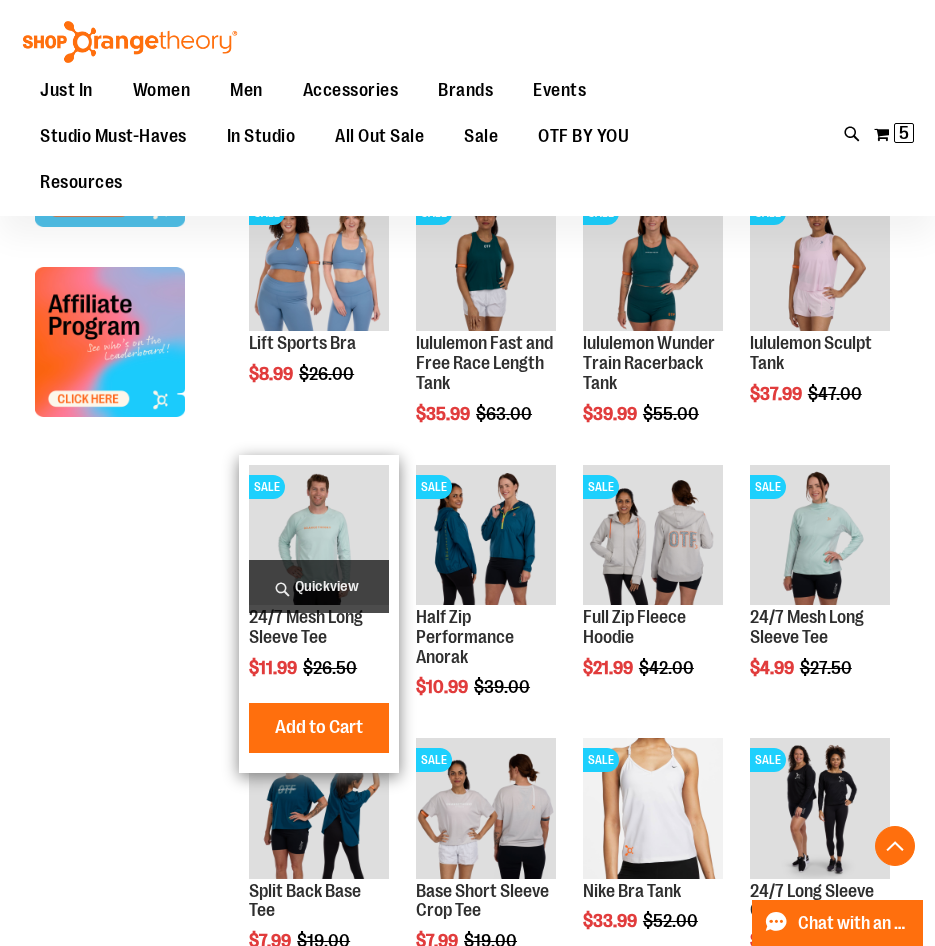type on "**********" 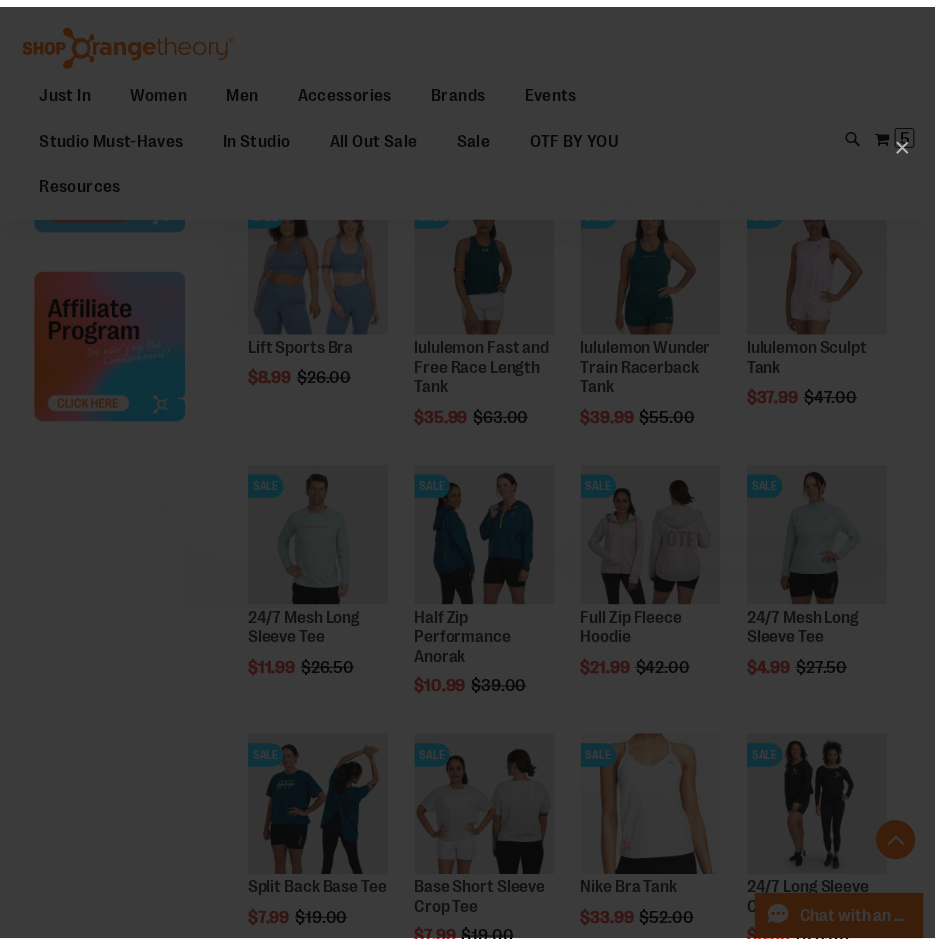 scroll, scrollTop: 0, scrollLeft: 0, axis: both 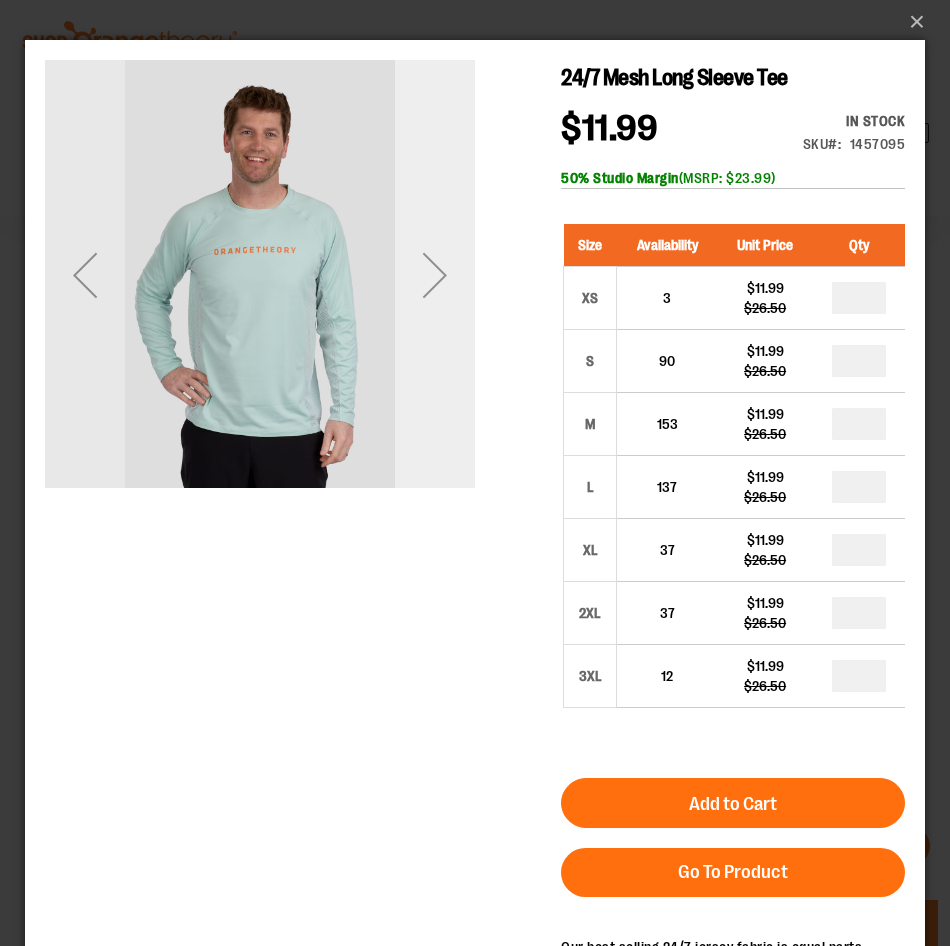 click at bounding box center [435, 275] 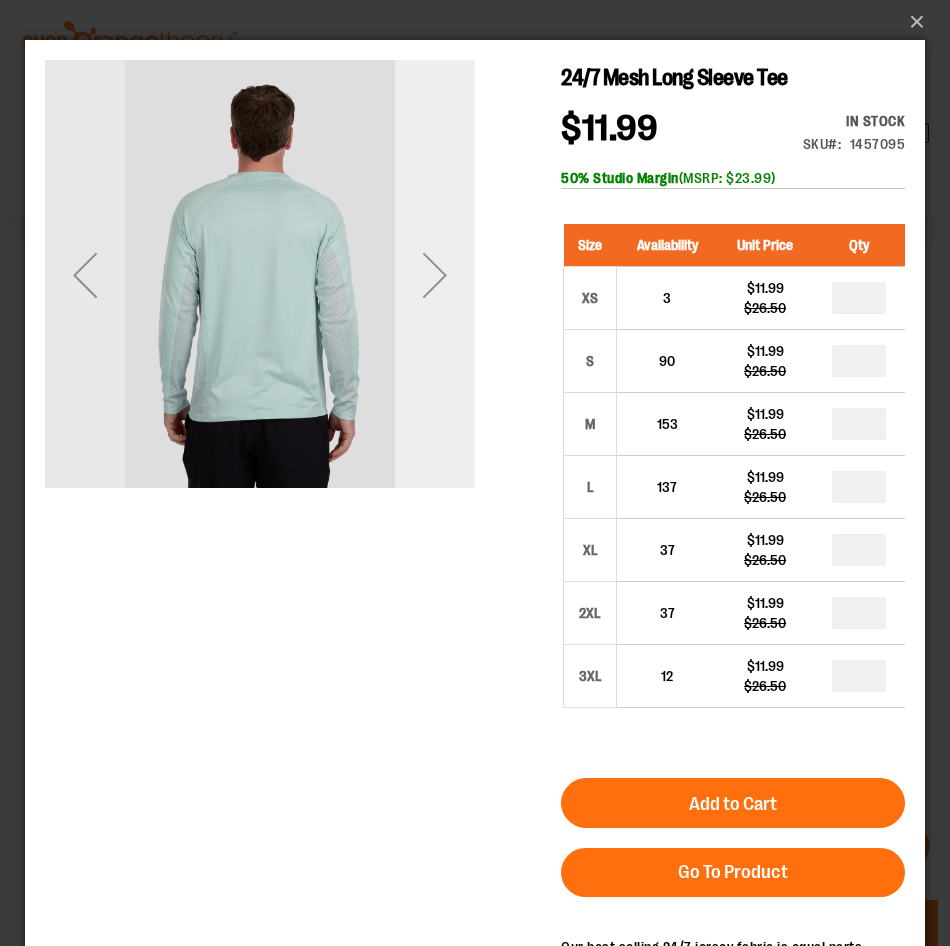 click at bounding box center (435, 275) 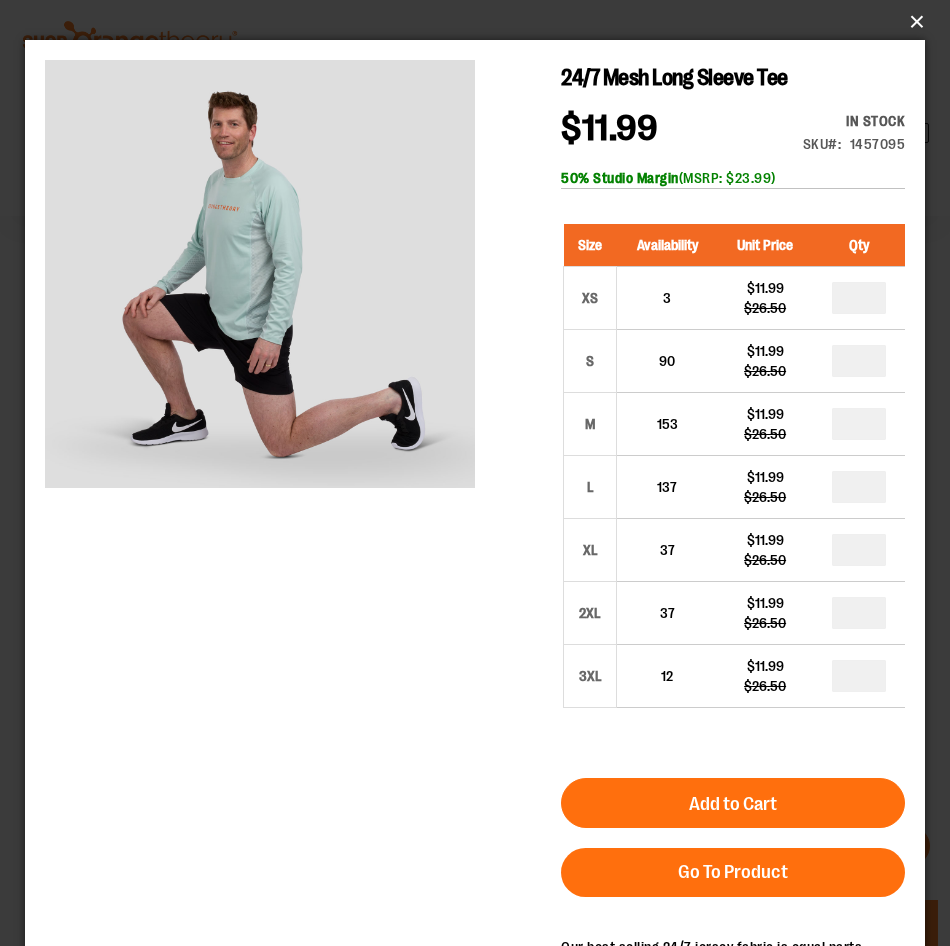 click on "×" at bounding box center [481, 22] 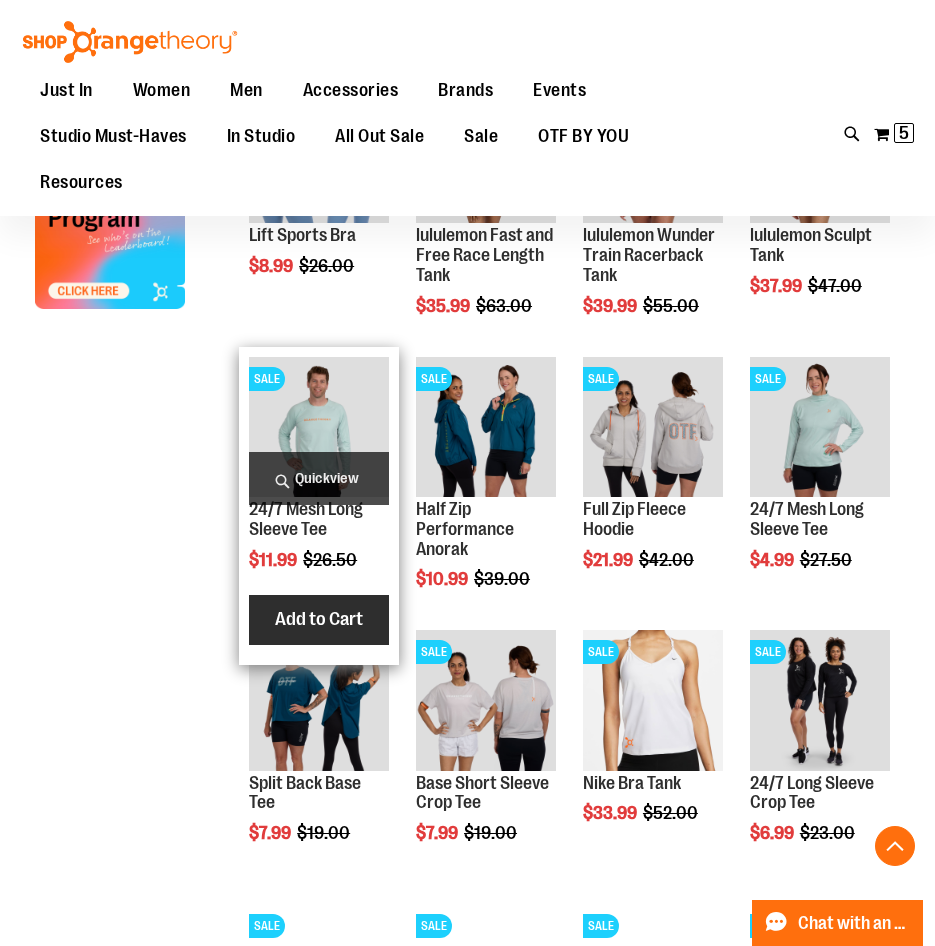 scroll, scrollTop: 999, scrollLeft: 0, axis: vertical 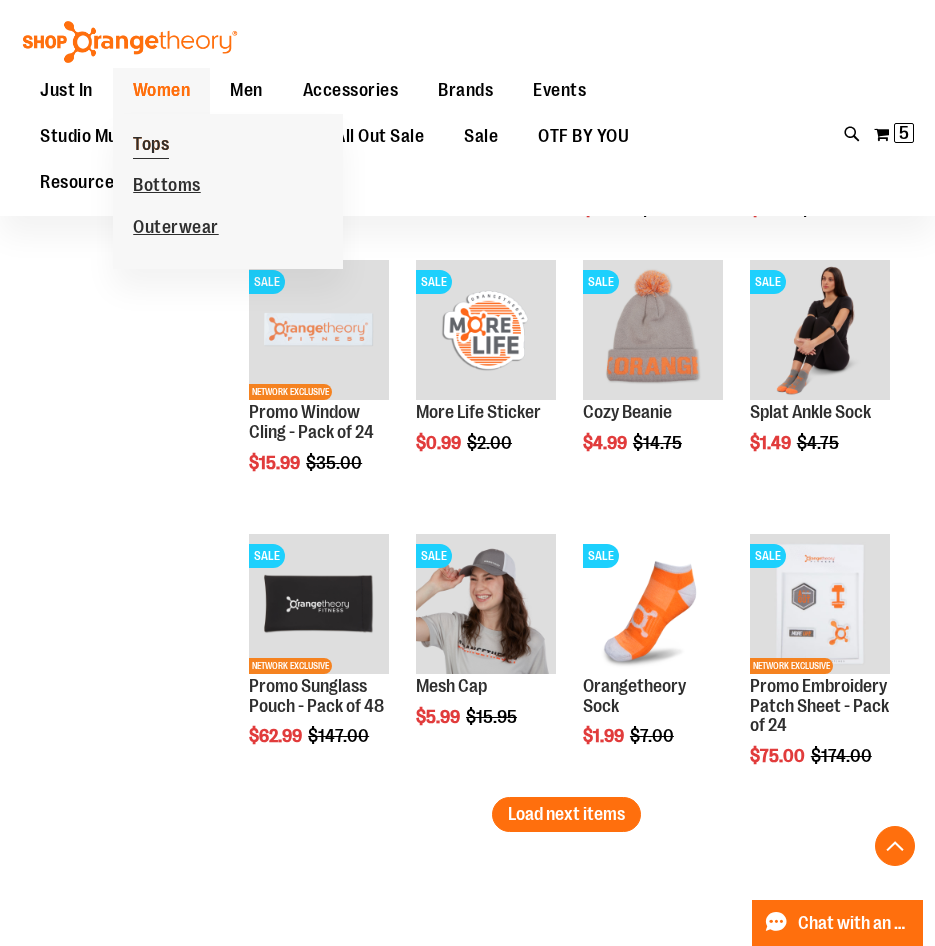 click on "Tops" at bounding box center [151, 146] 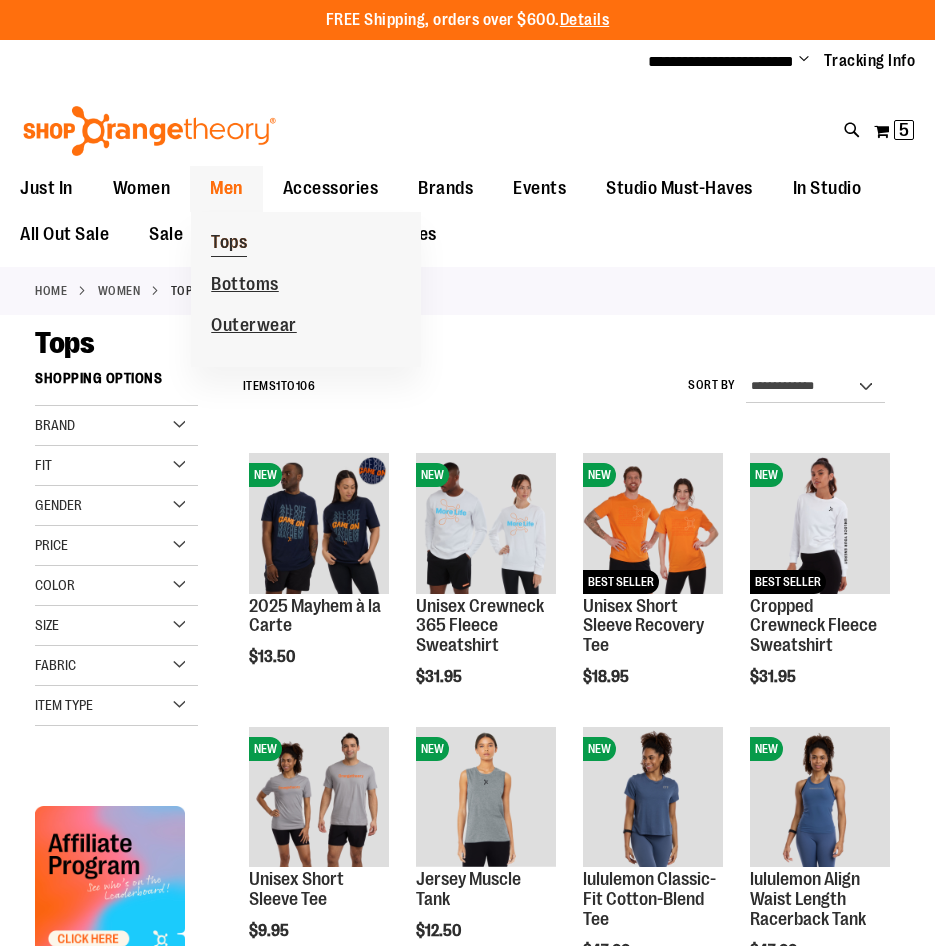 scroll, scrollTop: 0, scrollLeft: 0, axis: both 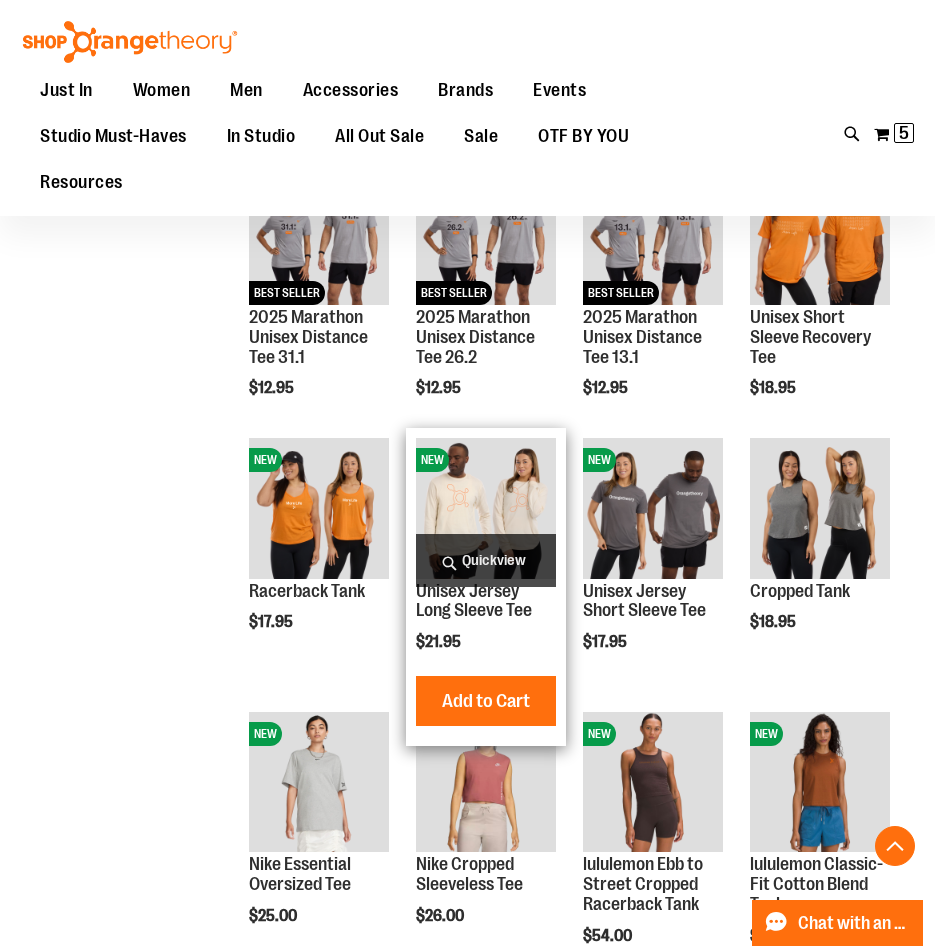 type on "**********" 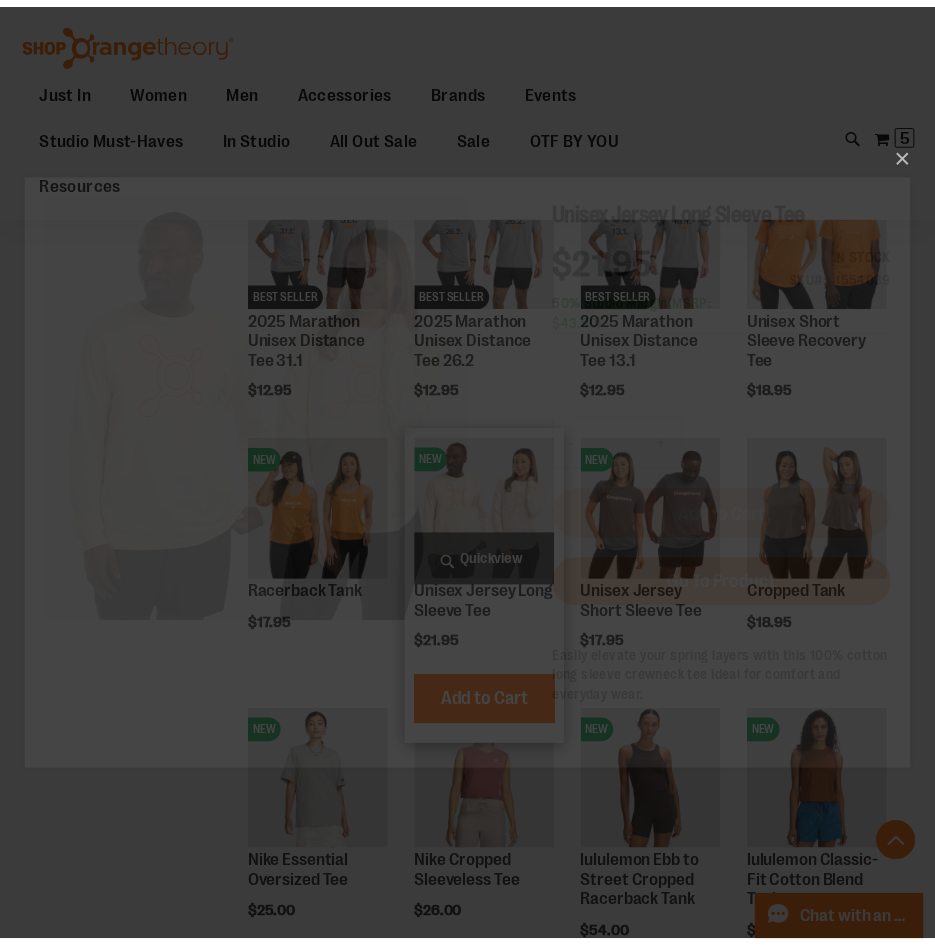scroll, scrollTop: 0, scrollLeft: 0, axis: both 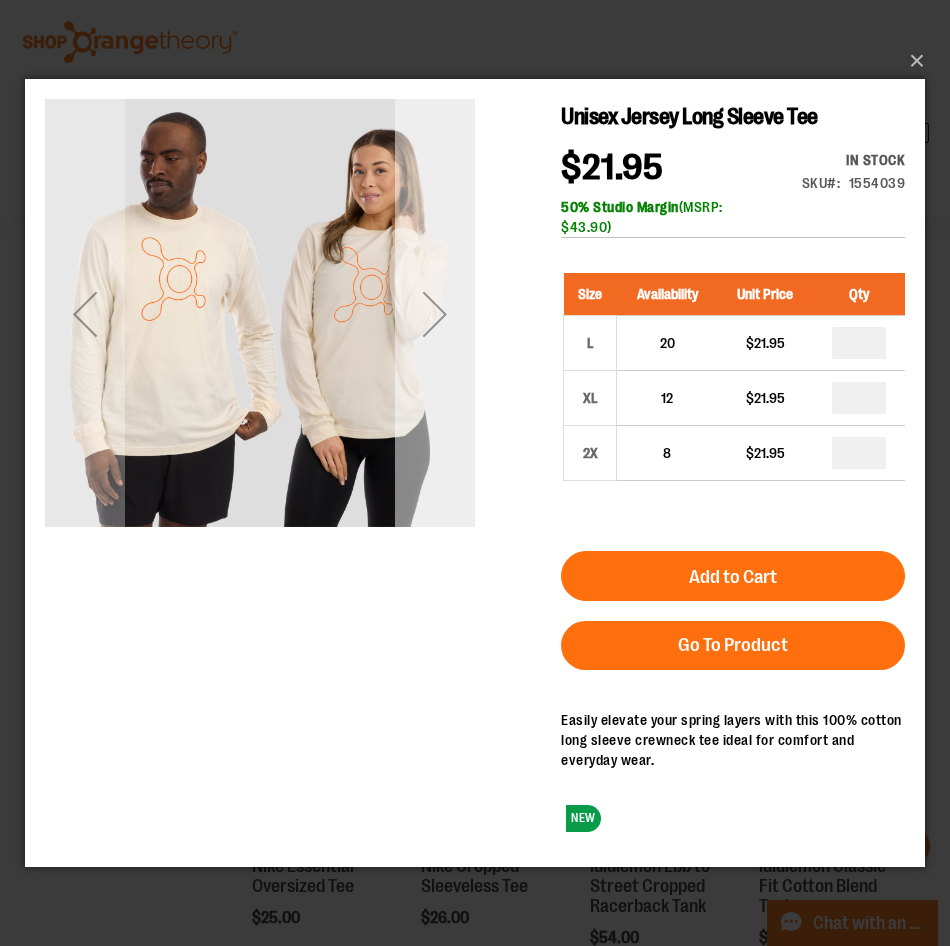 click at bounding box center [435, 313] 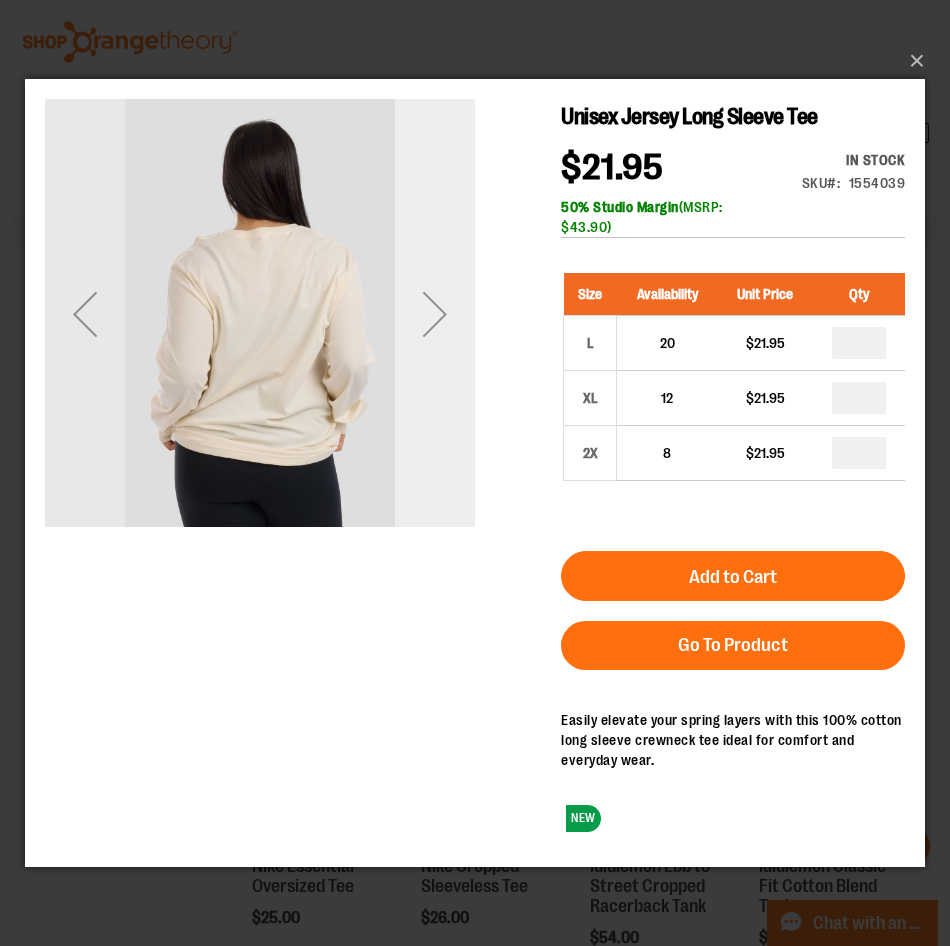 click at bounding box center [435, 313] 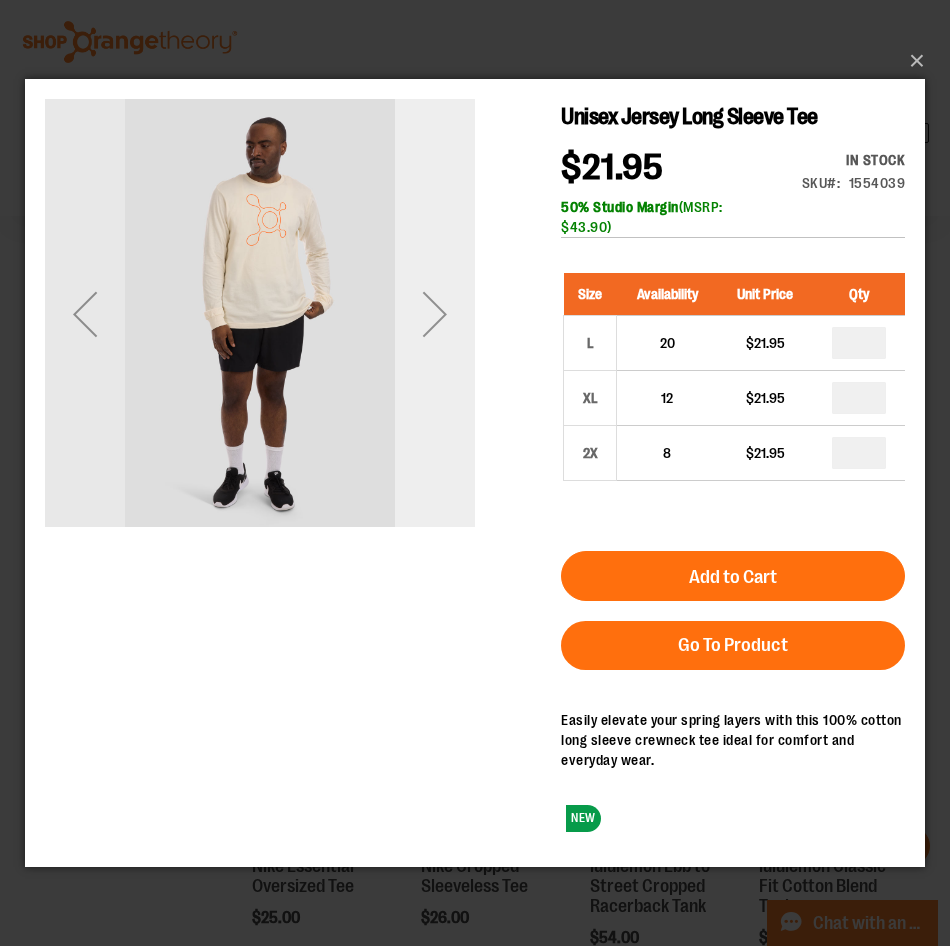 click at bounding box center (435, 313) 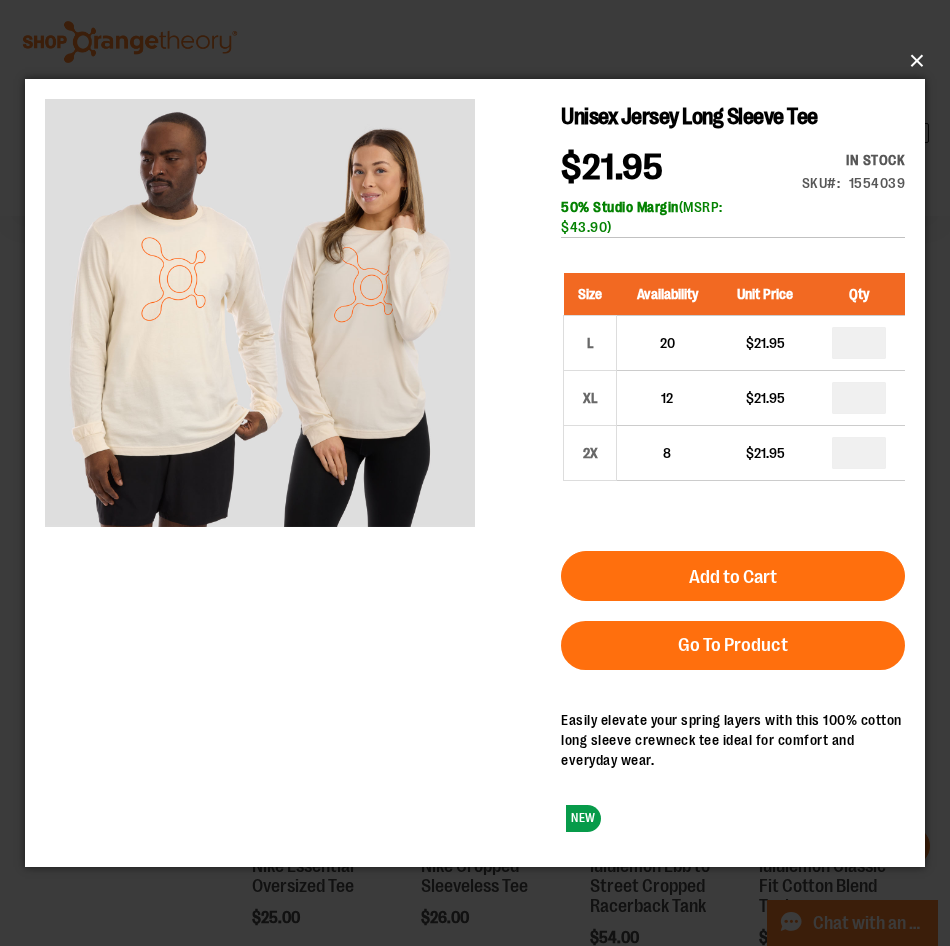 click on "×" at bounding box center (481, 61) 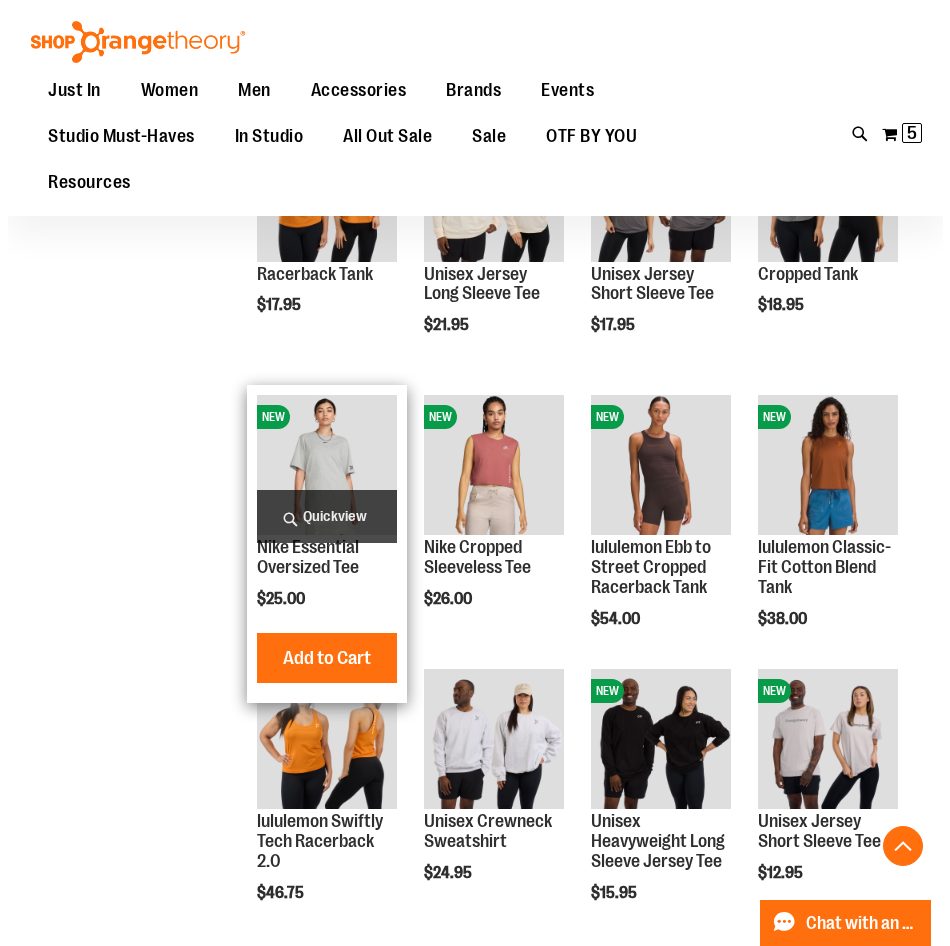 scroll, scrollTop: 1499, scrollLeft: 0, axis: vertical 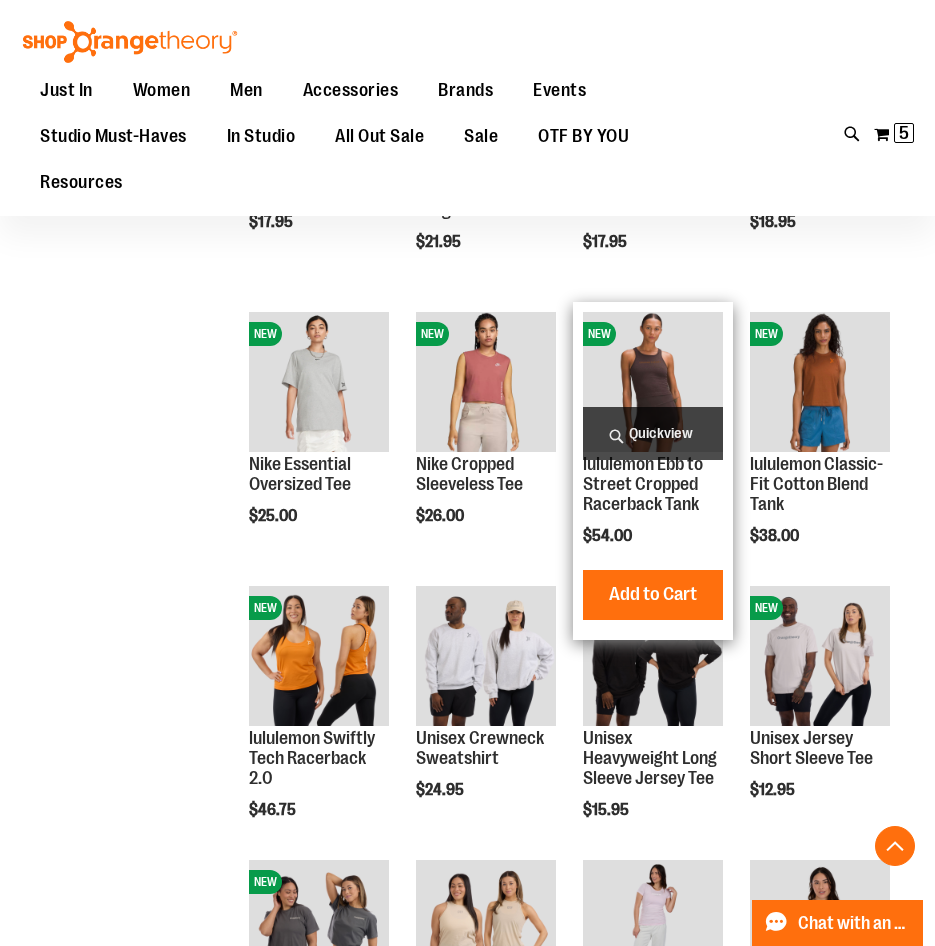 click on "Quickview" at bounding box center [653, 433] 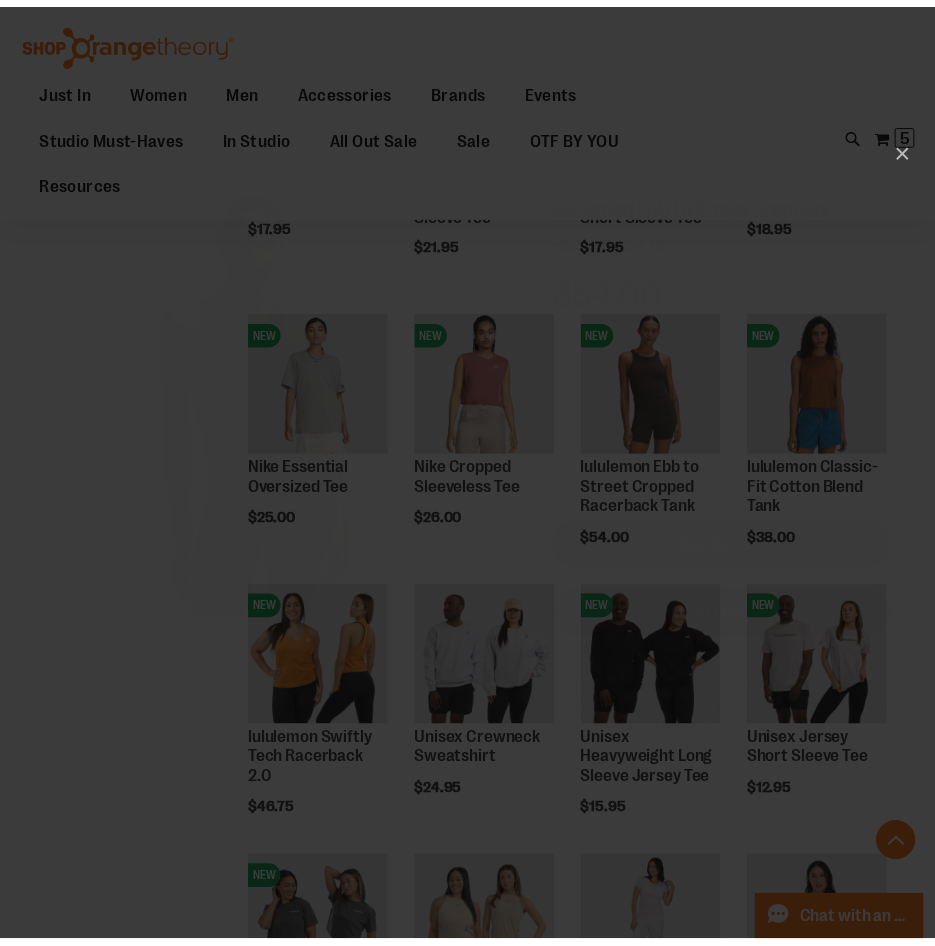 scroll, scrollTop: 0, scrollLeft: 0, axis: both 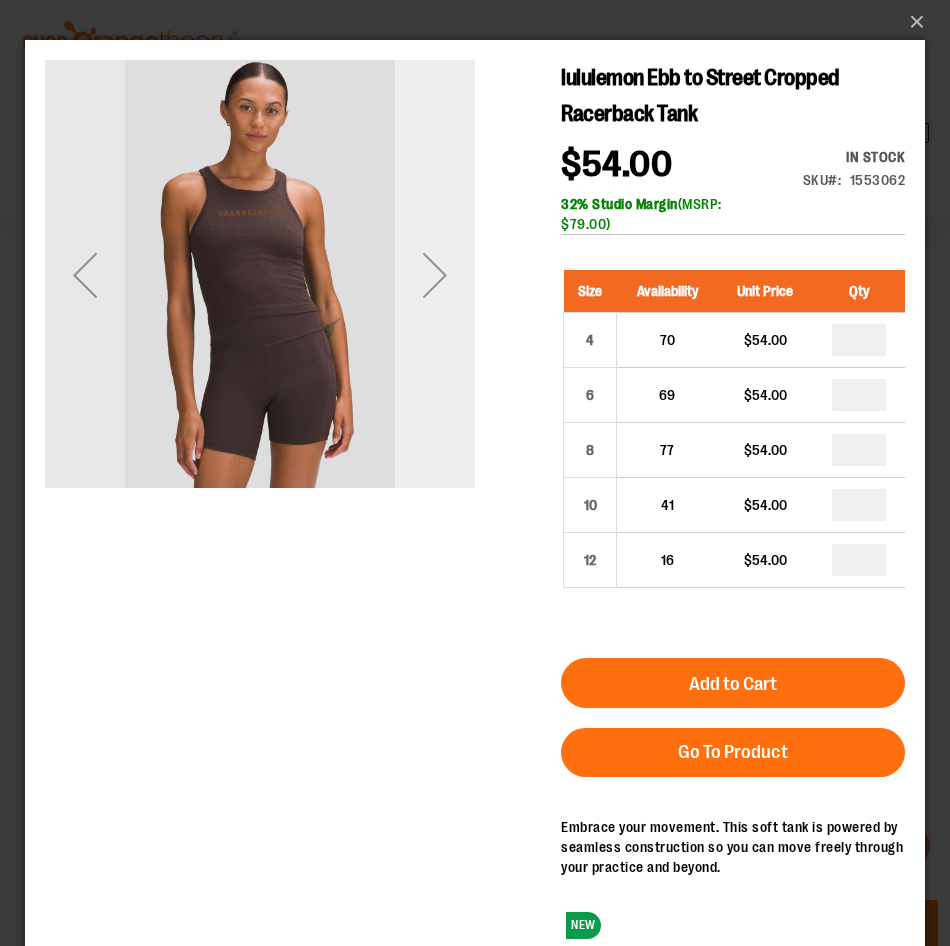 click at bounding box center (435, 275) 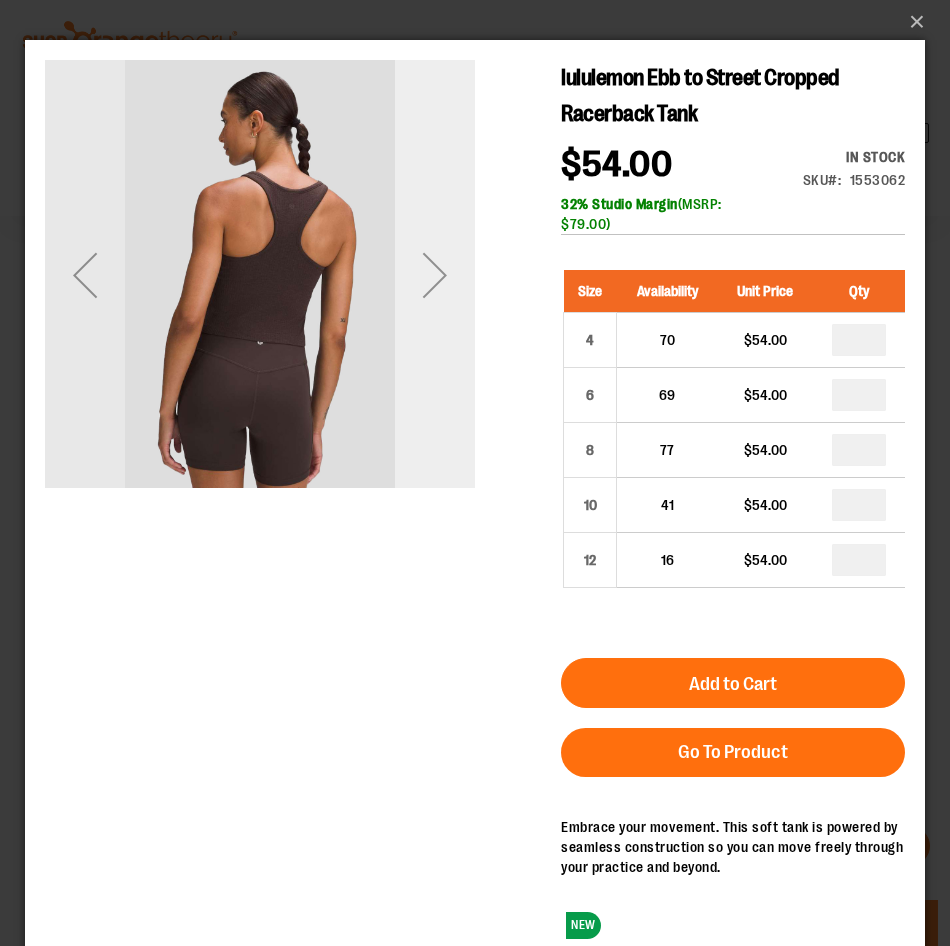 click at bounding box center (435, 275) 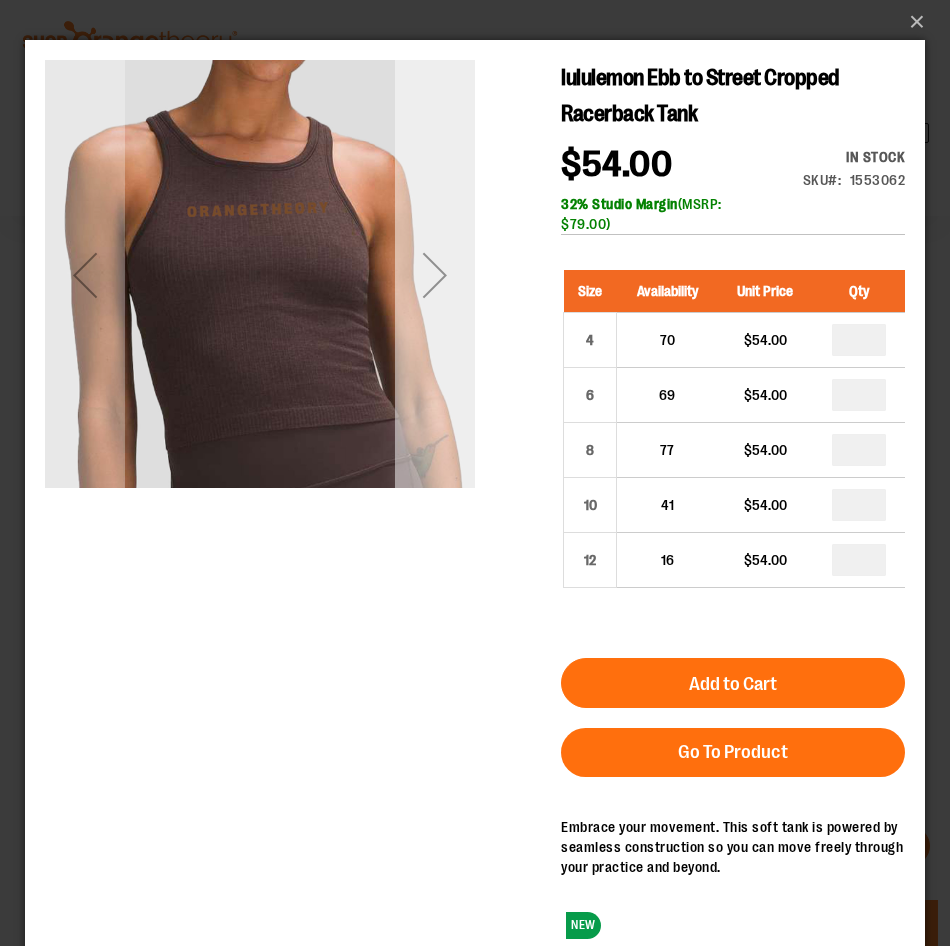 click at bounding box center [435, 275] 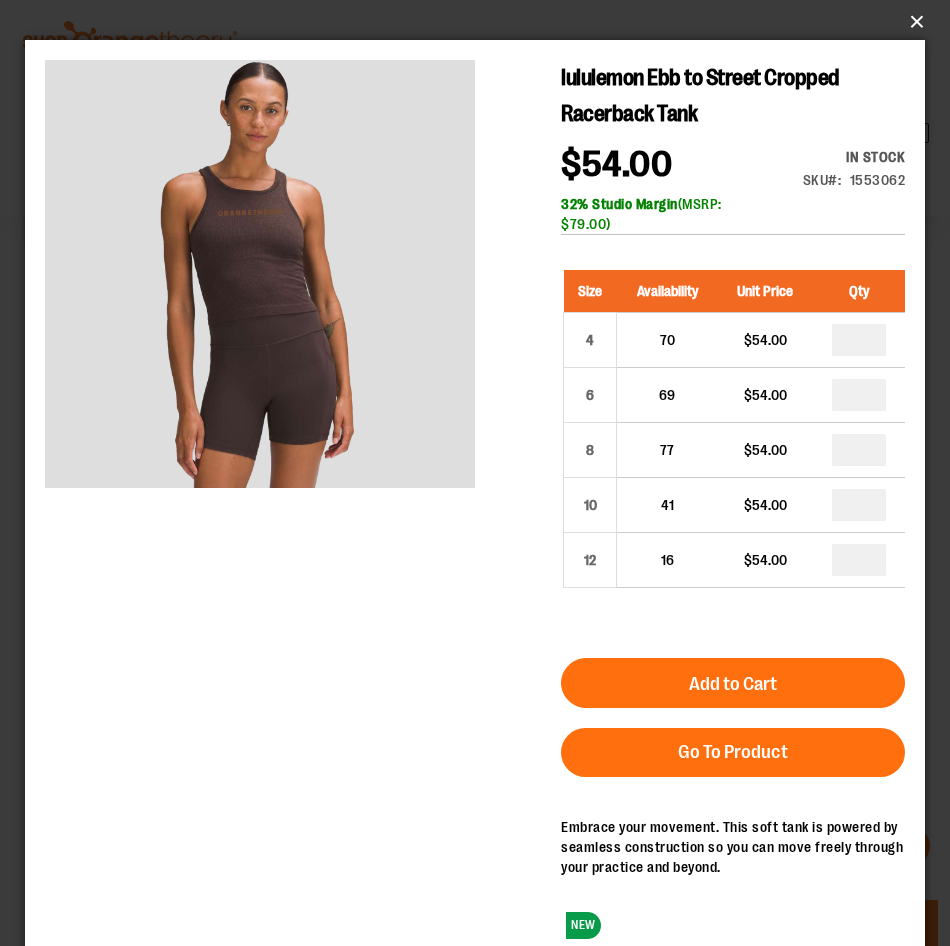 click on "×" at bounding box center (481, 22) 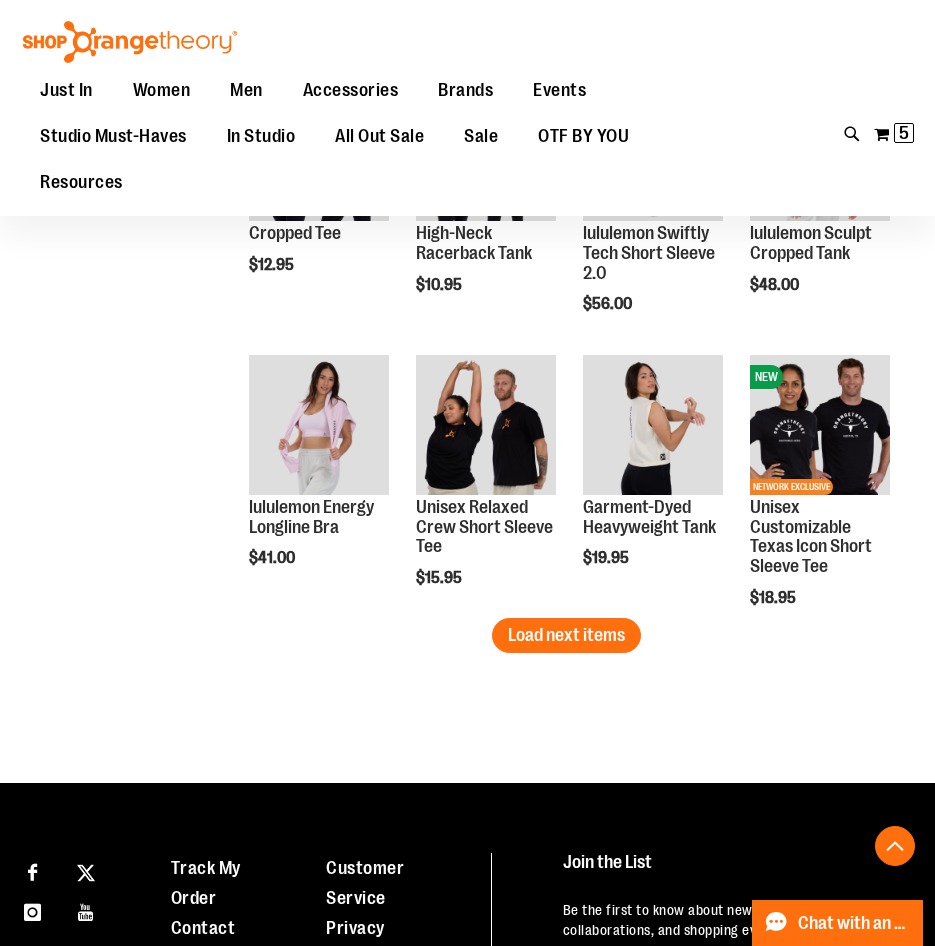 scroll, scrollTop: 2299, scrollLeft: 0, axis: vertical 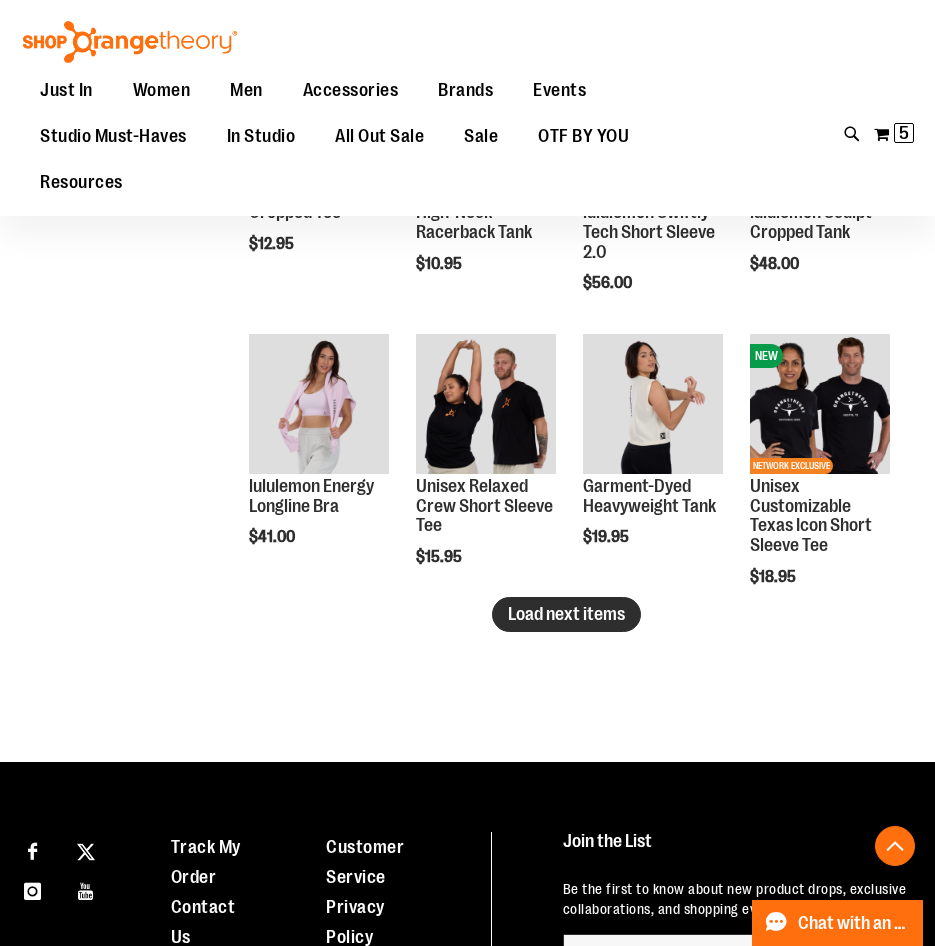 click on "Load next items" at bounding box center (566, 614) 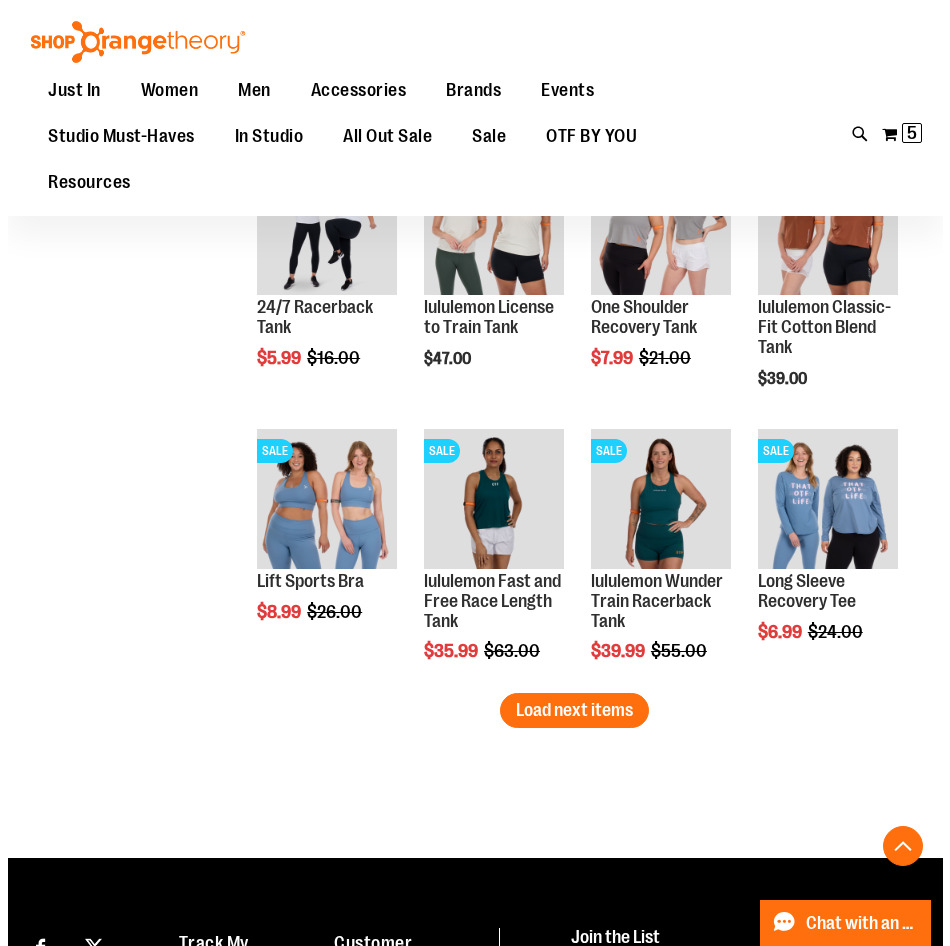 scroll, scrollTop: 2899, scrollLeft: 0, axis: vertical 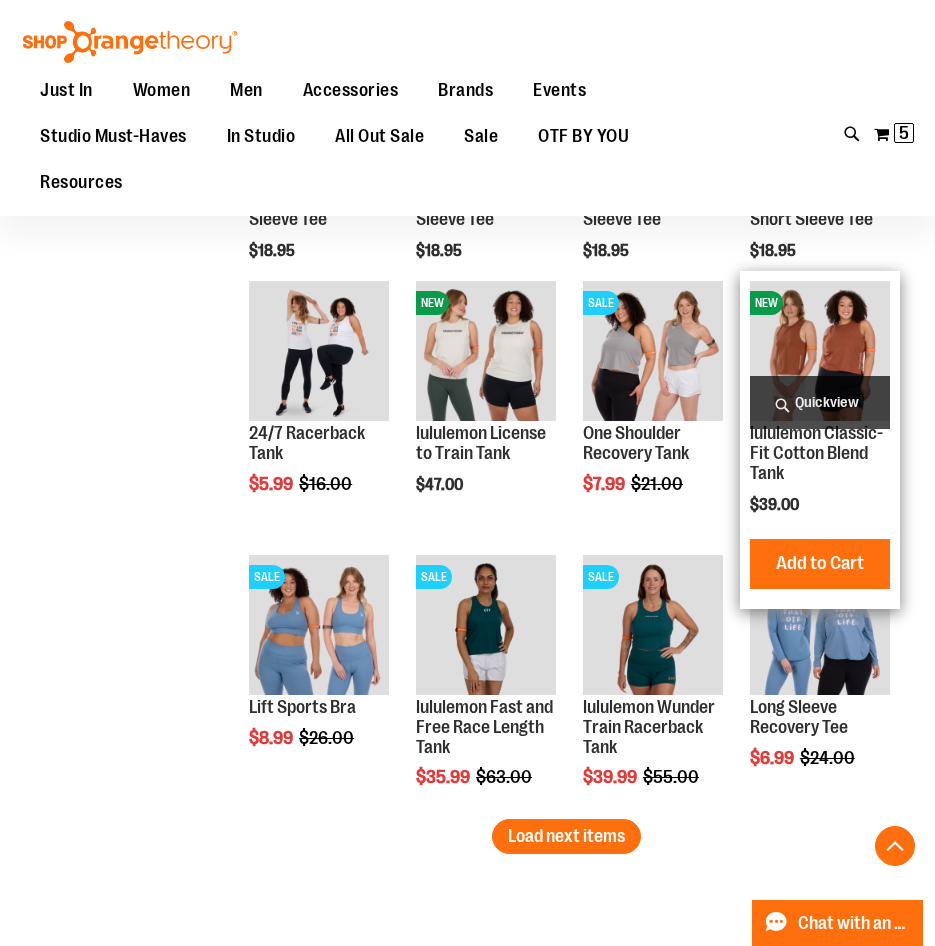 click on "Quickview" at bounding box center (820, 402) 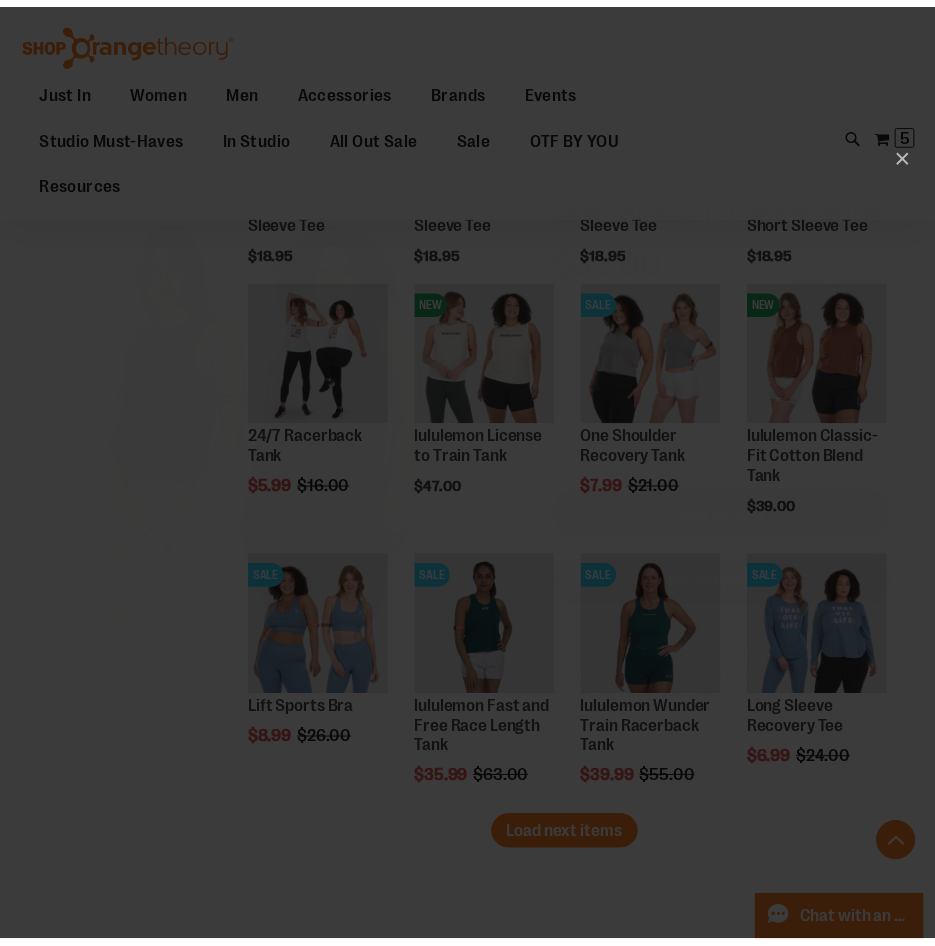 scroll, scrollTop: 0, scrollLeft: 0, axis: both 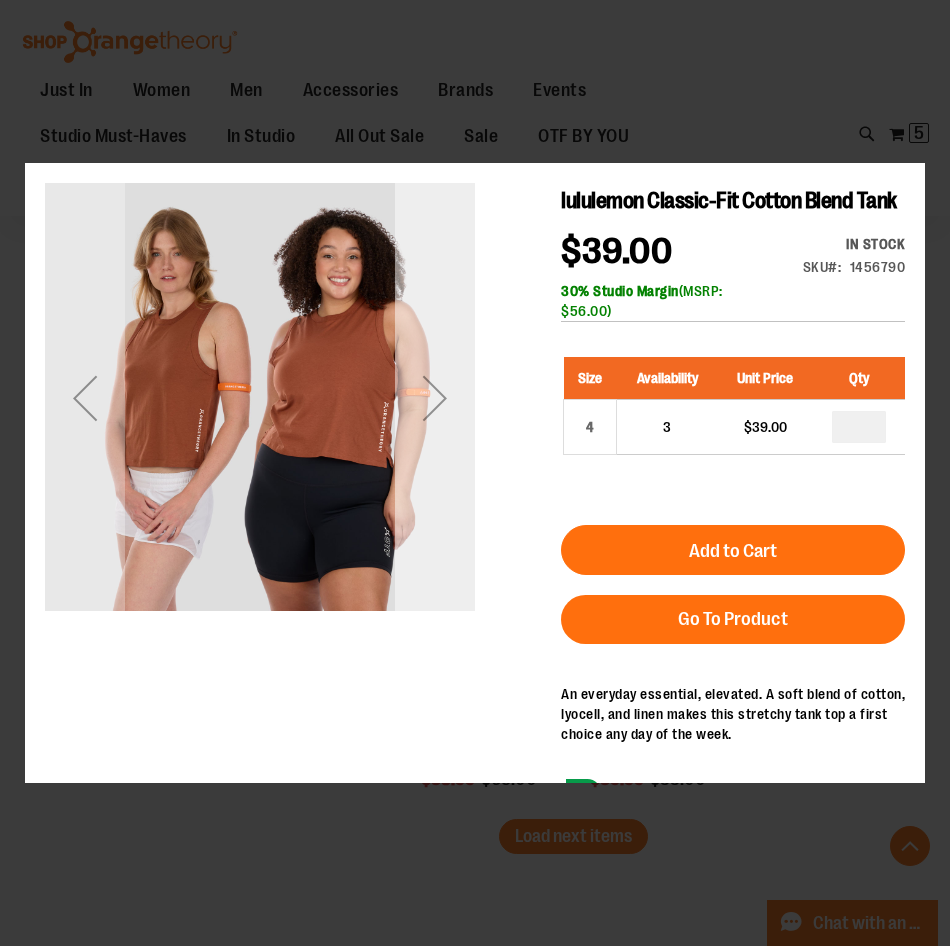 click at bounding box center (435, 397) 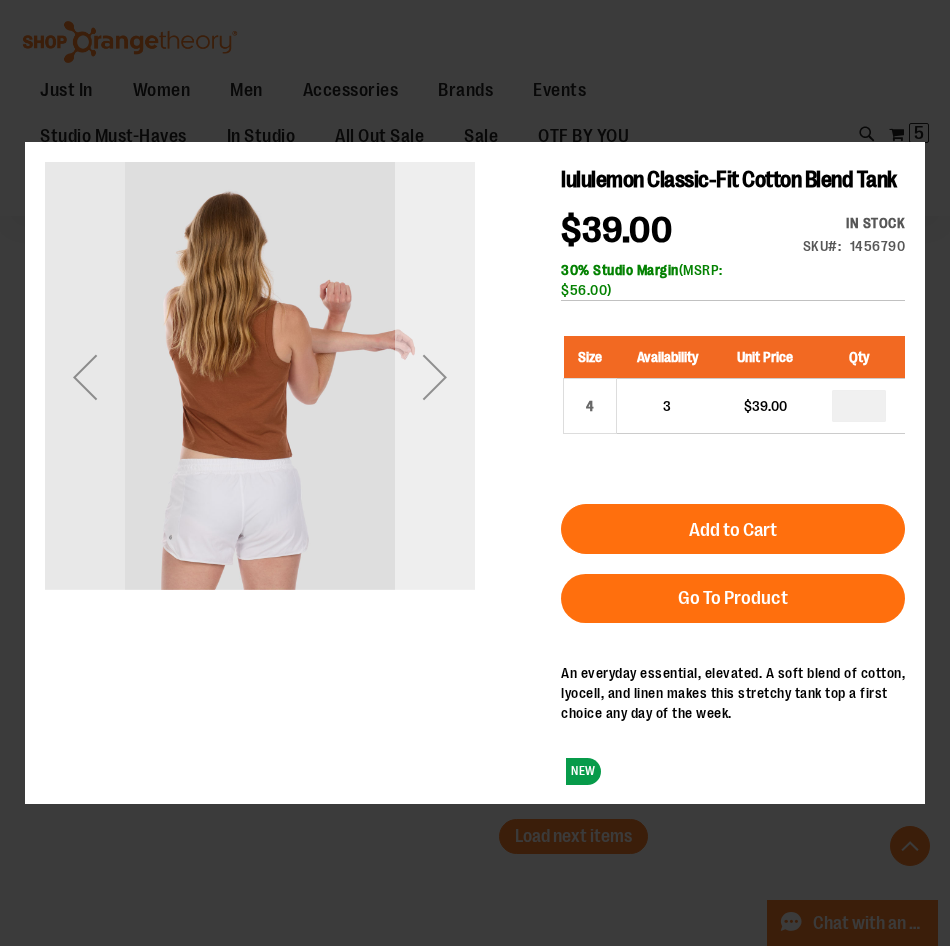 drag, startPoint x: 430, startPoint y: 414, endPoint x: 429, endPoint y: 454, distance: 40.012497 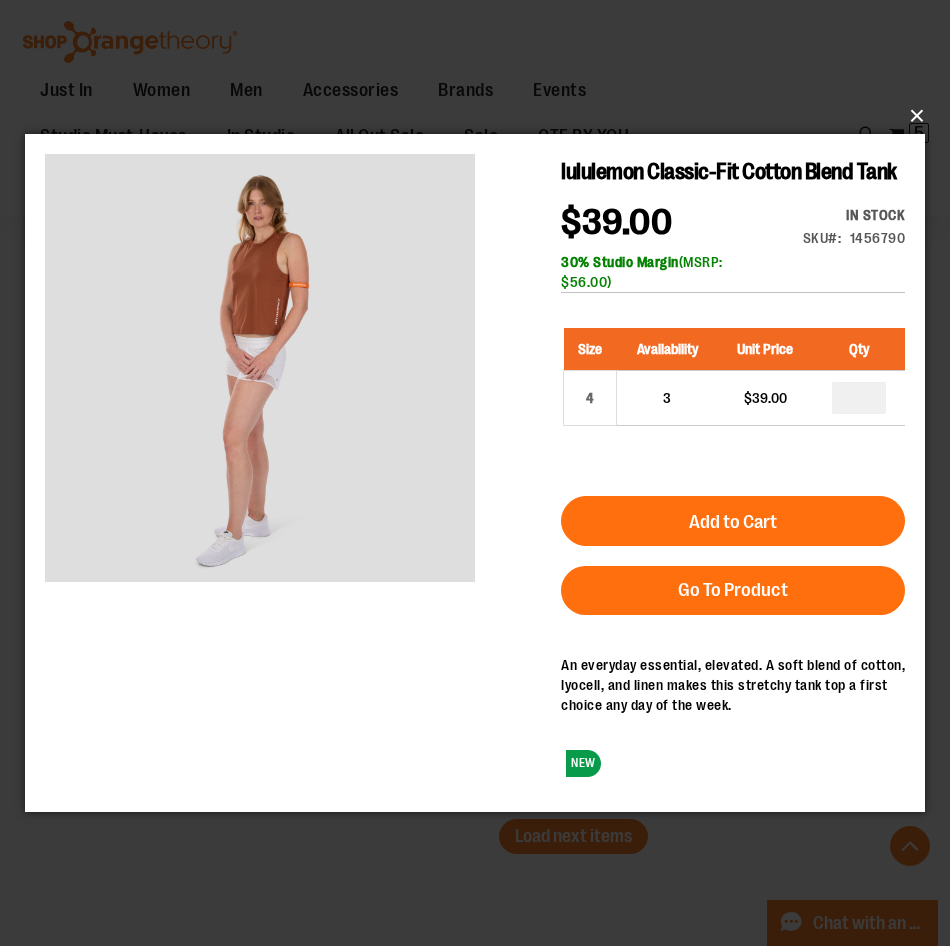 click on "×" at bounding box center (481, 116) 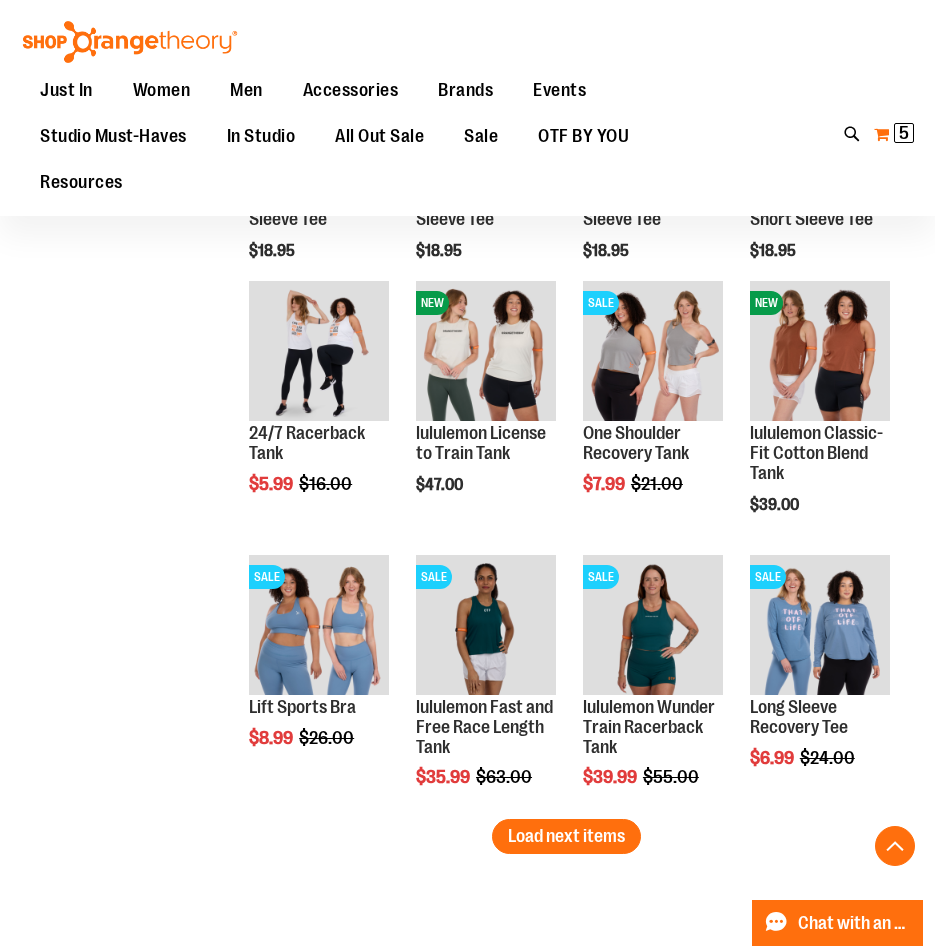 click on "5" at bounding box center (904, 133) 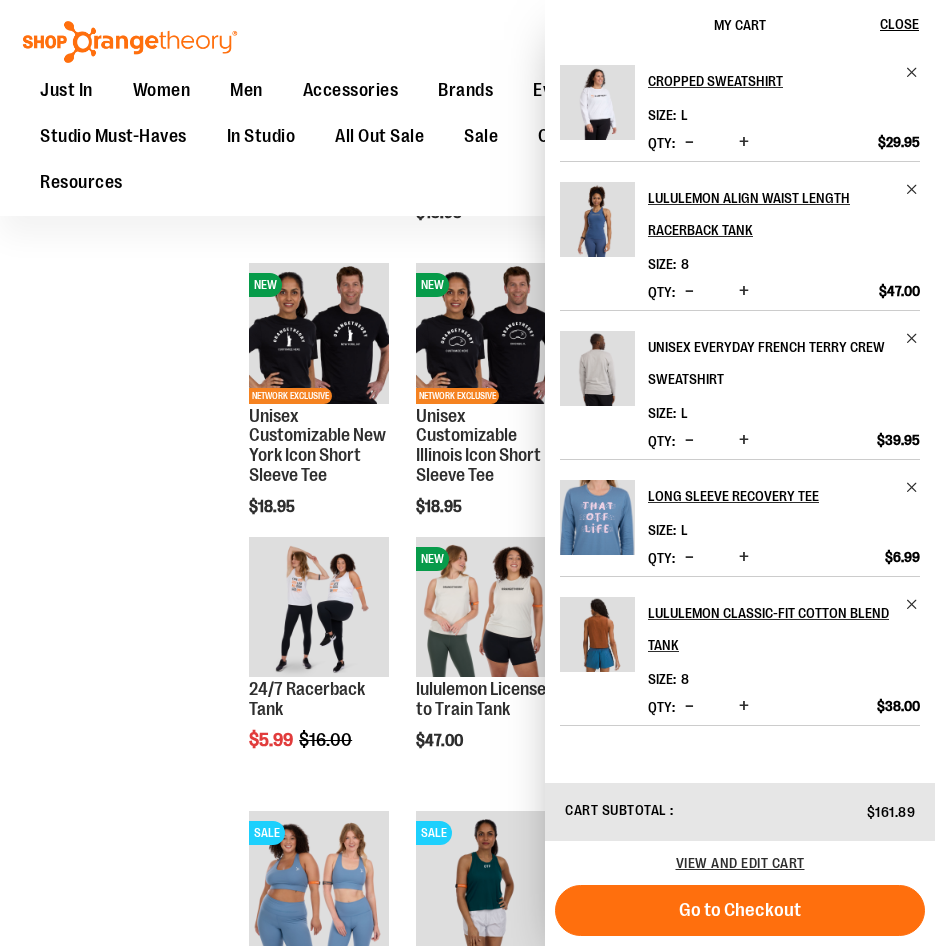 scroll, scrollTop: 2599, scrollLeft: 0, axis: vertical 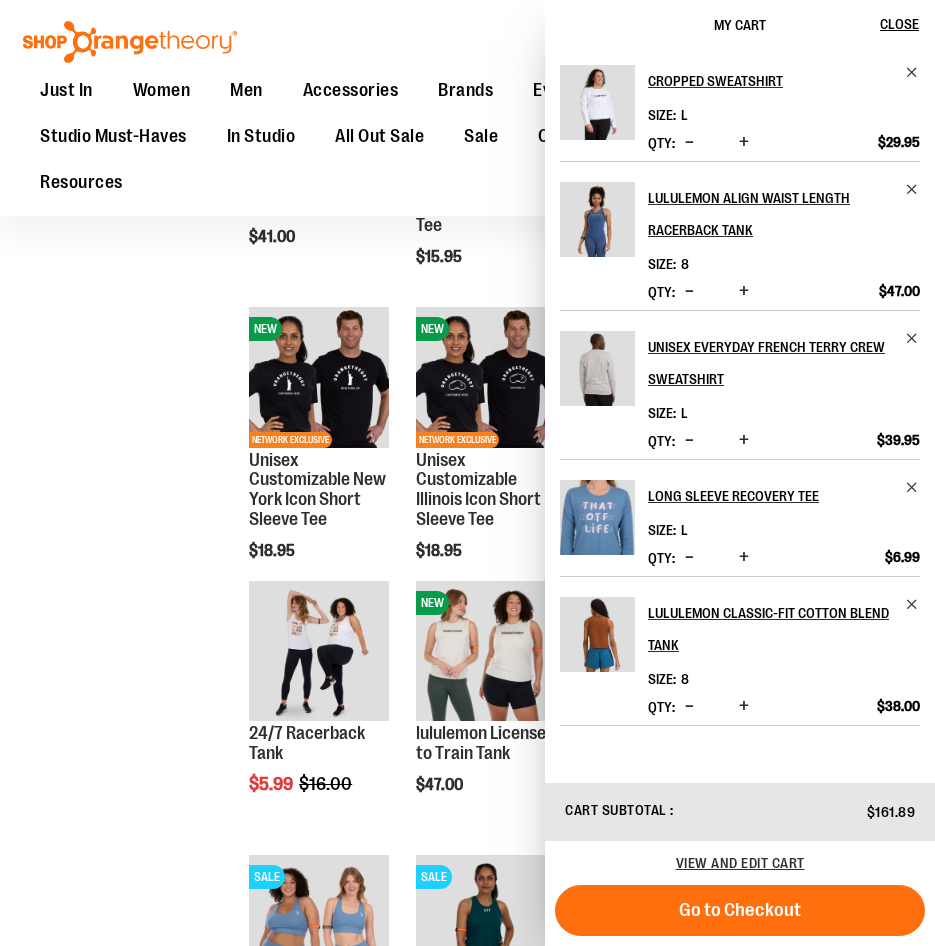 click on "**********" at bounding box center (467, -488) 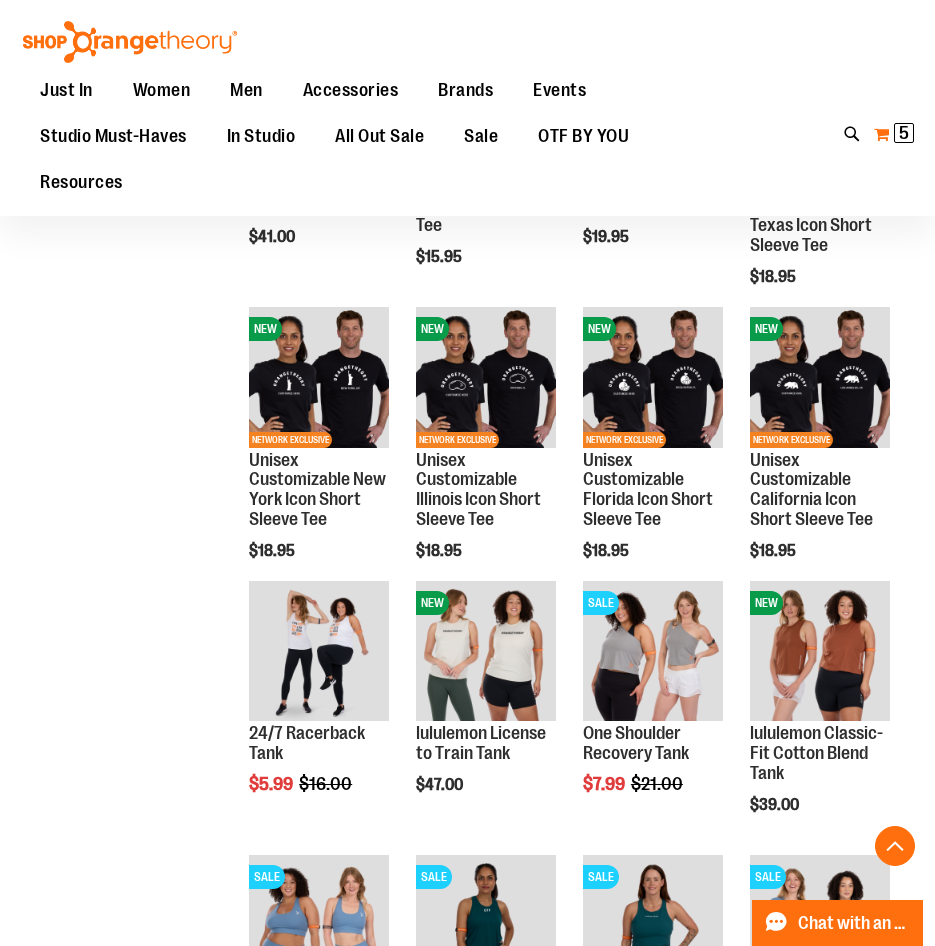 click on "5" at bounding box center (904, 133) 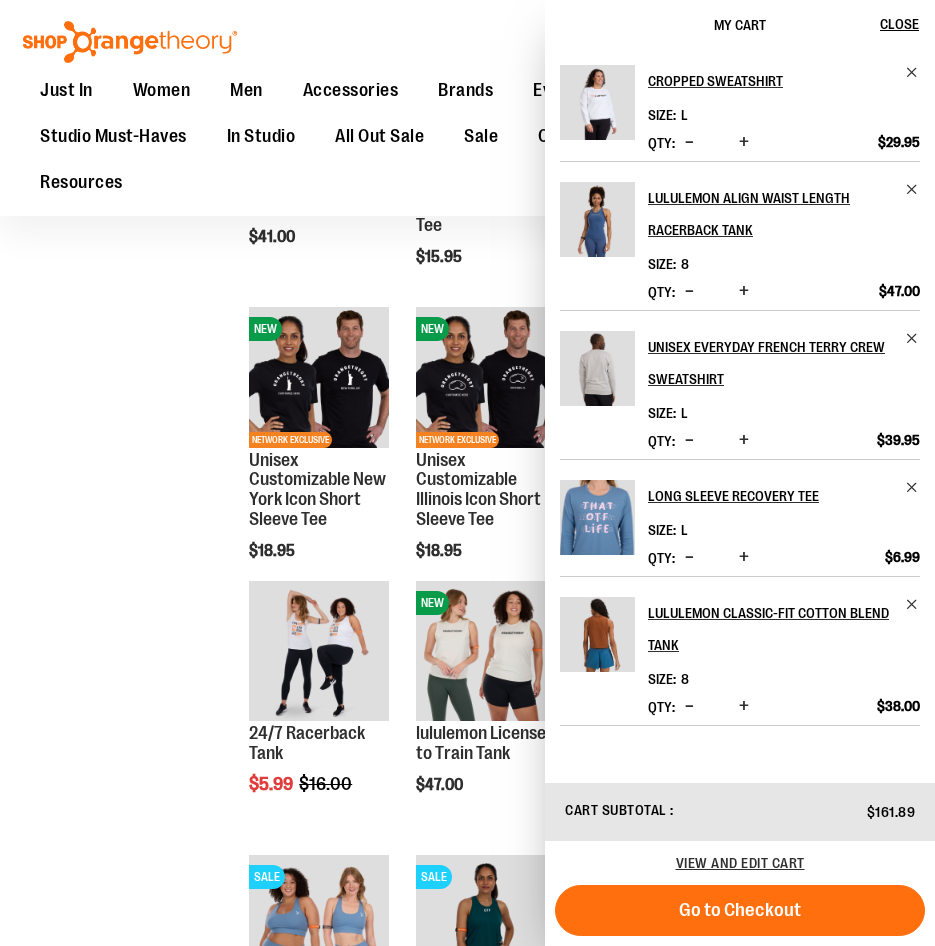 click at bounding box center [689, 440] 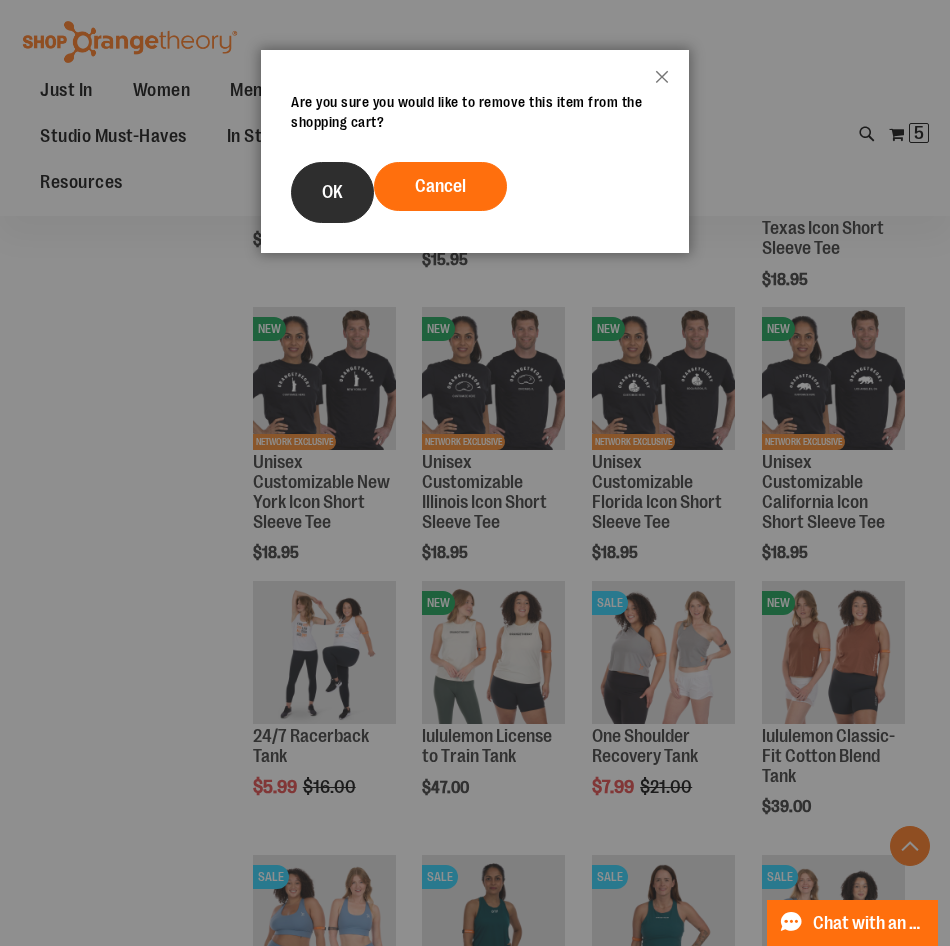 click on "OK" at bounding box center (332, 192) 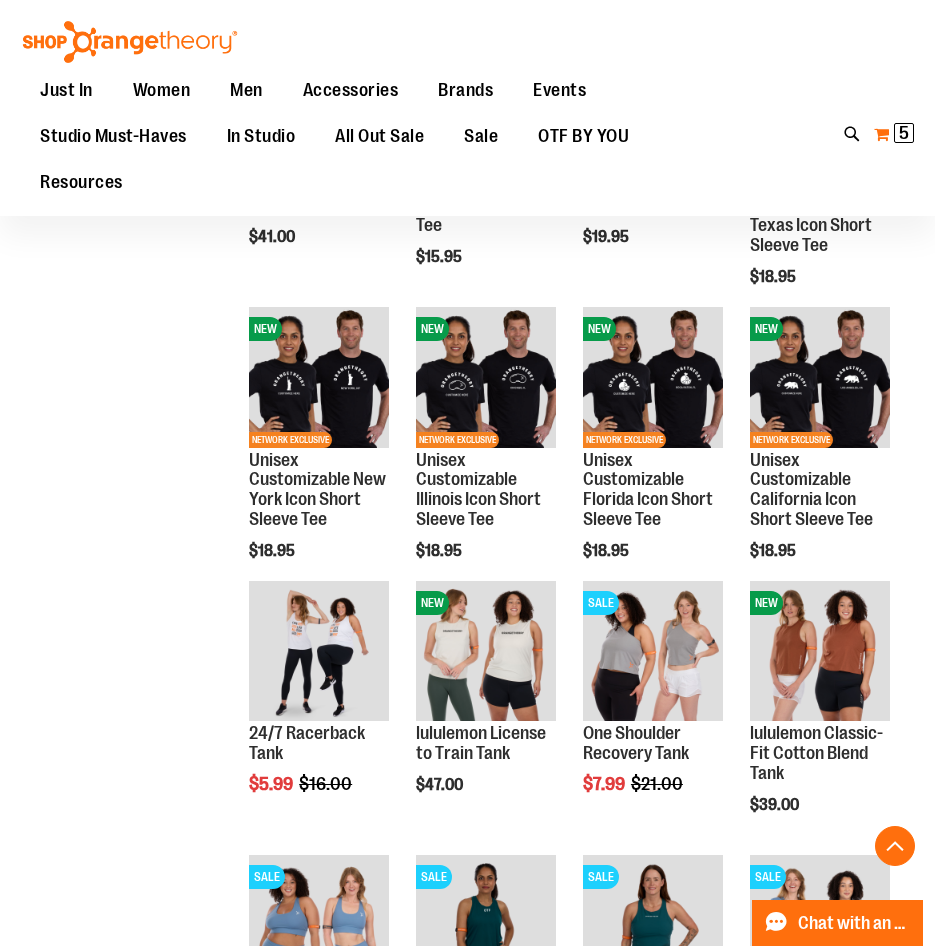 click on "5
5
items" at bounding box center (904, 133) 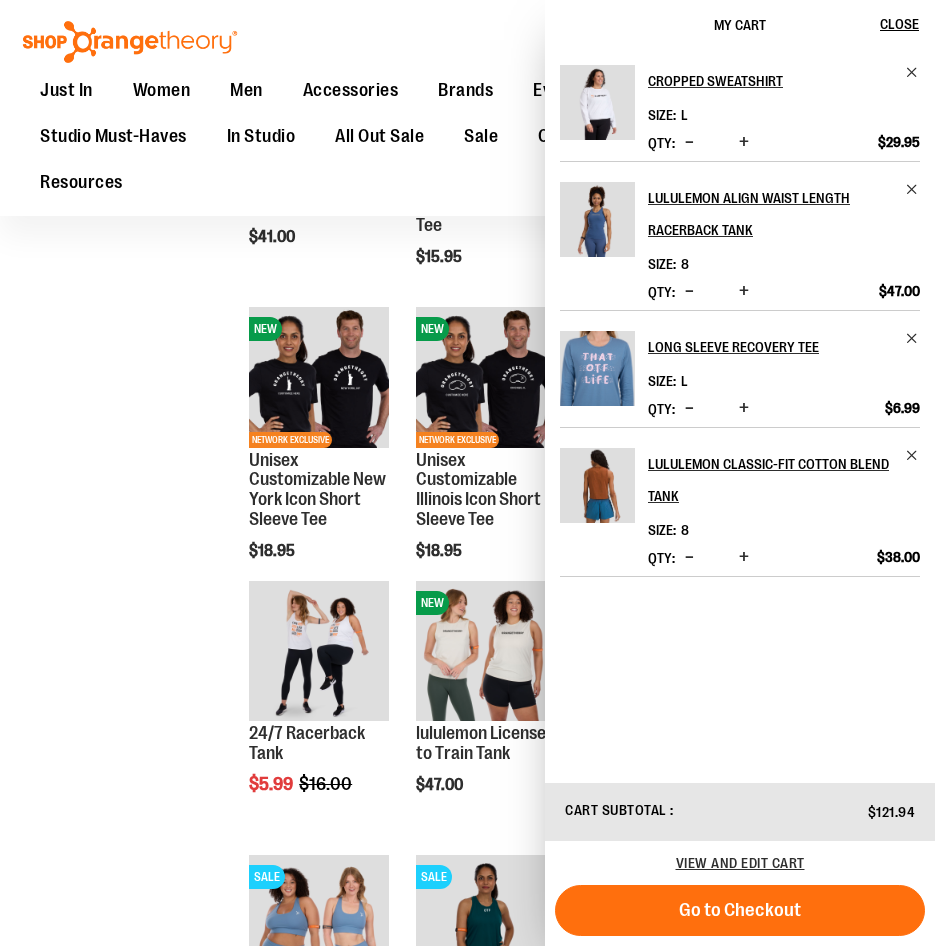 click at bounding box center (689, 408) 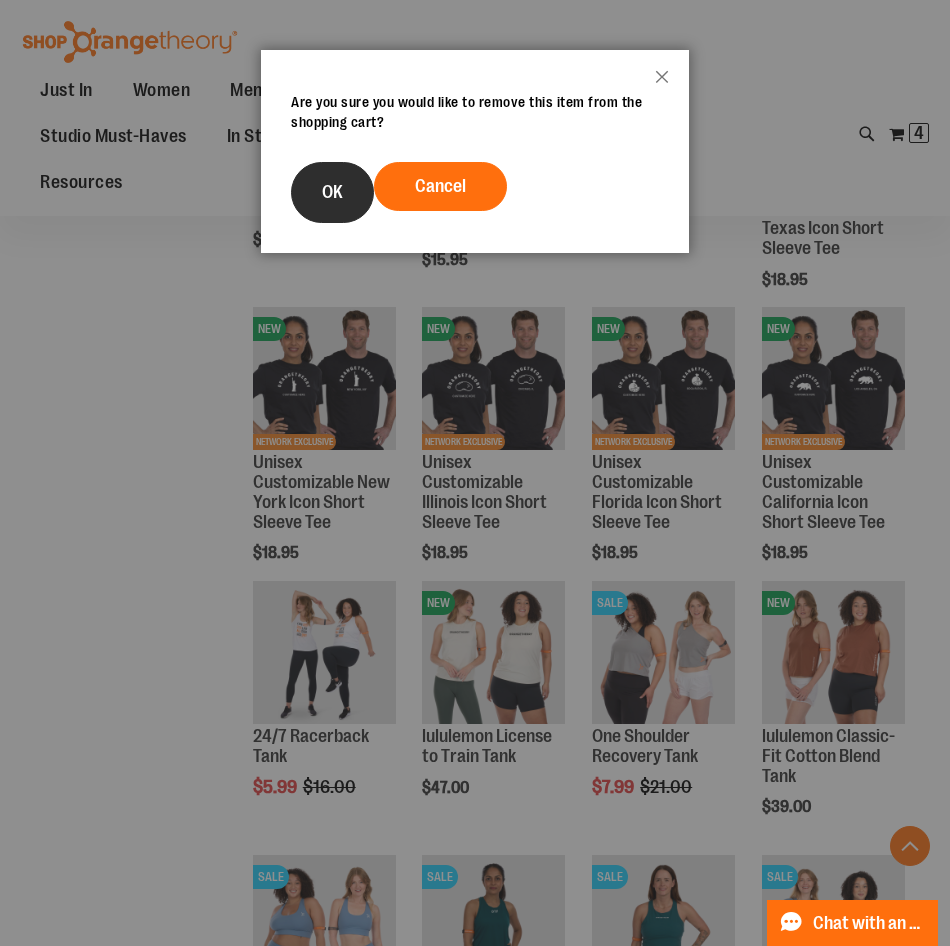 click on "OK" at bounding box center [332, 192] 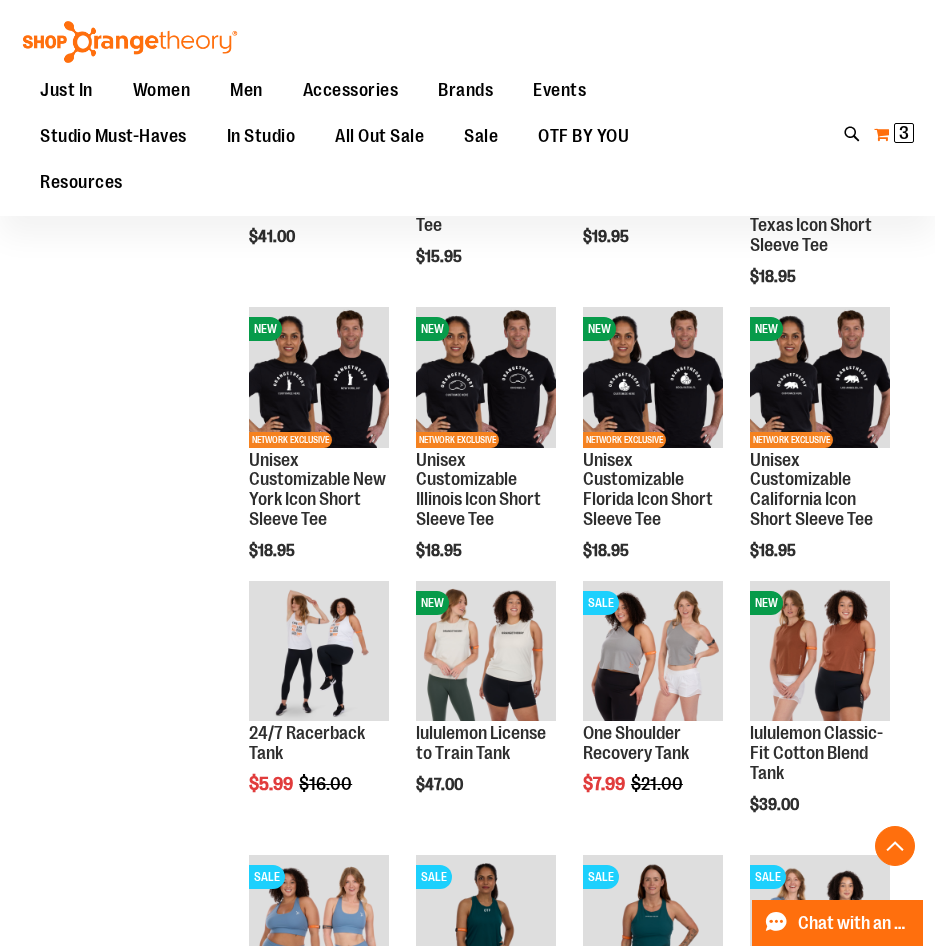 click on "3
3
items" at bounding box center [904, 133] 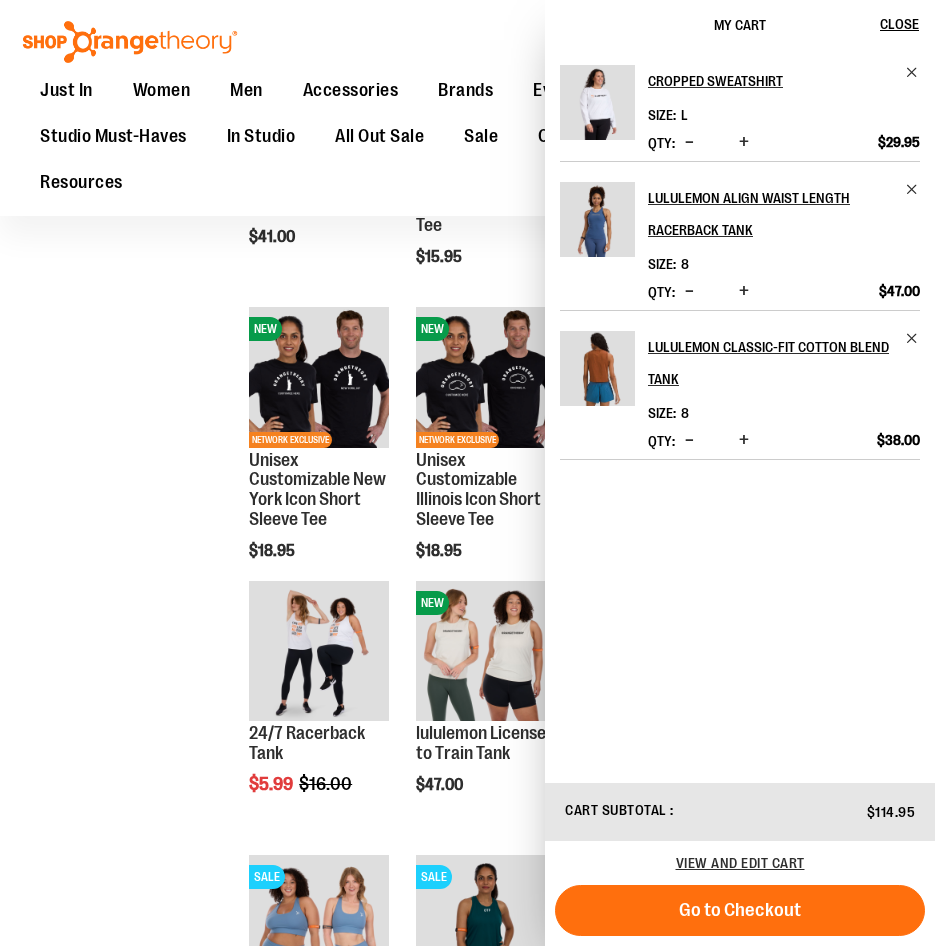 click at bounding box center [689, 142] 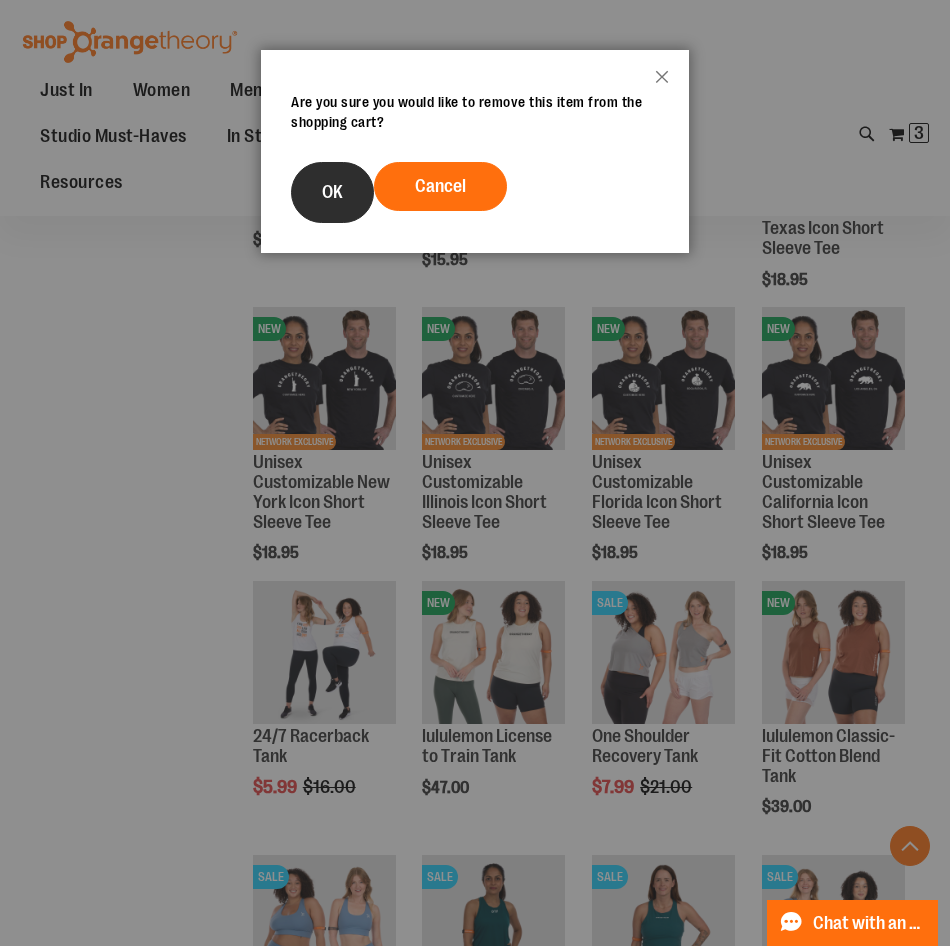 click on "OK" at bounding box center (332, 192) 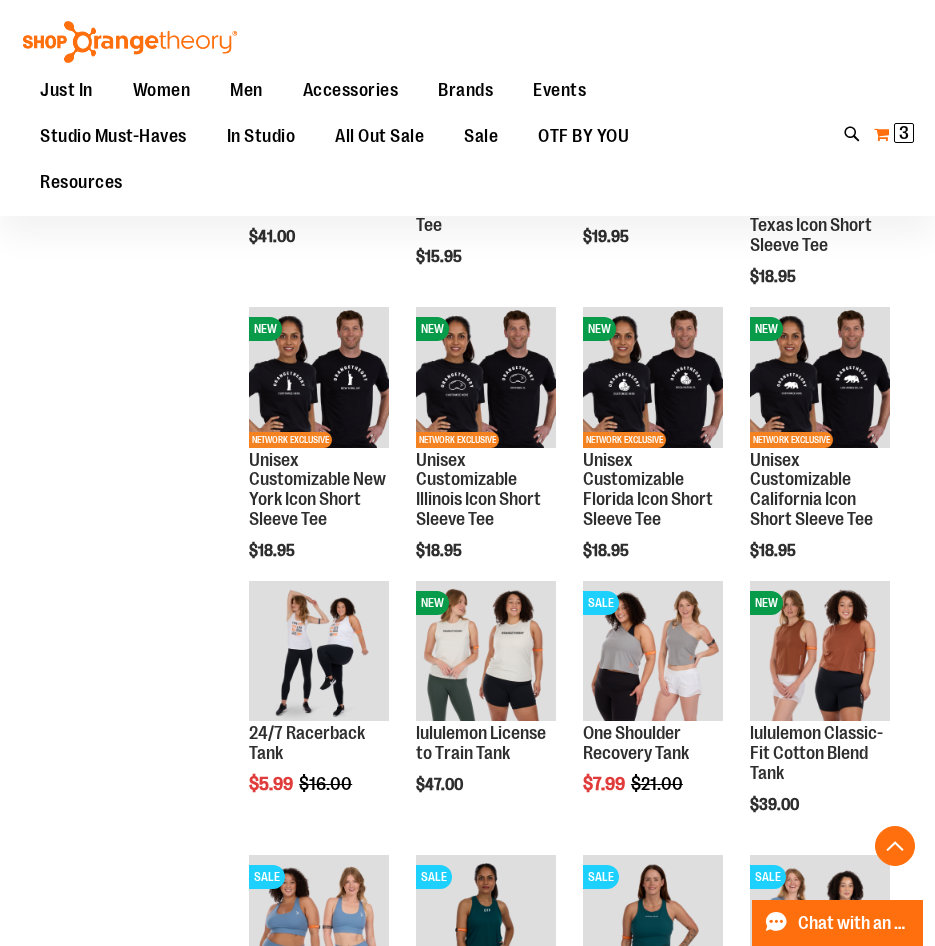 click on "My Cart
3
3
items" at bounding box center (894, 134) 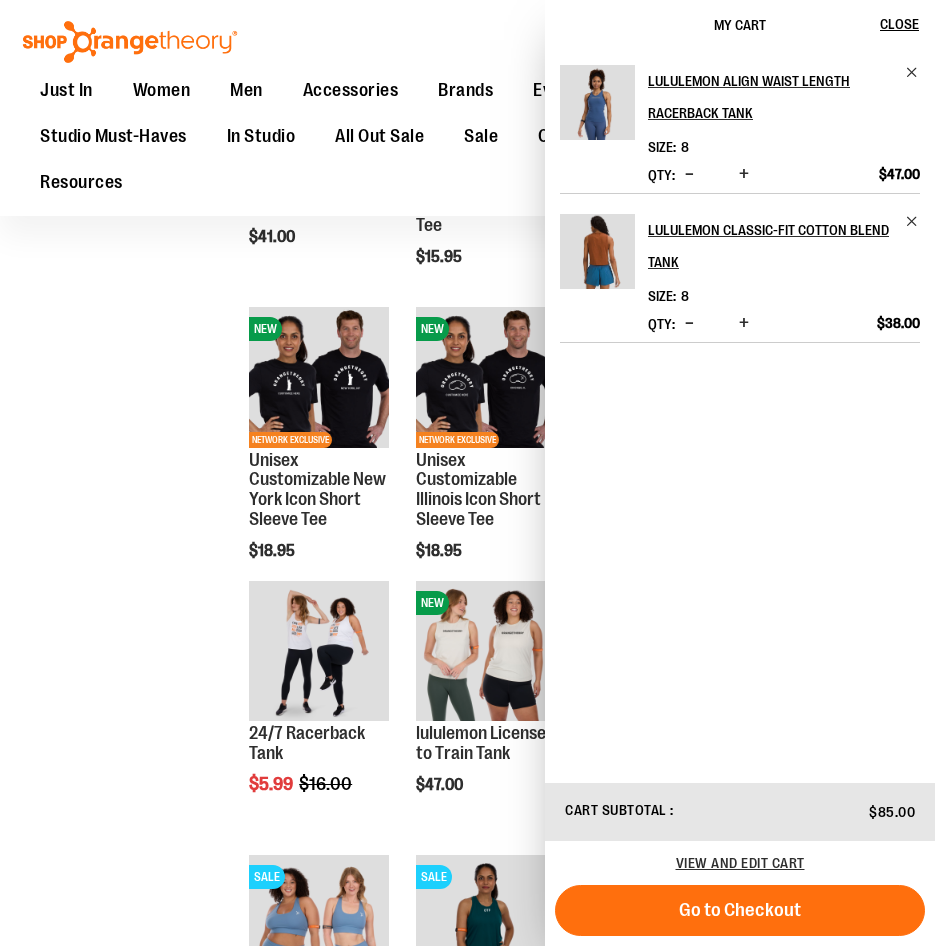 click on "8" at bounding box center (685, 147) 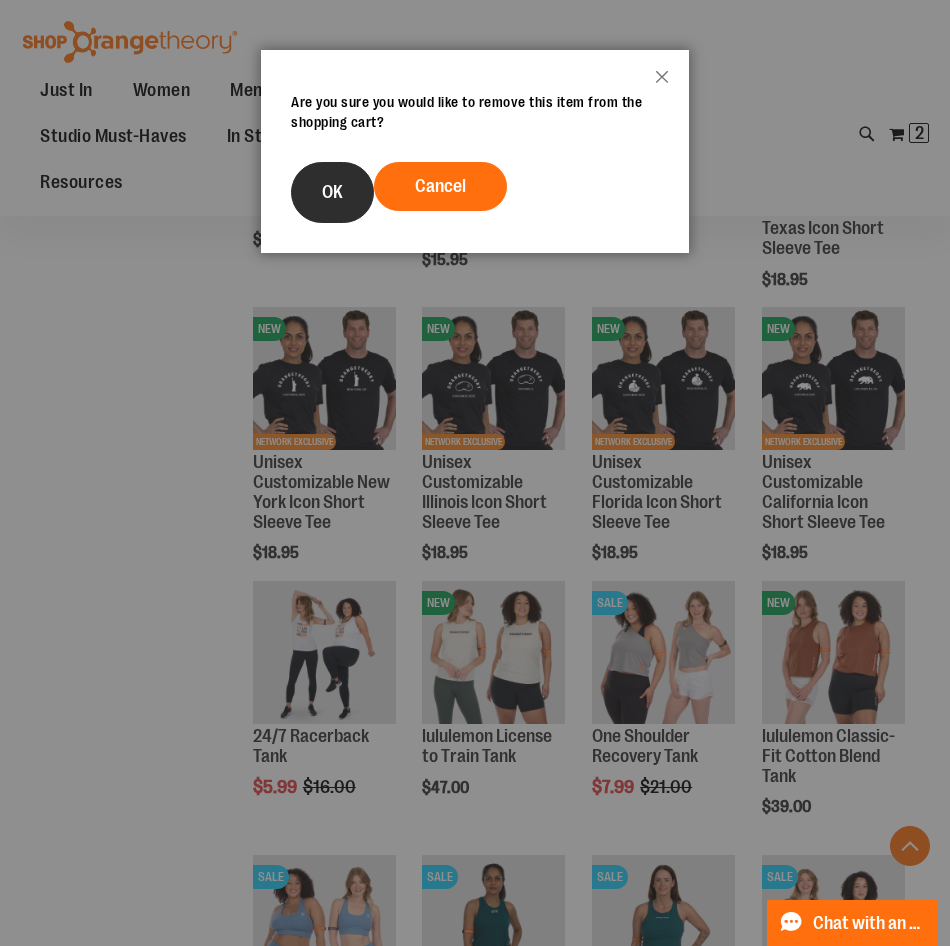 click on "OK" at bounding box center (332, 192) 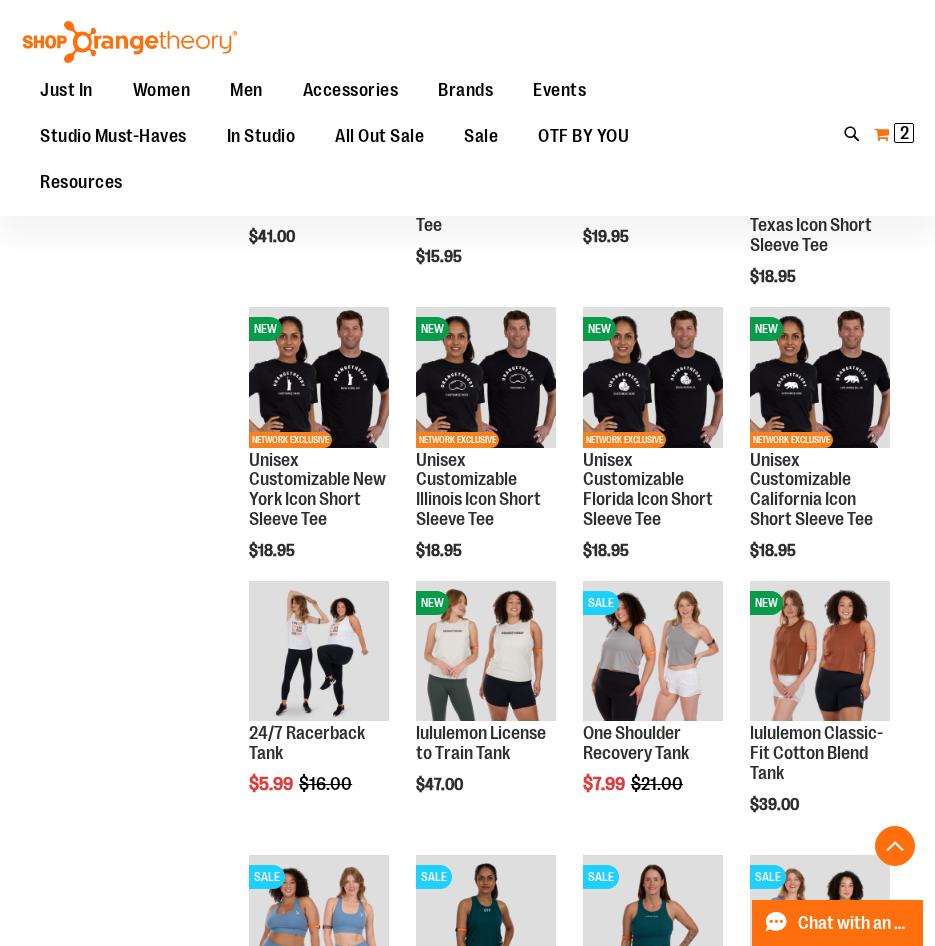 click on "My Cart
2
2
items" at bounding box center (894, 134) 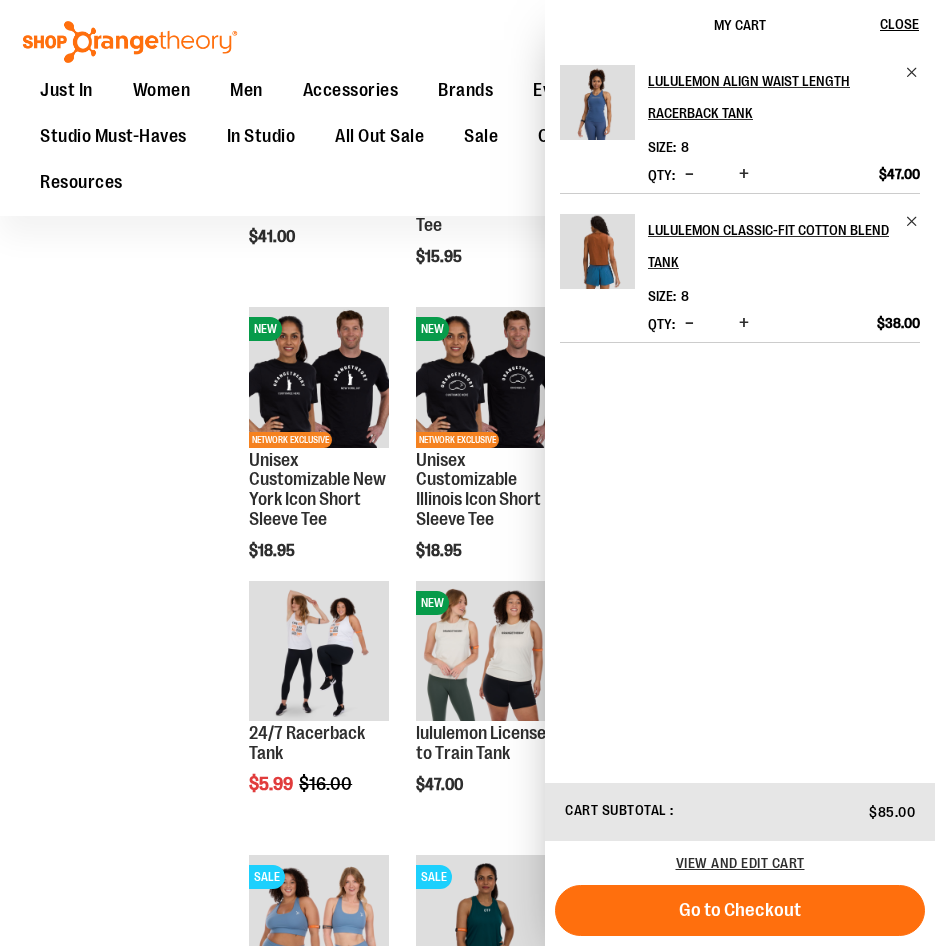 click at bounding box center (689, 323) 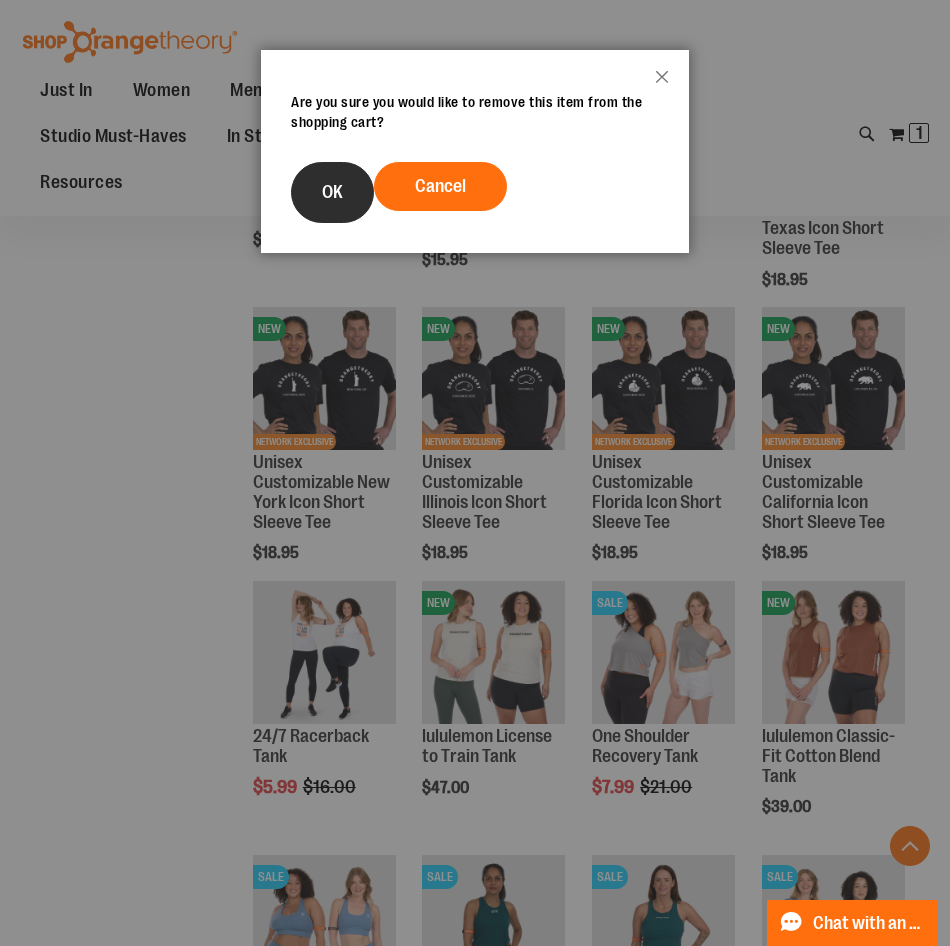 click on "OK" at bounding box center [332, 192] 